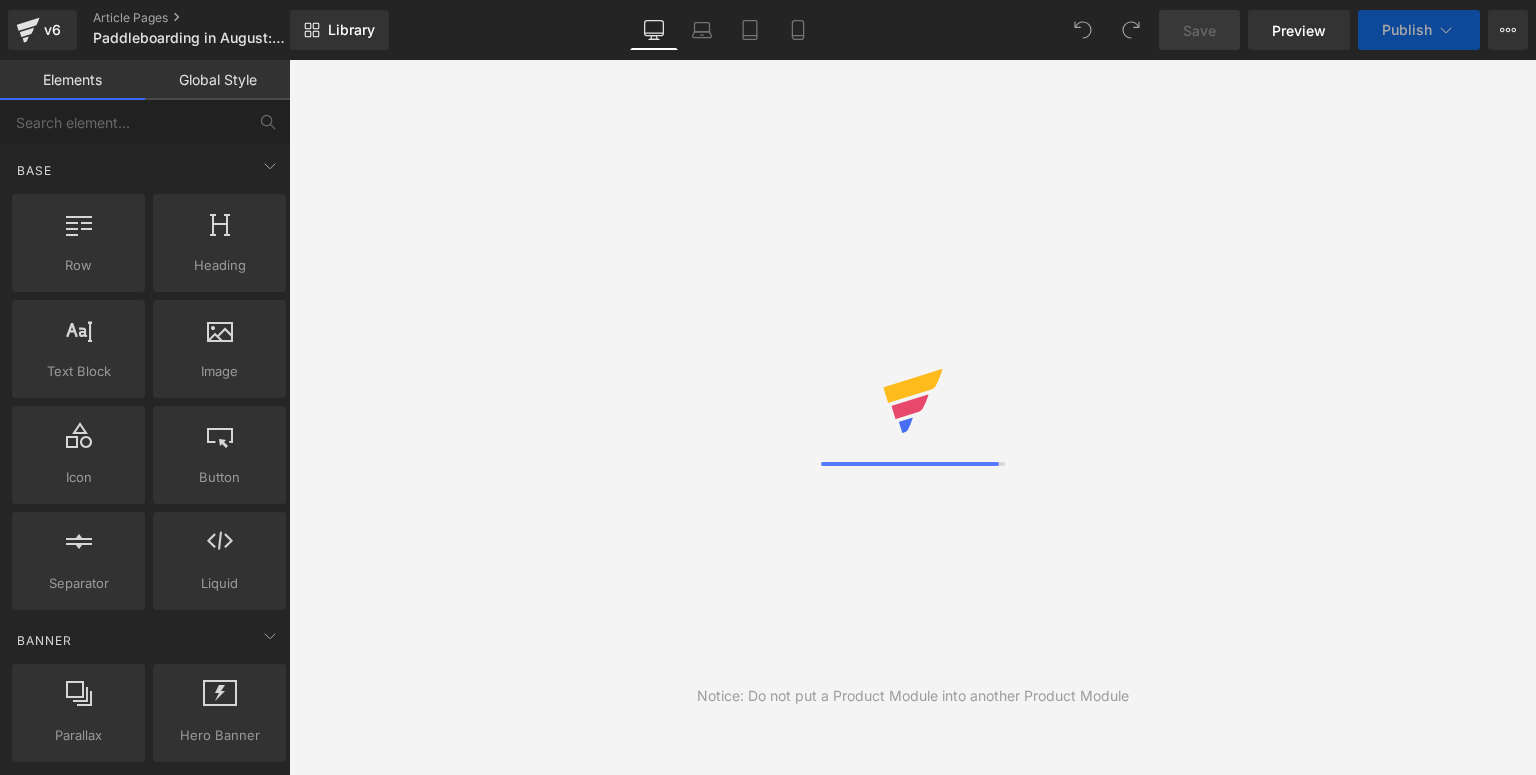 scroll, scrollTop: 0, scrollLeft: 0, axis: both 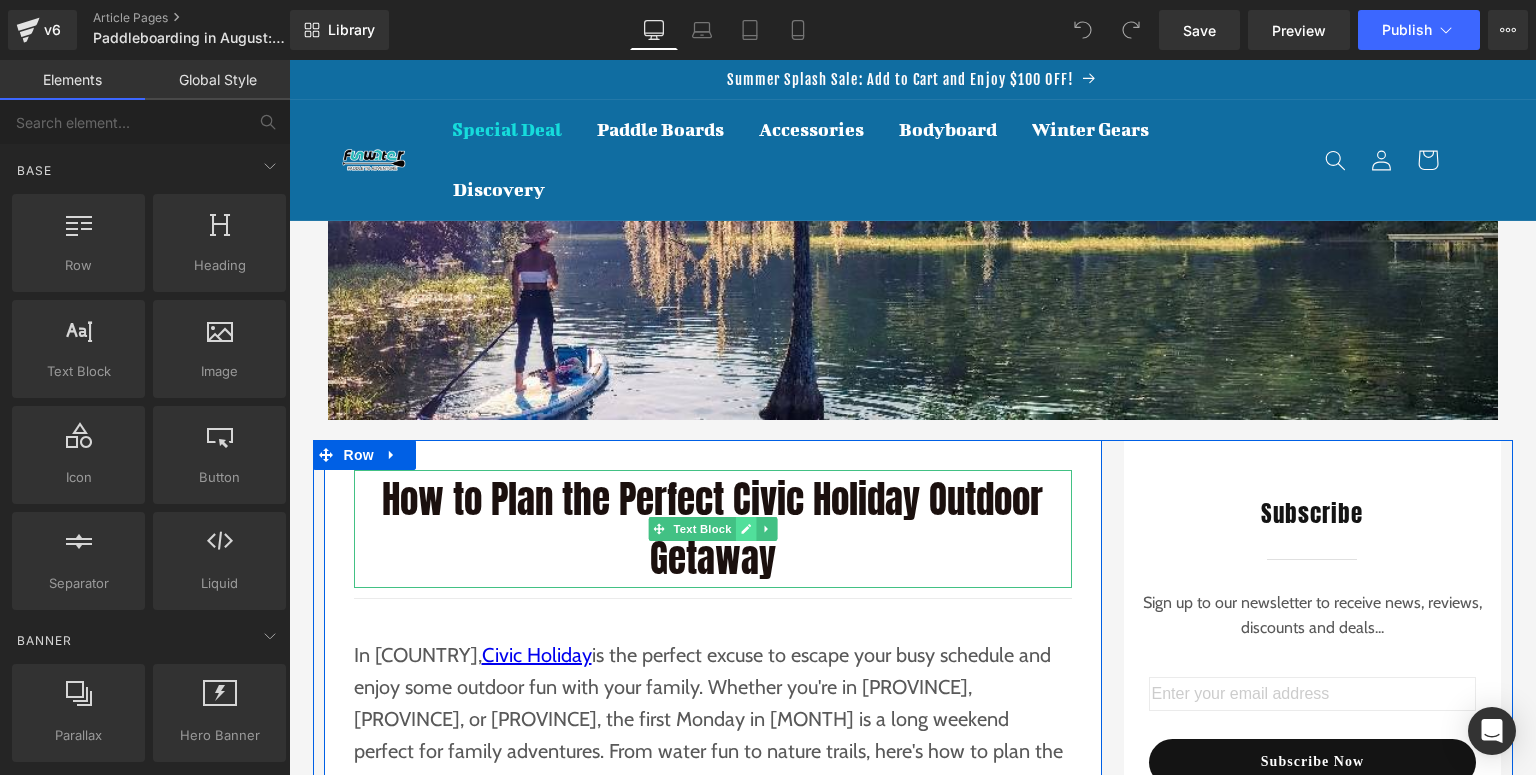click 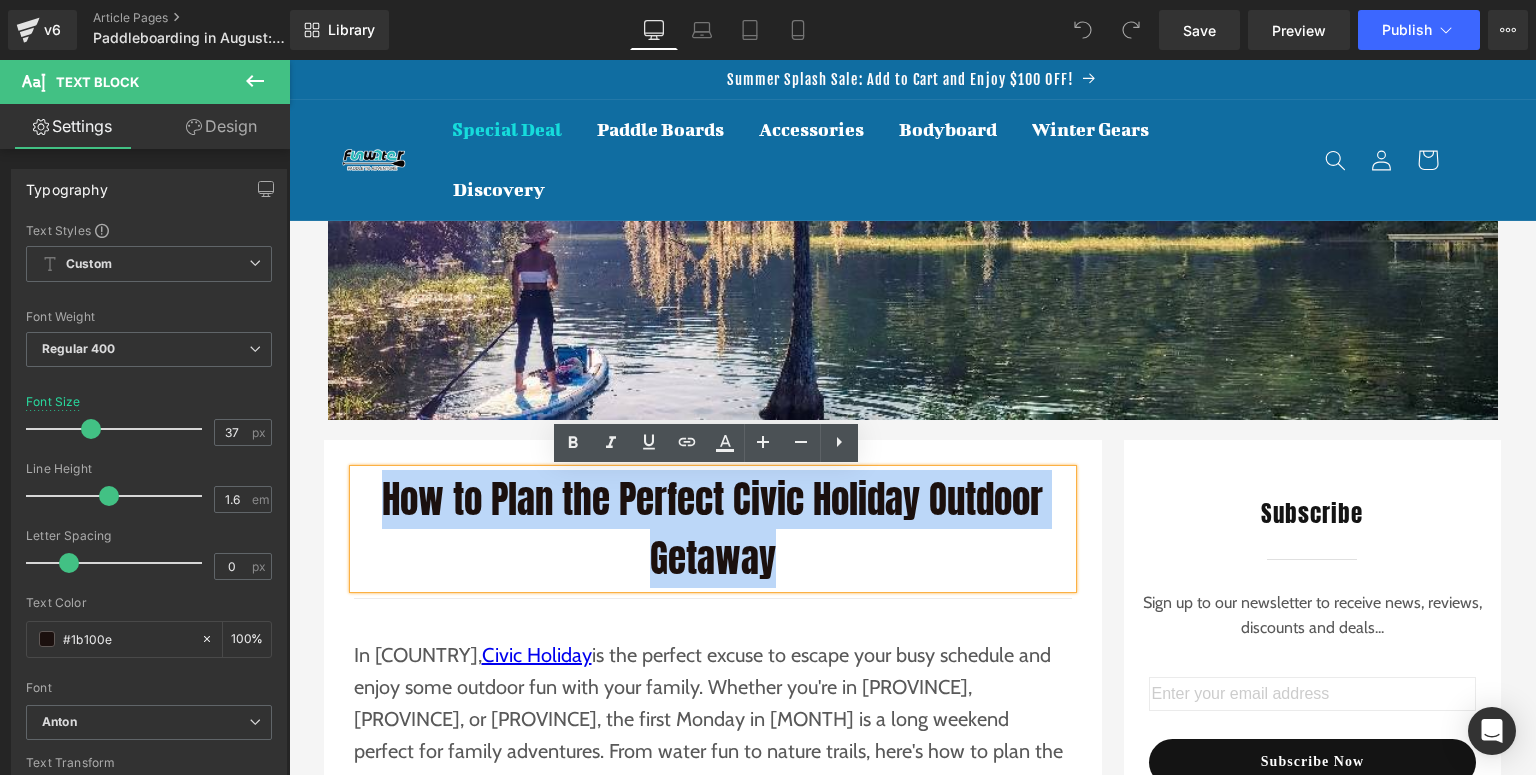 drag, startPoint x: 835, startPoint y: 556, endPoint x: 382, endPoint y: 498, distance: 456.69794 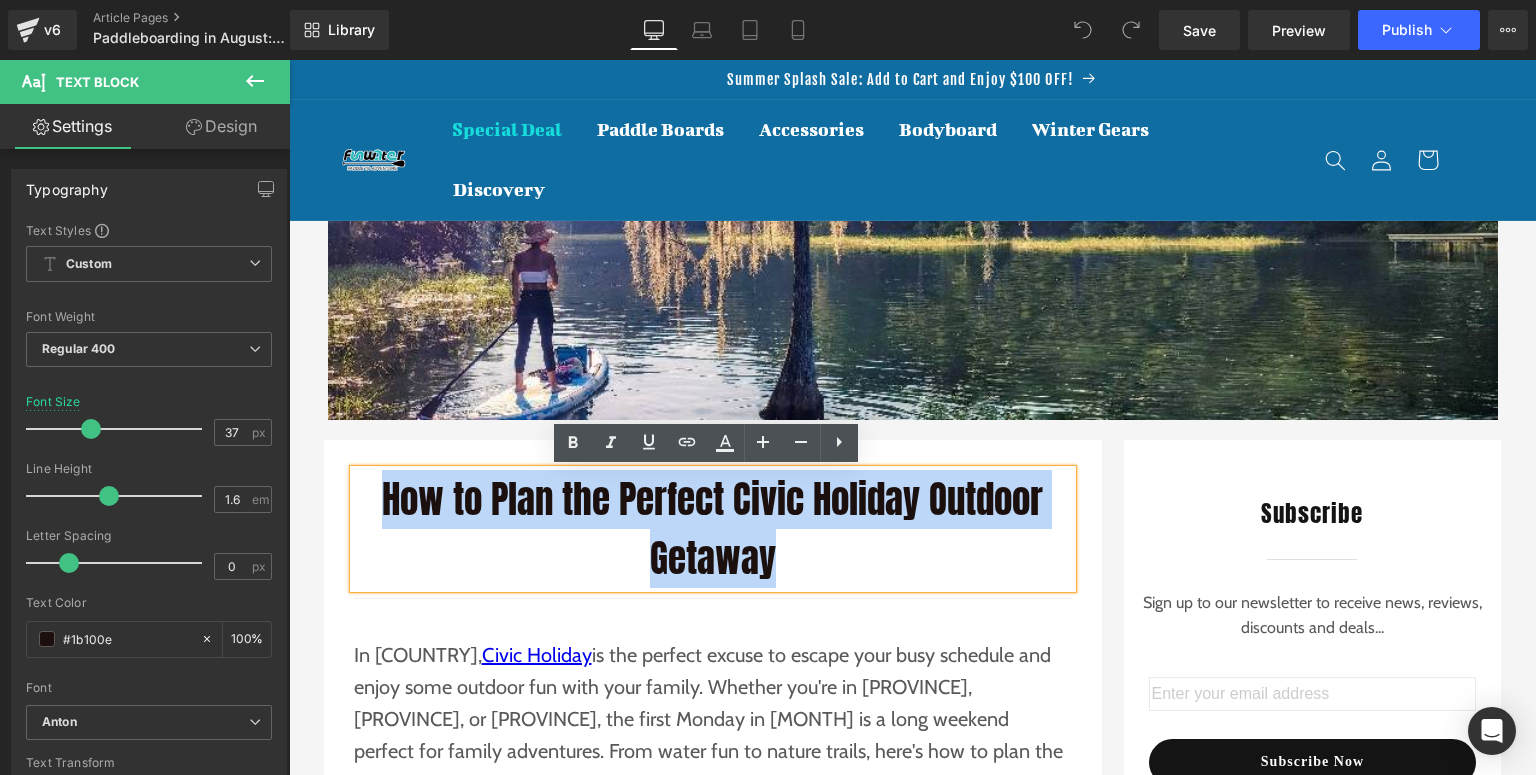 click on "How to Plan the Perfect Civic Holiday Outdoor Getaway" at bounding box center [713, 529] 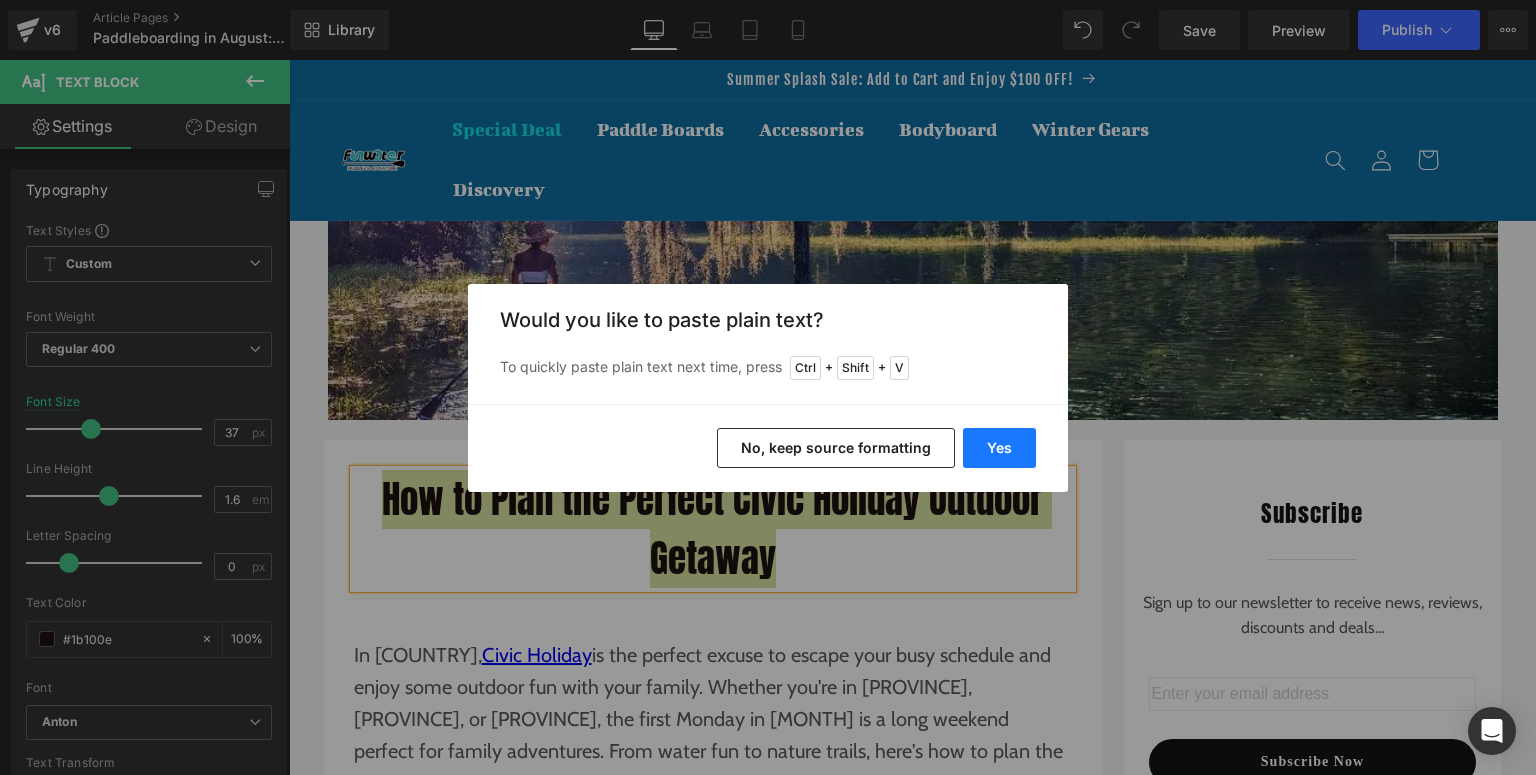 click on "Yes" at bounding box center (999, 448) 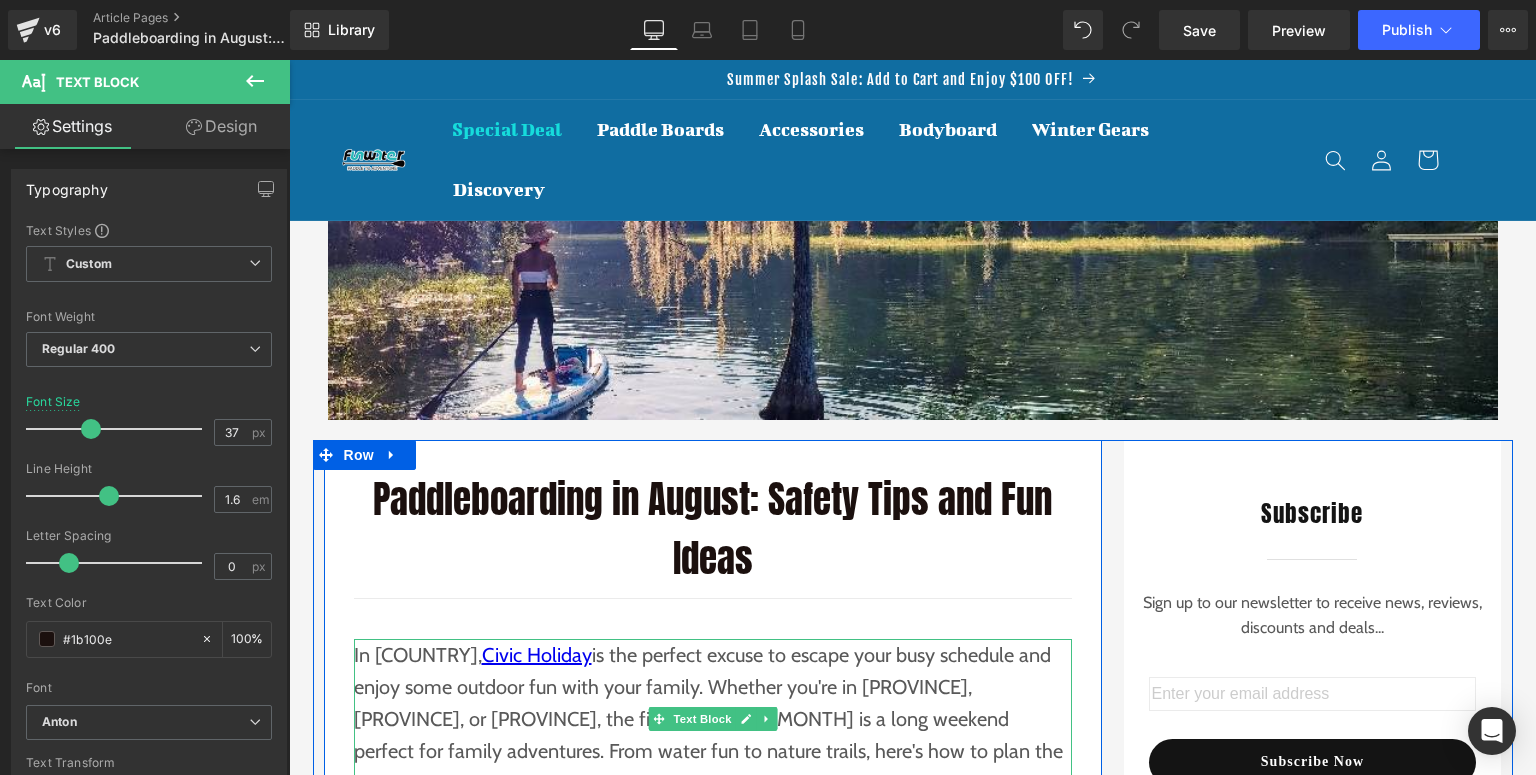 click on "In [COUNTRY],  [HOLIDAY]  is the perfect excuse to escape your busy schedule and enjoy some outdoor fun with your family. Whether you're in [PROVINCE], [PROVINCE], or [PROVINCE], the first Monday in [MONTH] is a long weekend perfect for family adventures. From water fun to nature trails, here's how to plan the perfect outdoor getaway with the kids this [HOLIDAY]." at bounding box center (713, 719) 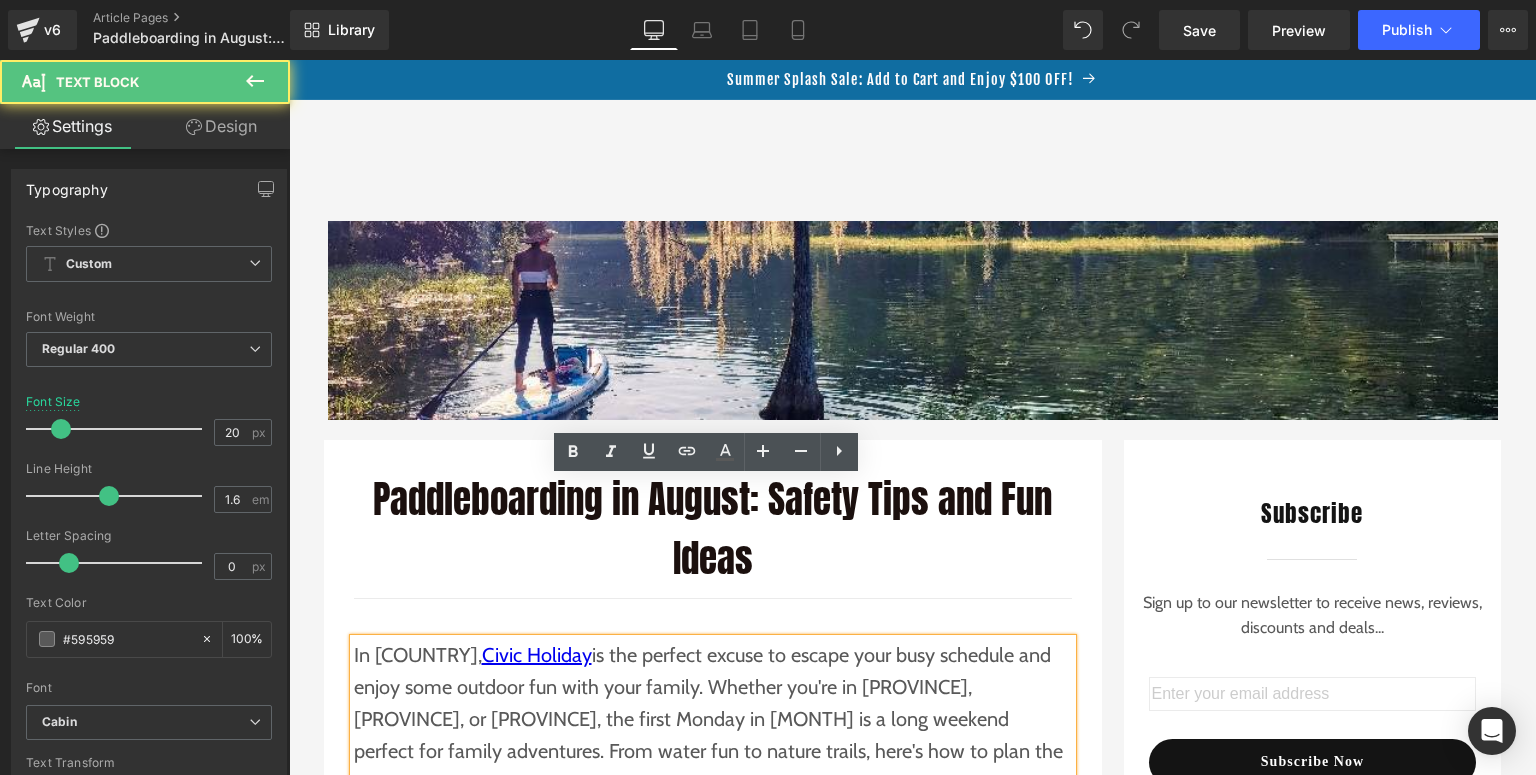 scroll, scrollTop: 160, scrollLeft: 0, axis: vertical 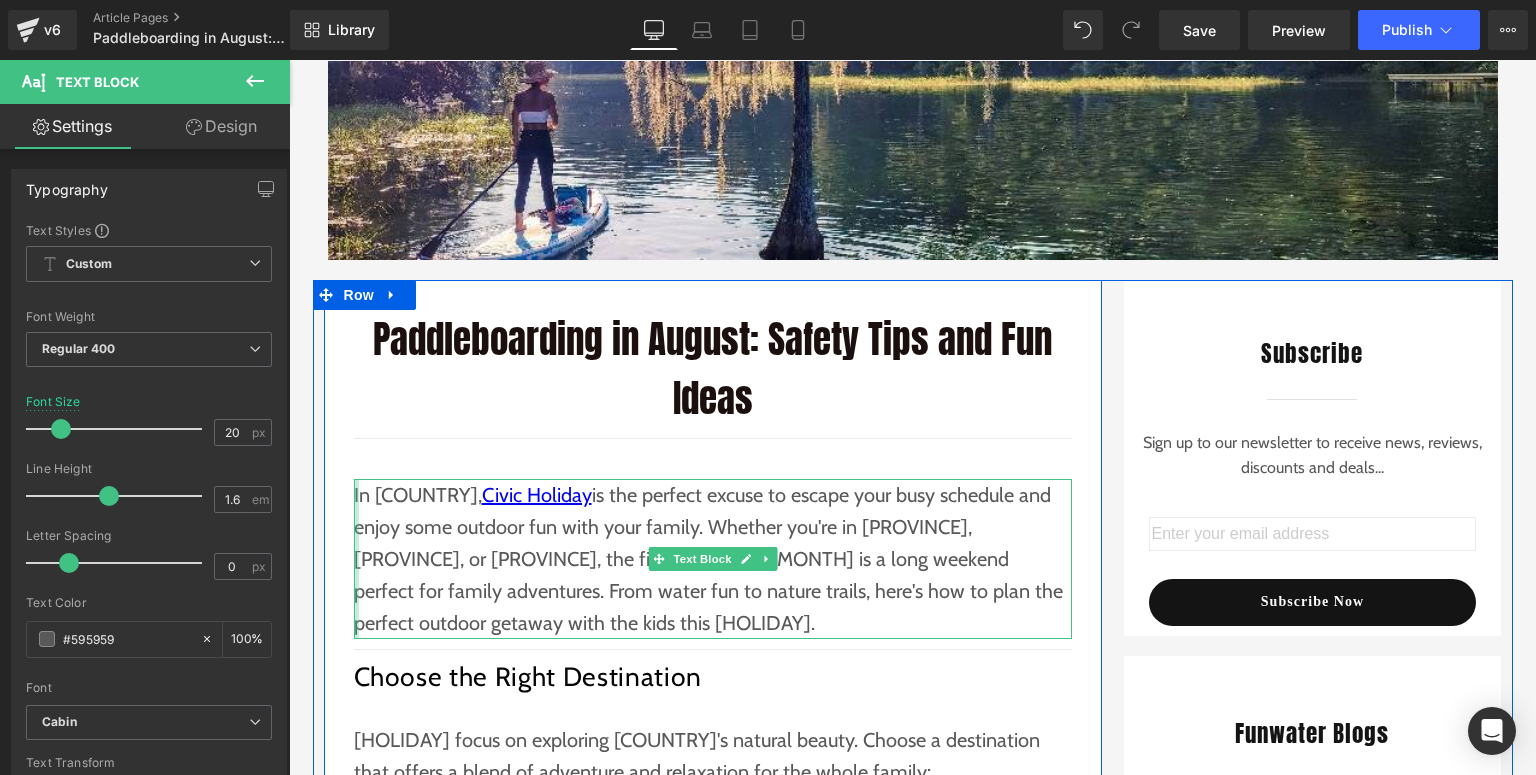 drag, startPoint x: 732, startPoint y: 630, endPoint x: 346, endPoint y: 500, distance: 407.3033 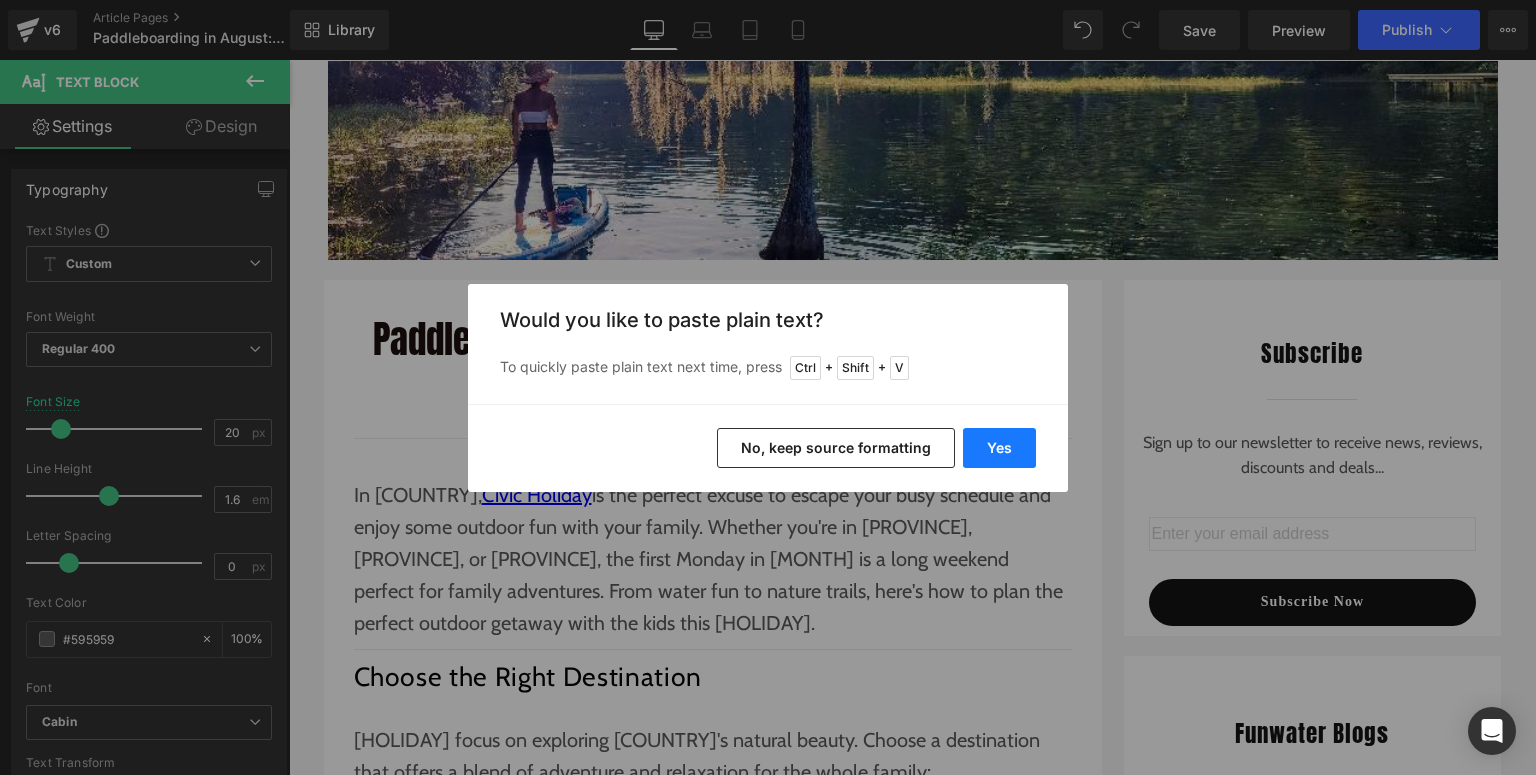 click on "Yes" at bounding box center (999, 448) 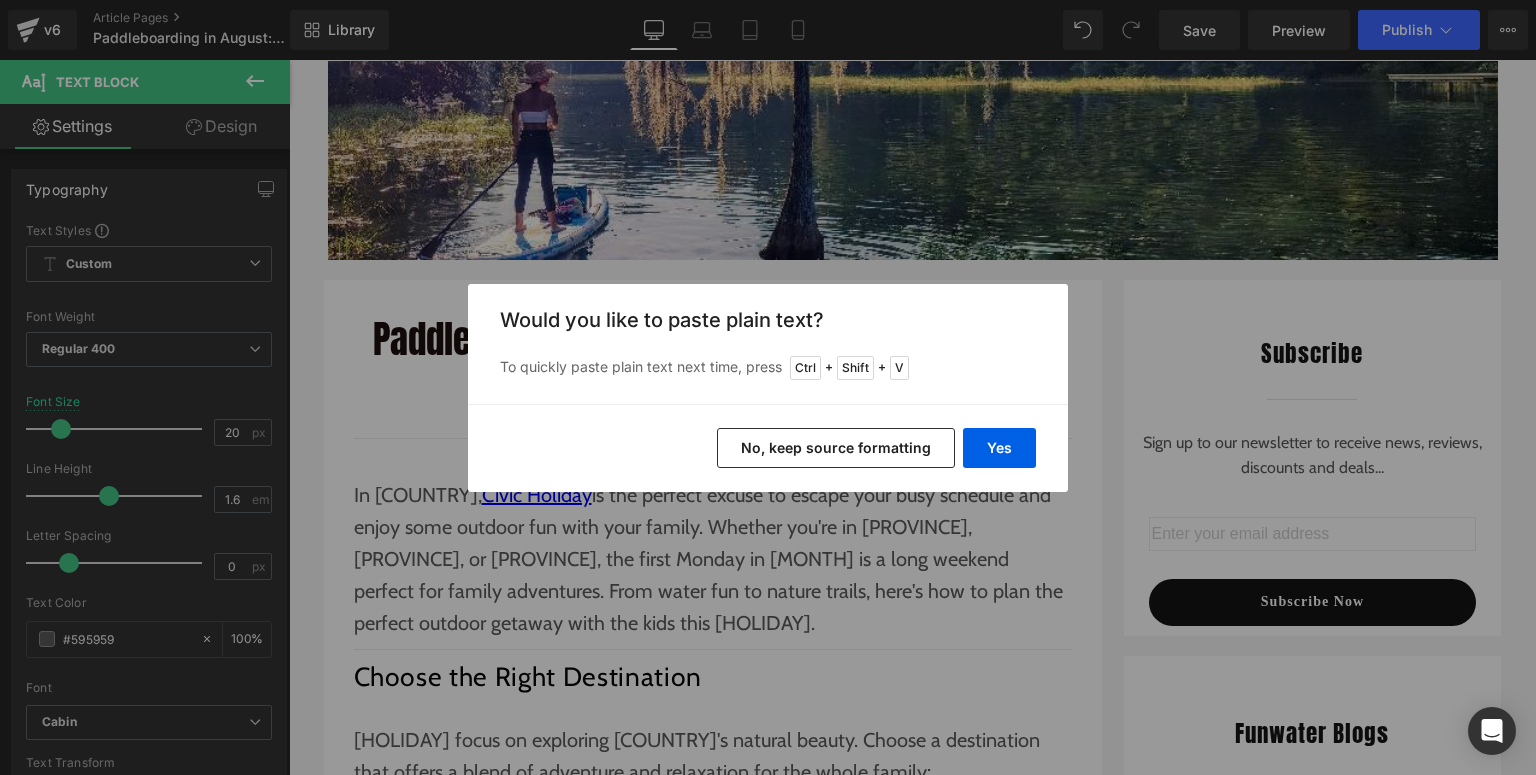 type 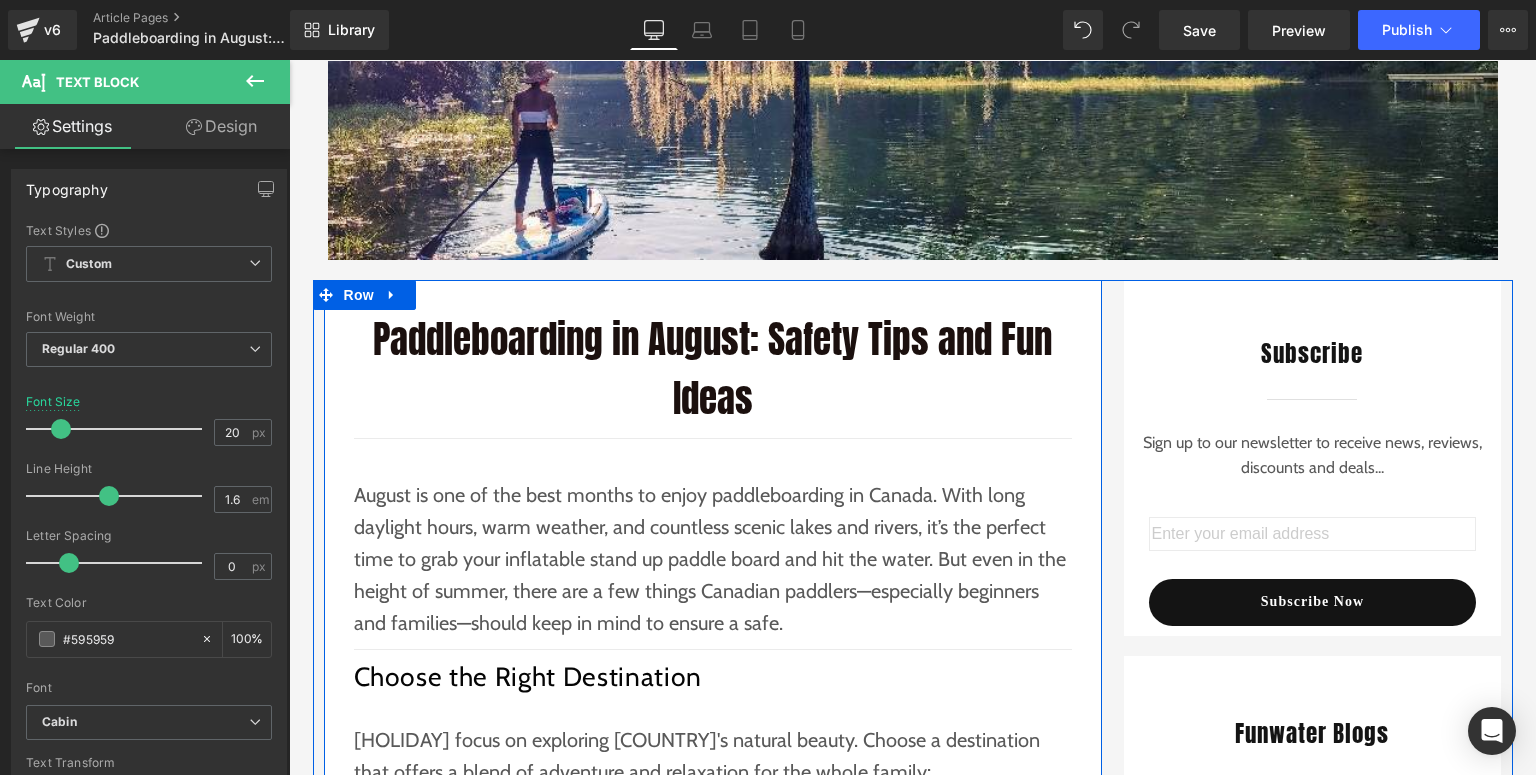 scroll, scrollTop: 240, scrollLeft: 0, axis: vertical 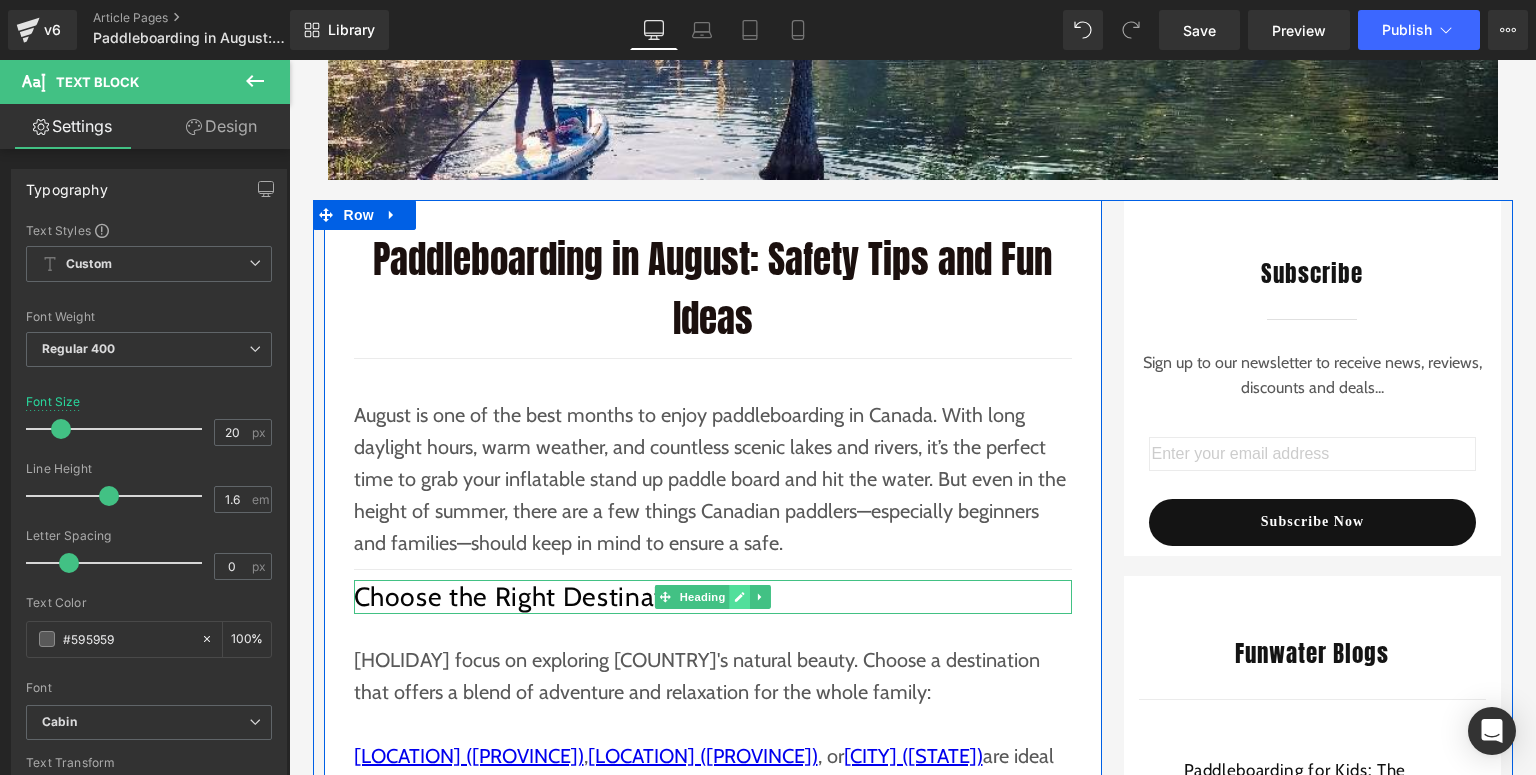 click 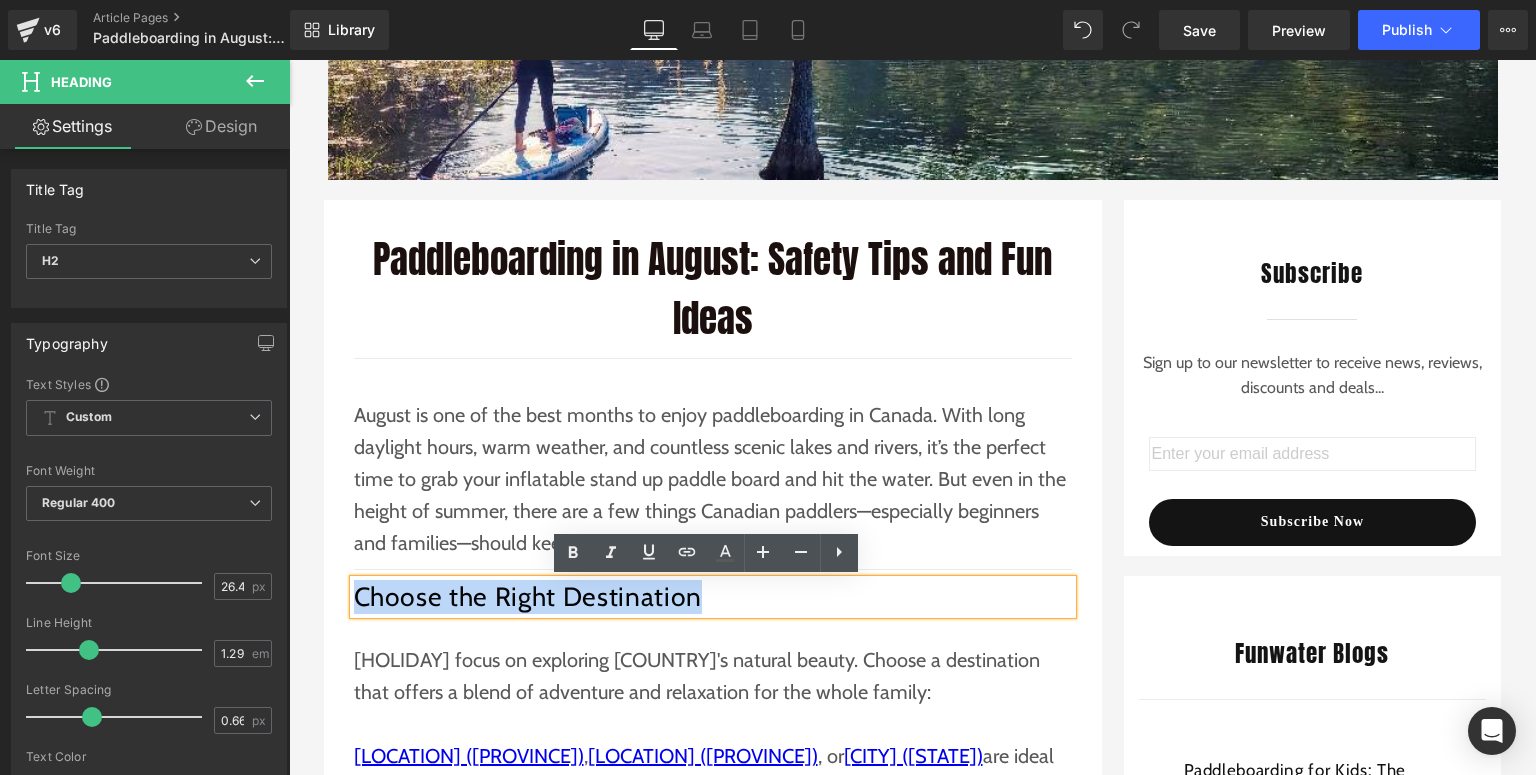drag, startPoint x: 721, startPoint y: 599, endPoint x: 353, endPoint y: 600, distance: 368.00137 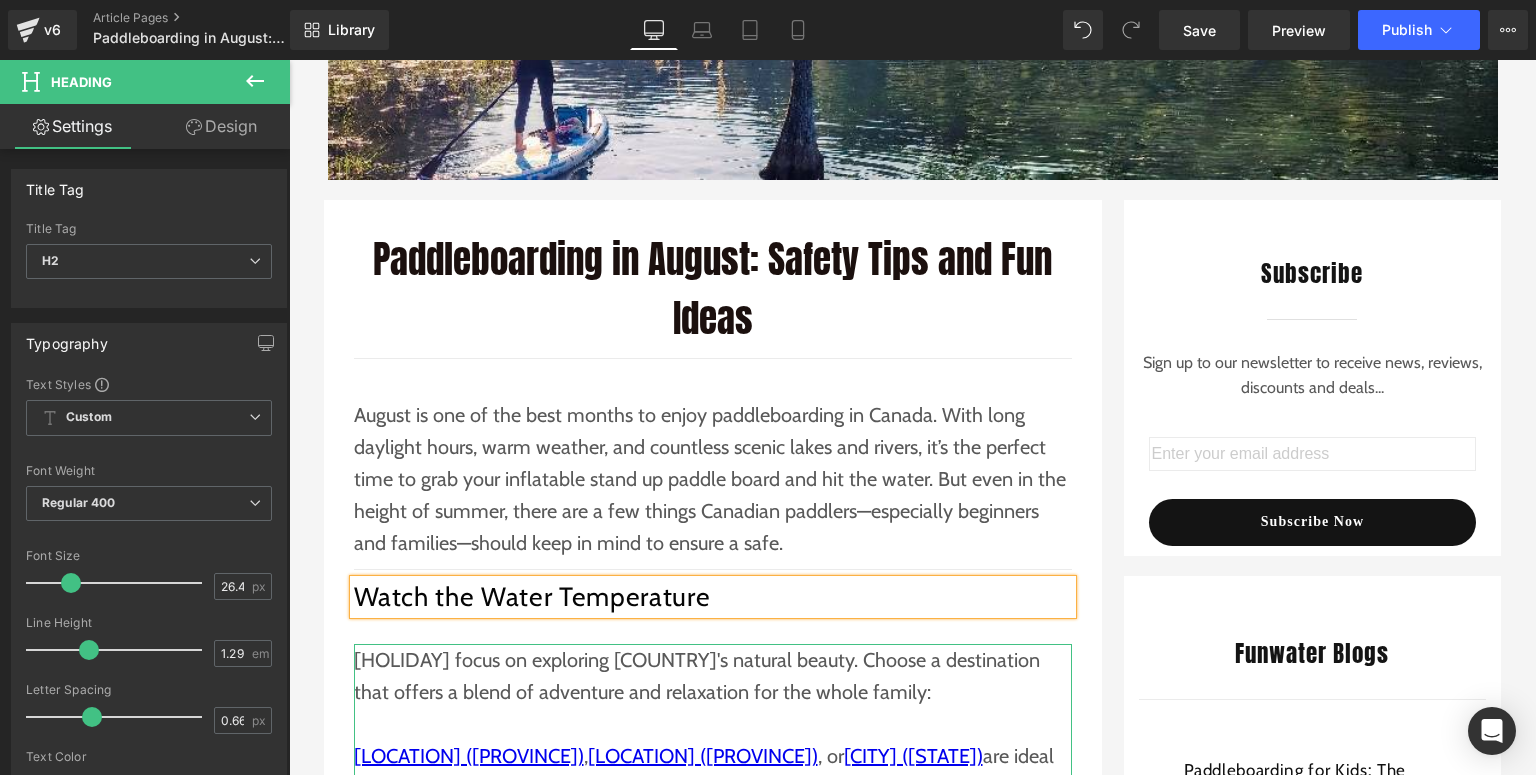 click on "[HOLIDAY] focus on exploring [COUNTRY]'s natural beauty. Choose a destination that offers a blend of adventure and relaxation for the whole family:" at bounding box center [713, 676] 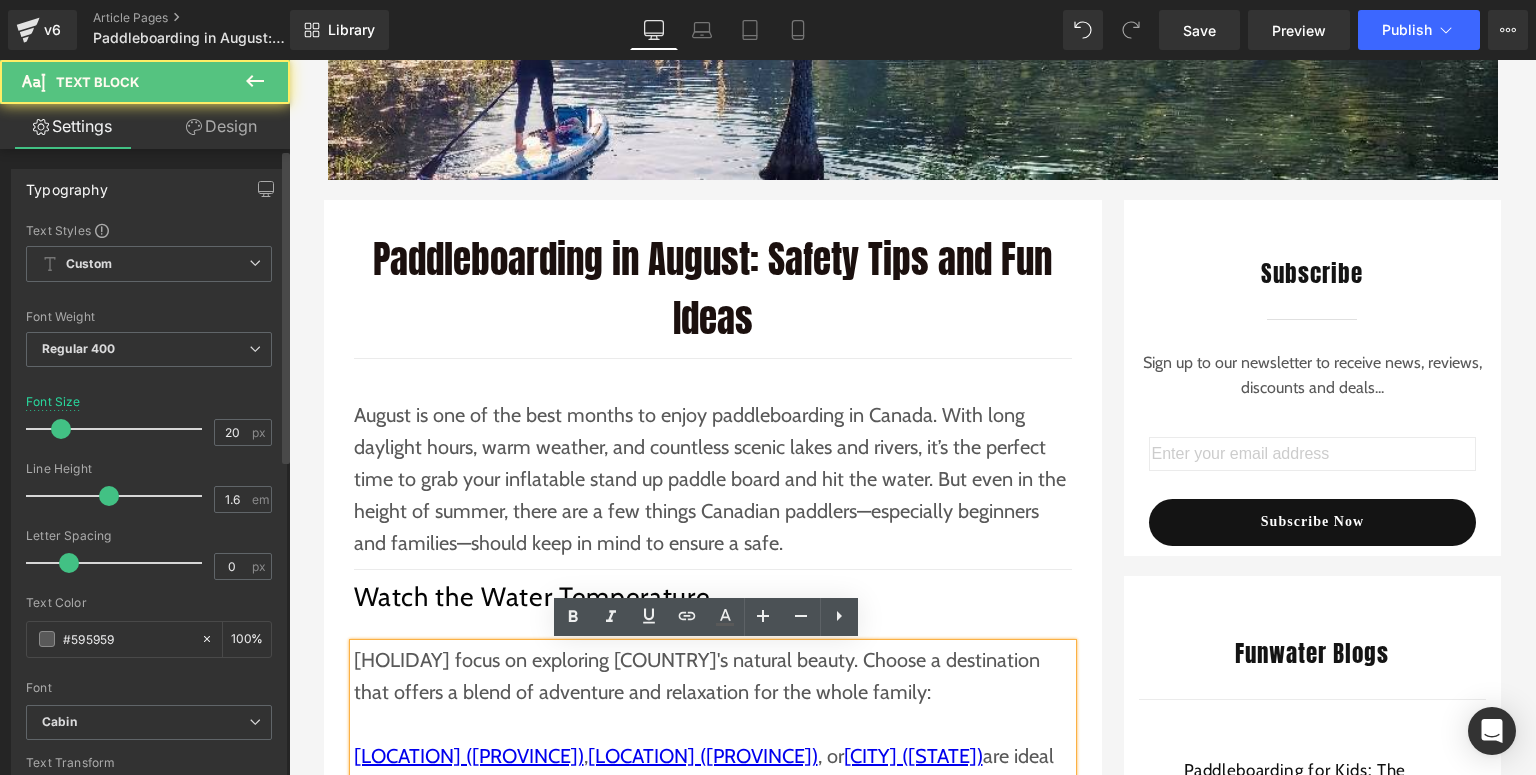 scroll, scrollTop: 560, scrollLeft: 0, axis: vertical 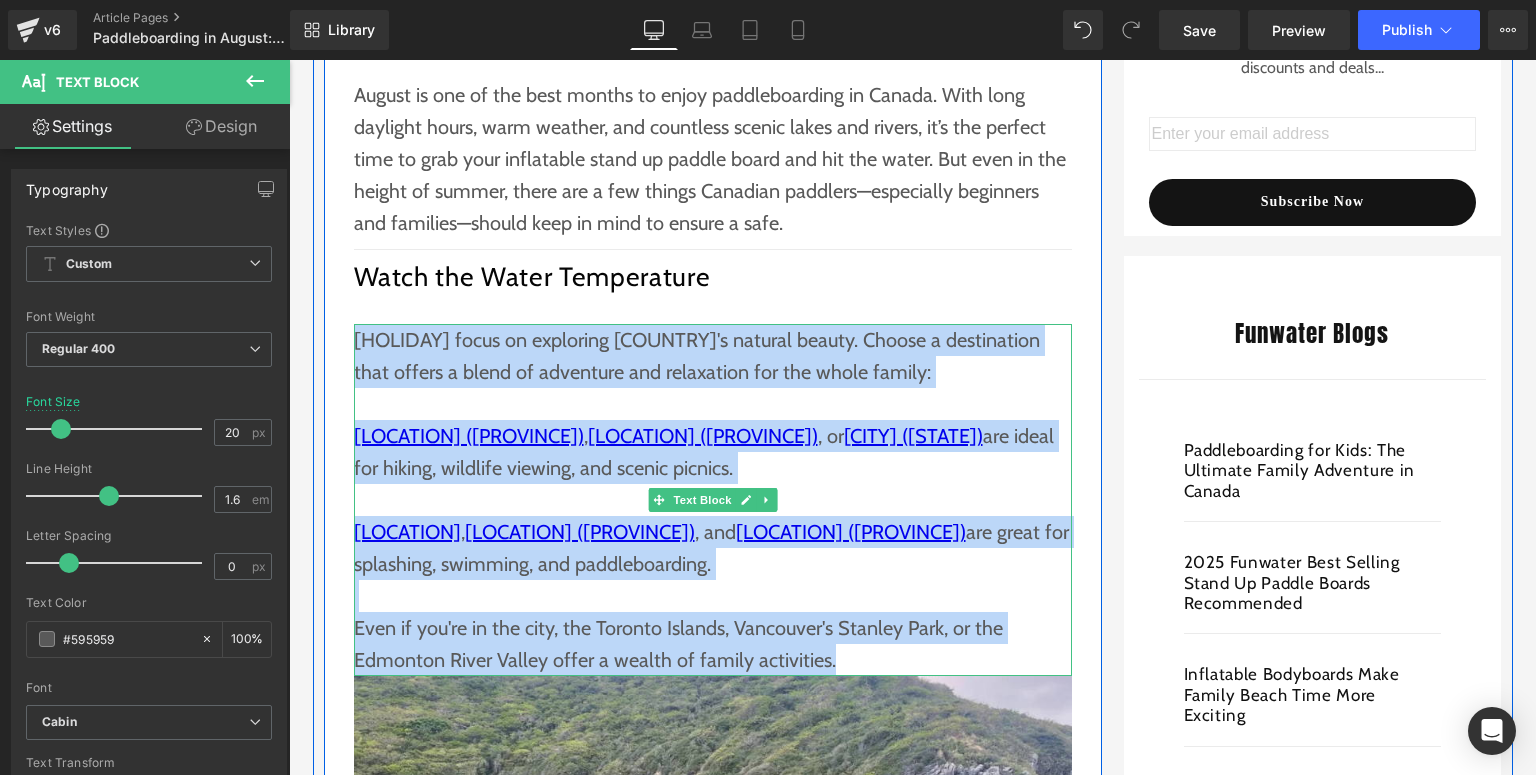 drag, startPoint x: 874, startPoint y: 654, endPoint x: 352, endPoint y: 343, distance: 607.62244 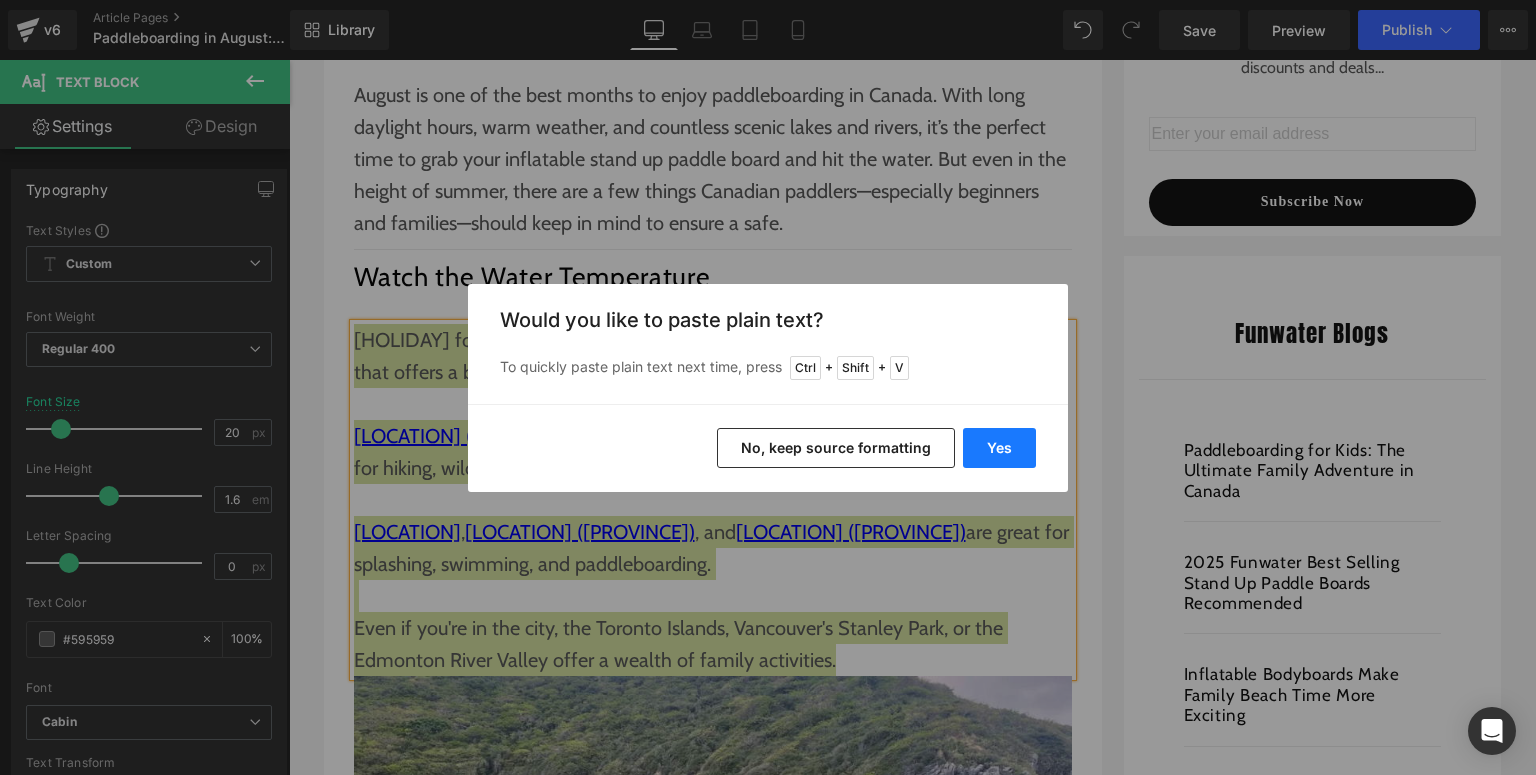 click on "Yes" at bounding box center [999, 448] 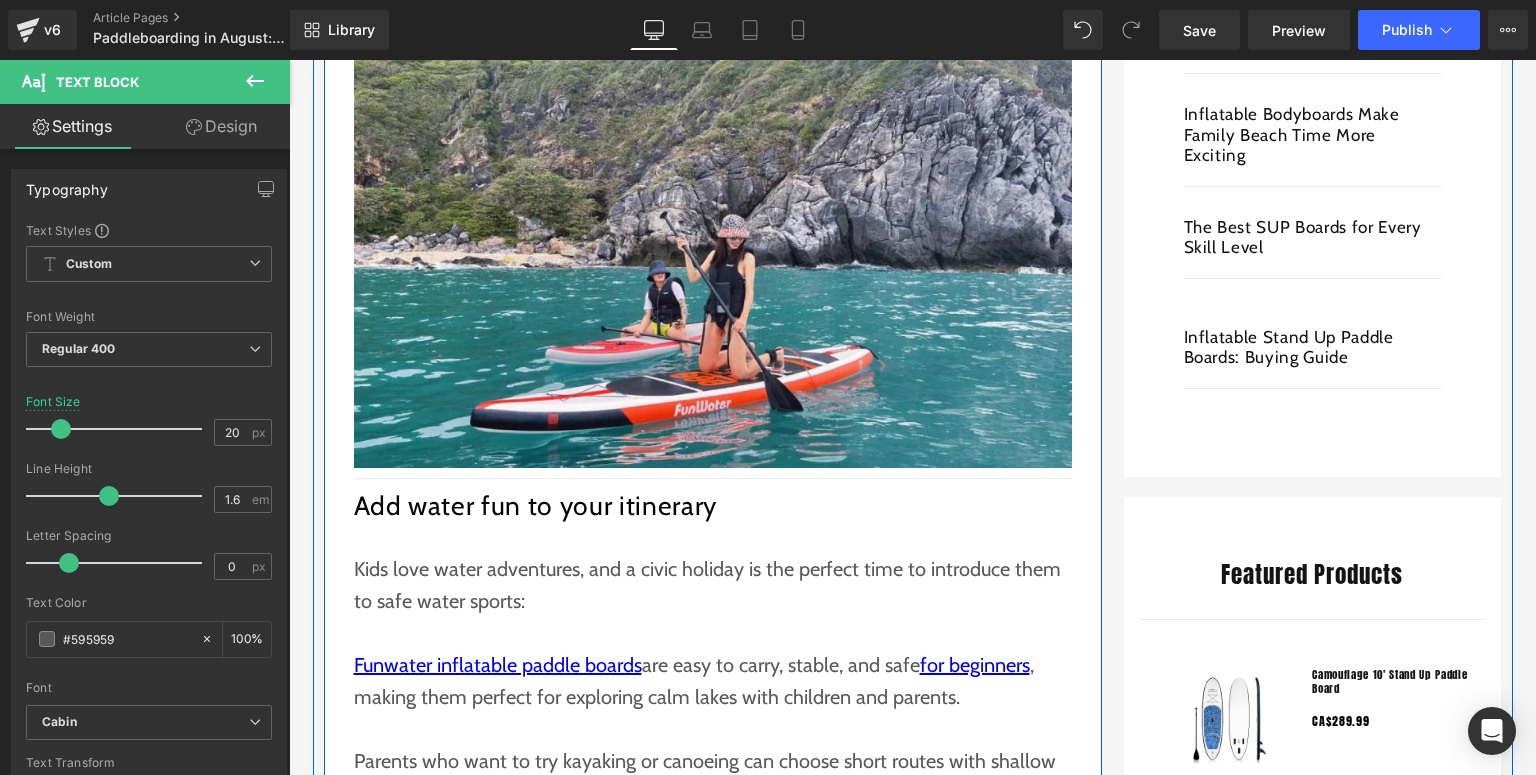 scroll, scrollTop: 1280, scrollLeft: 0, axis: vertical 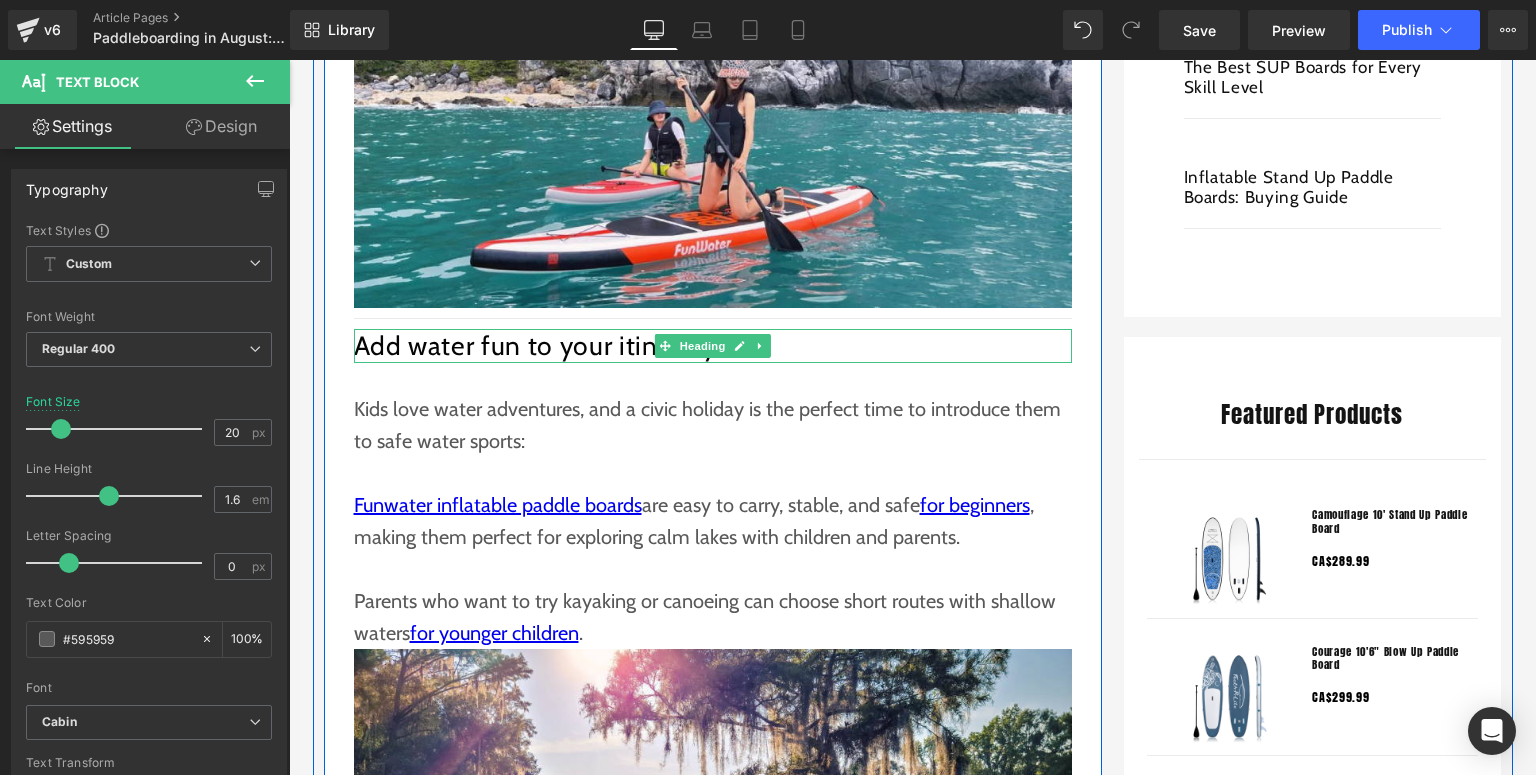click at bounding box center [739, 346] 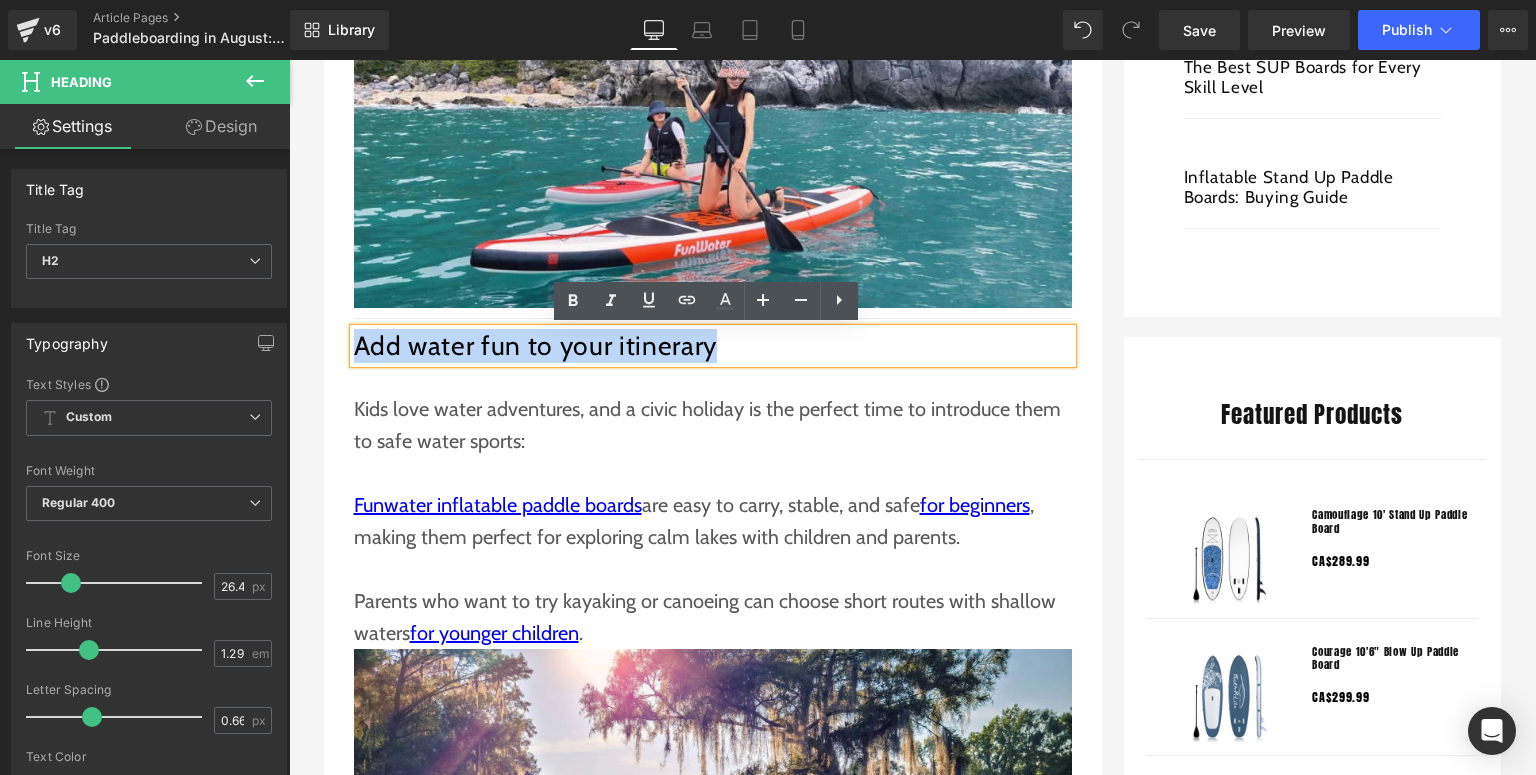 drag, startPoint x: 727, startPoint y: 347, endPoint x: 351, endPoint y: 345, distance: 376.0053 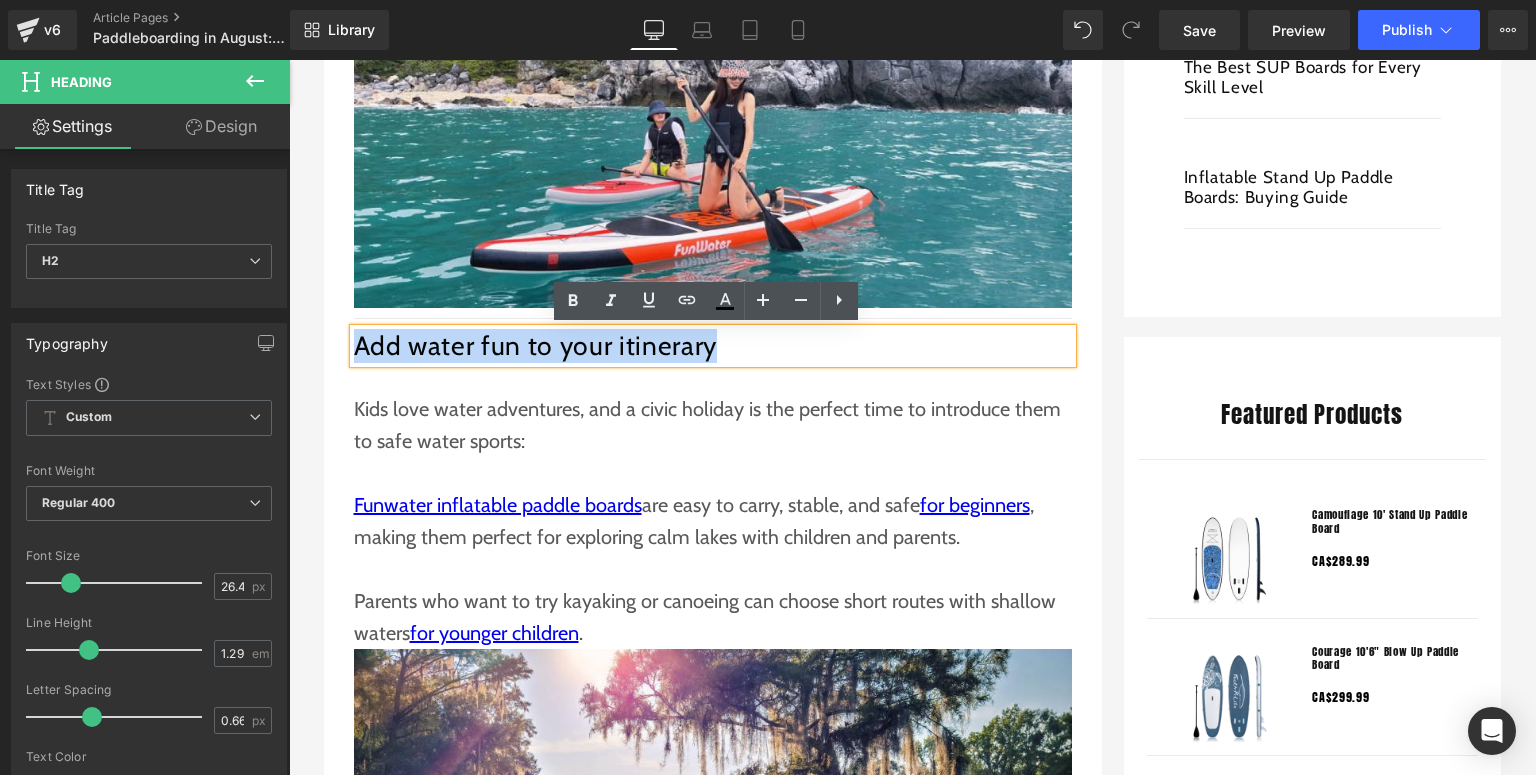 paste 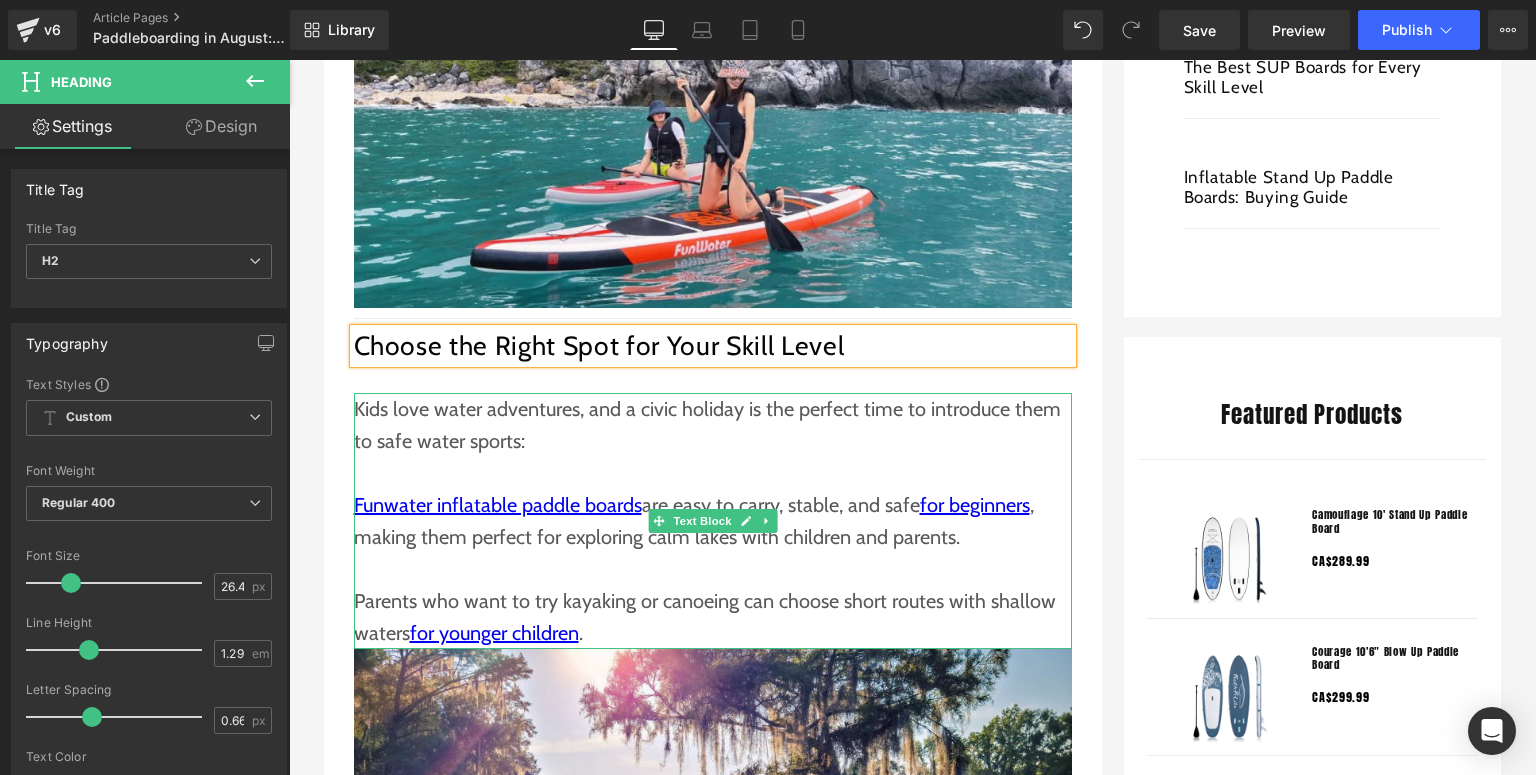 click at bounding box center (713, 473) 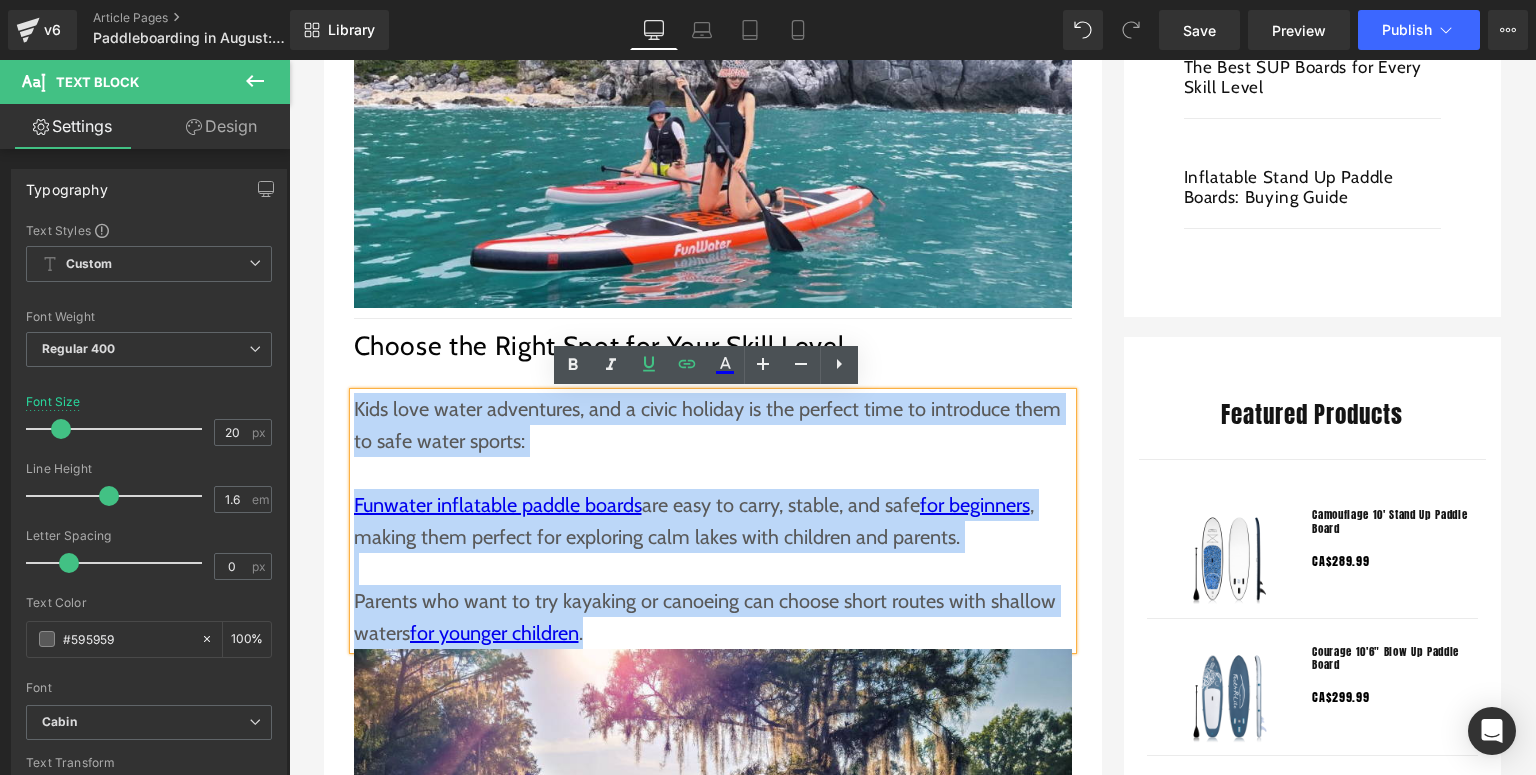 drag, startPoint x: 600, startPoint y: 632, endPoint x: 348, endPoint y: 415, distance: 332.55527 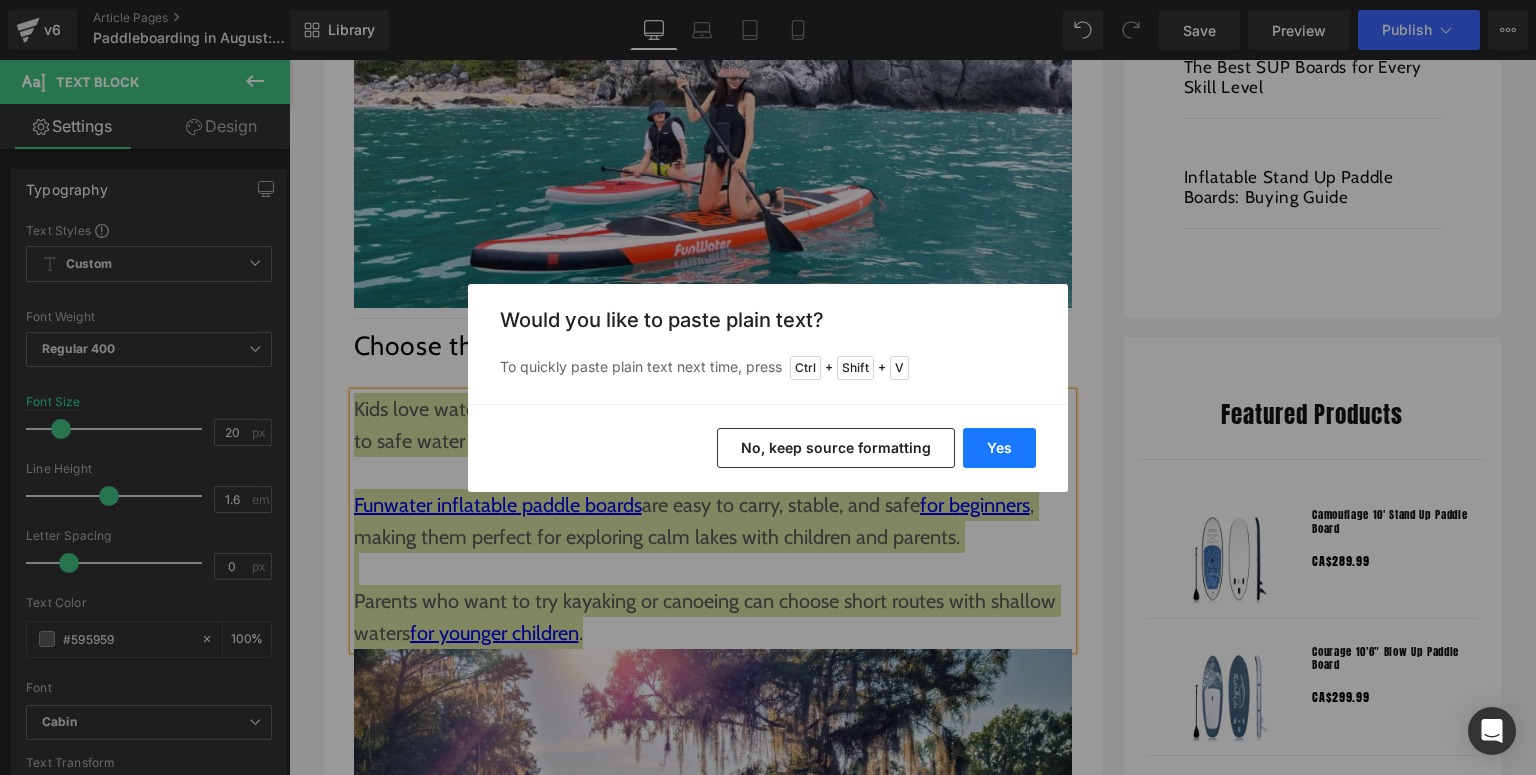 click on "Yes" at bounding box center [999, 448] 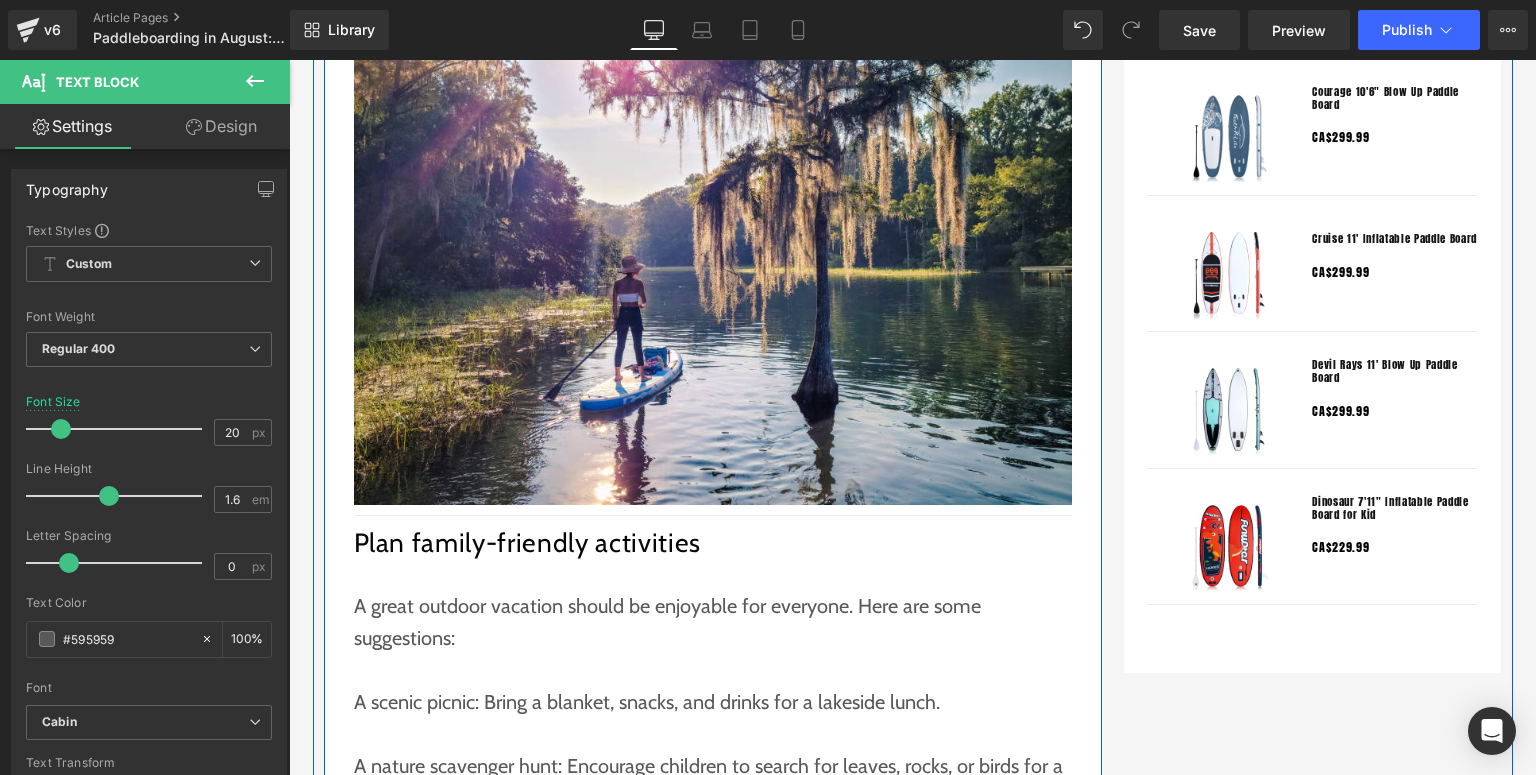 scroll, scrollTop: 2000, scrollLeft: 0, axis: vertical 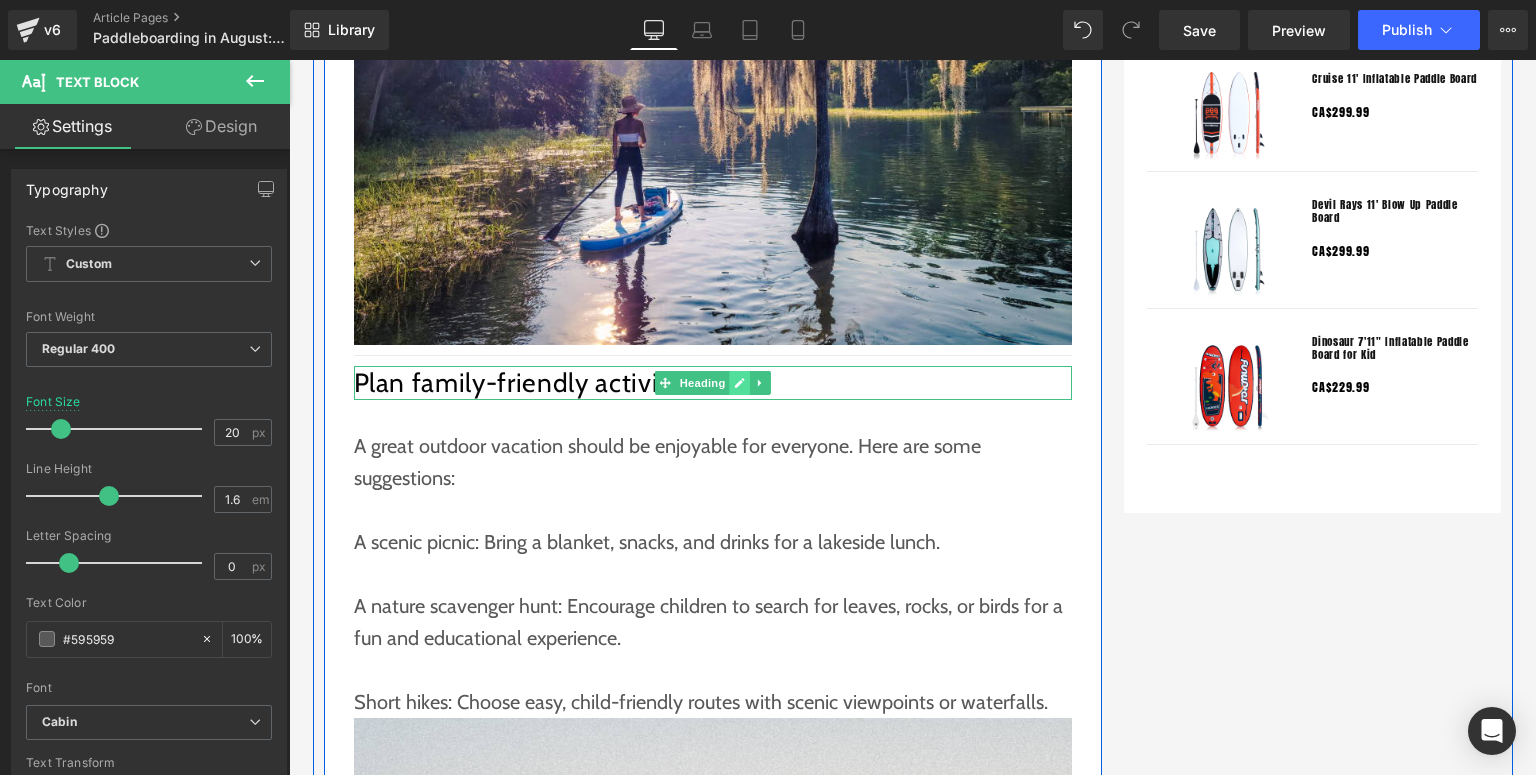 click 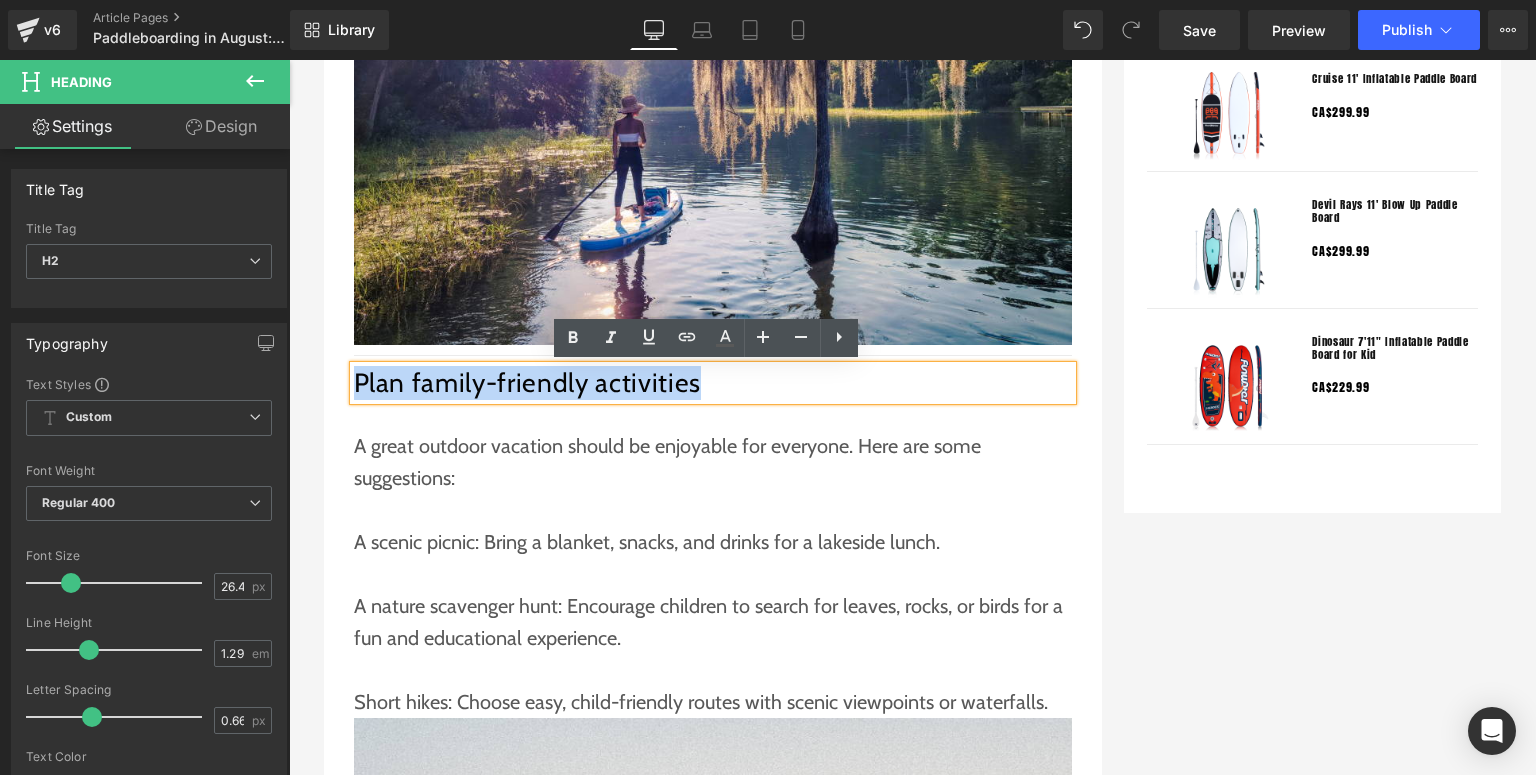 drag, startPoint x: 708, startPoint y: 388, endPoint x: 354, endPoint y: 381, distance: 354.0692 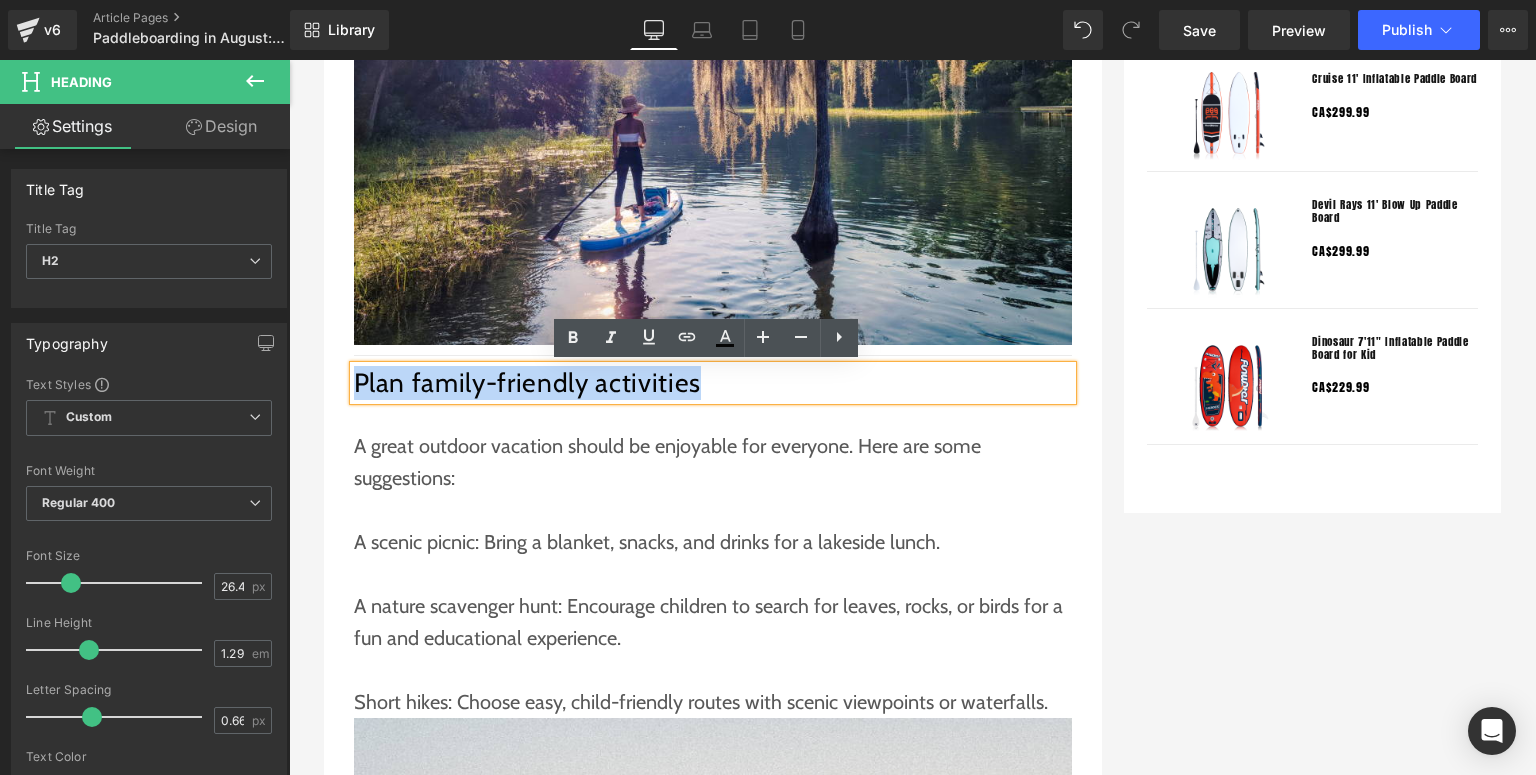 paste 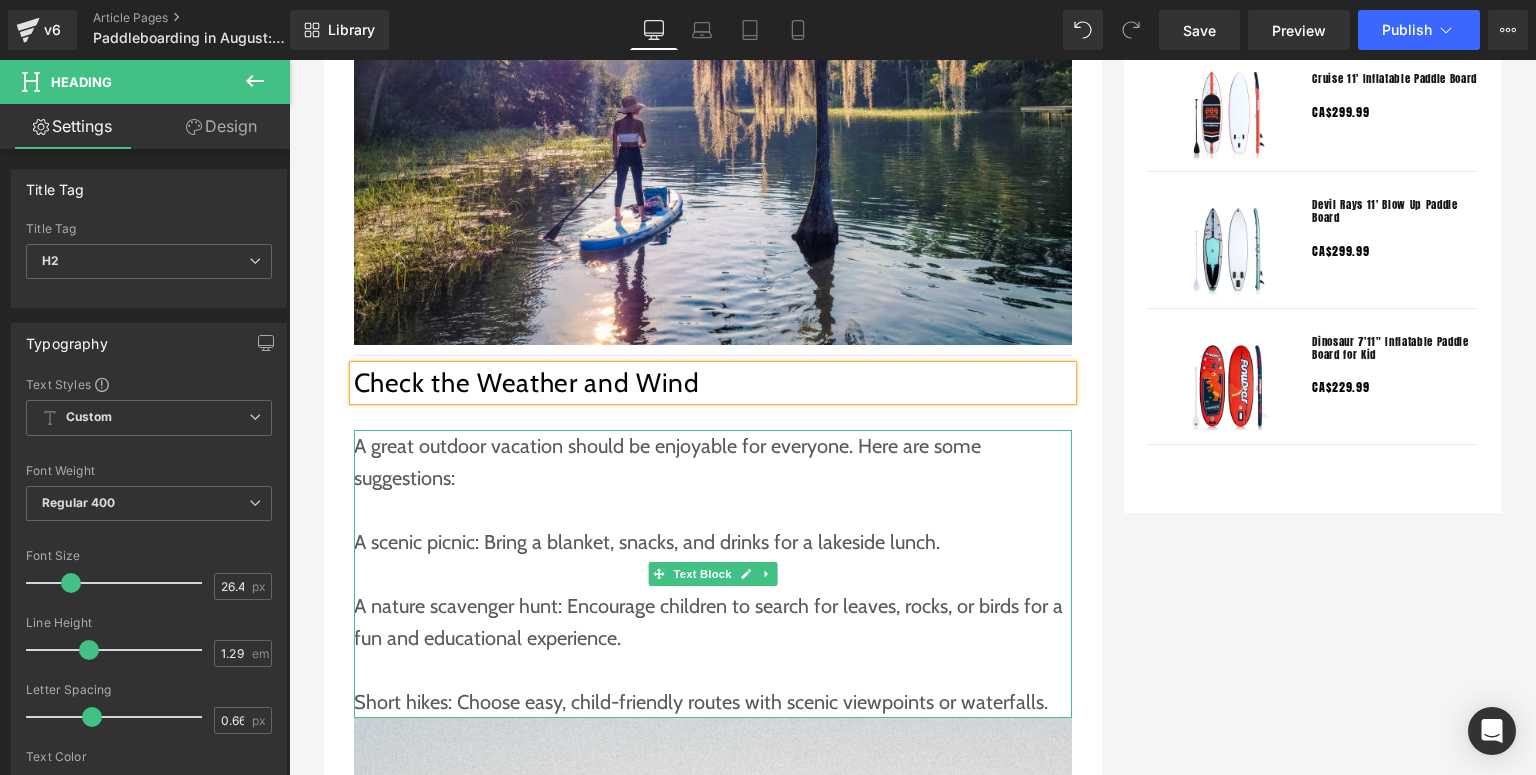 click at bounding box center (713, 510) 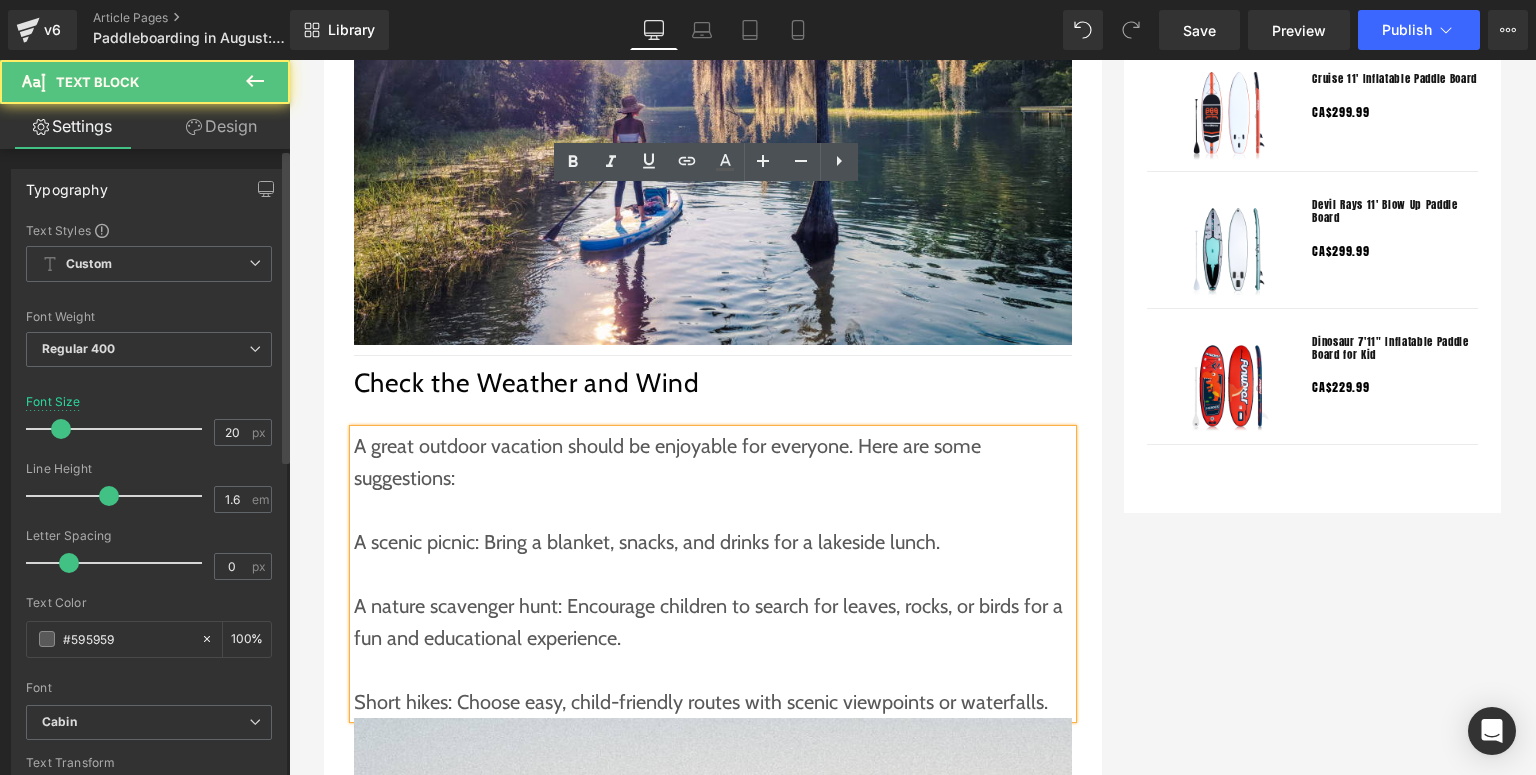 scroll, scrollTop: 2240, scrollLeft: 0, axis: vertical 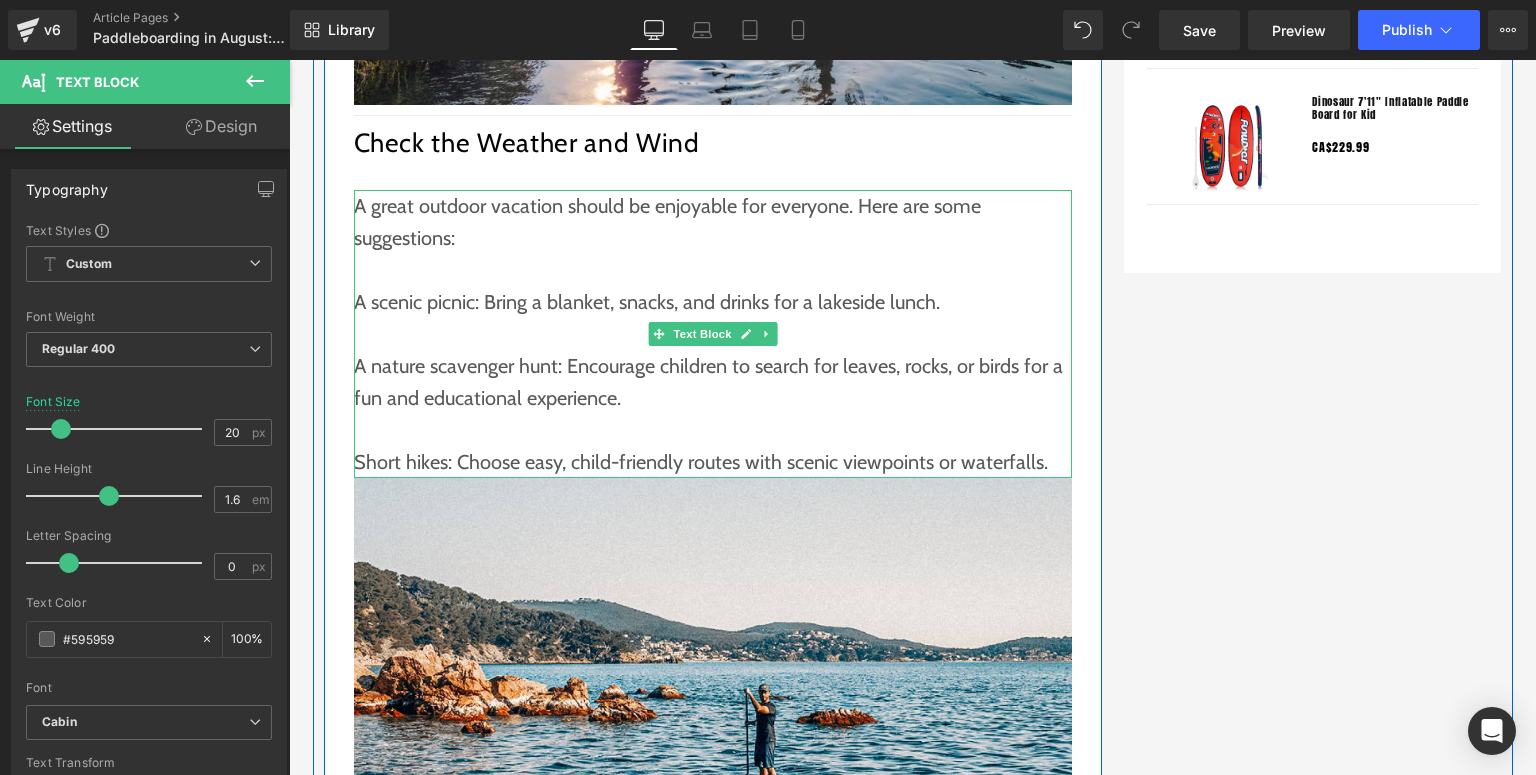 click at bounding box center [713, 430] 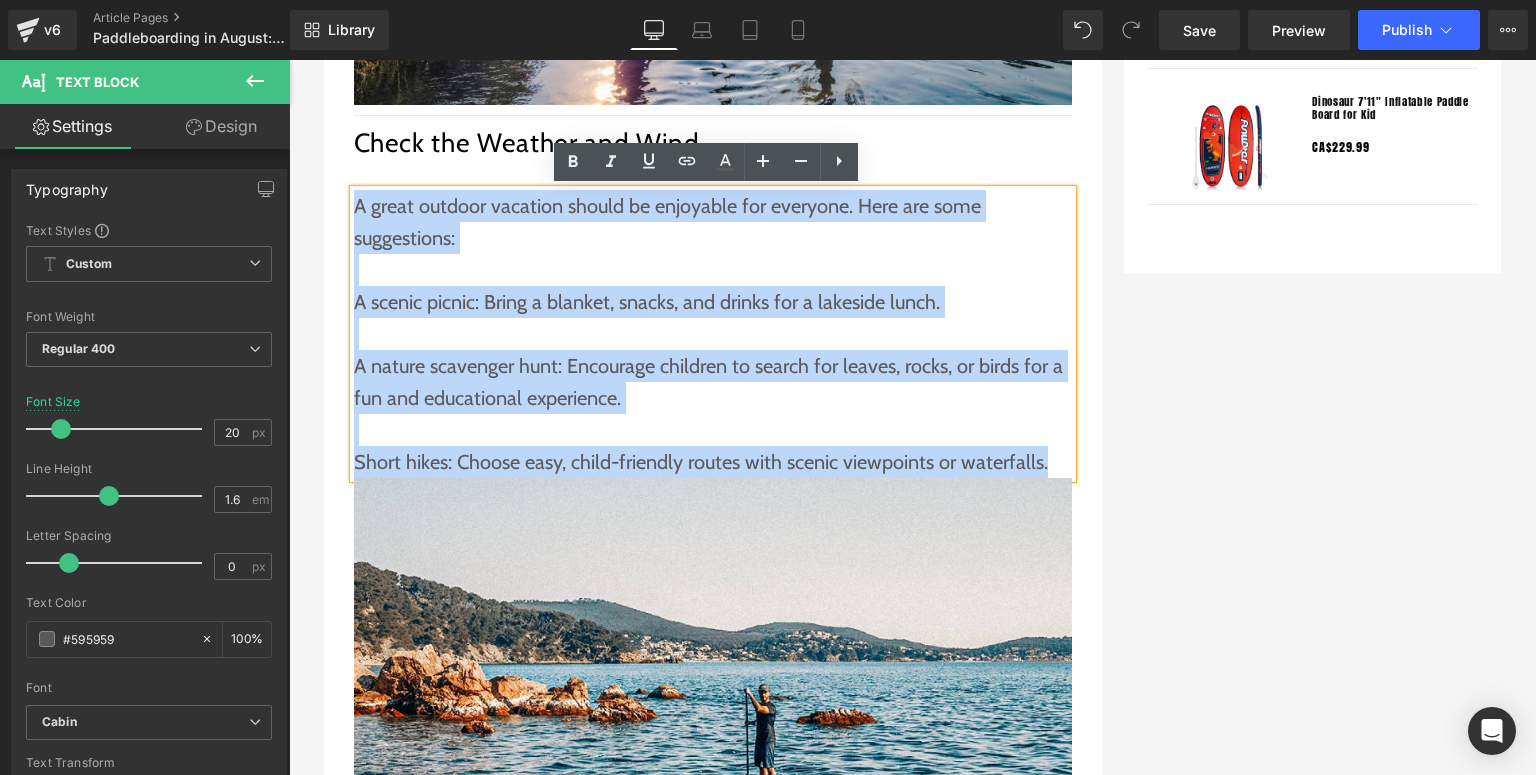 drag, startPoint x: 1047, startPoint y: 460, endPoint x: 349, endPoint y: 207, distance: 742.4372 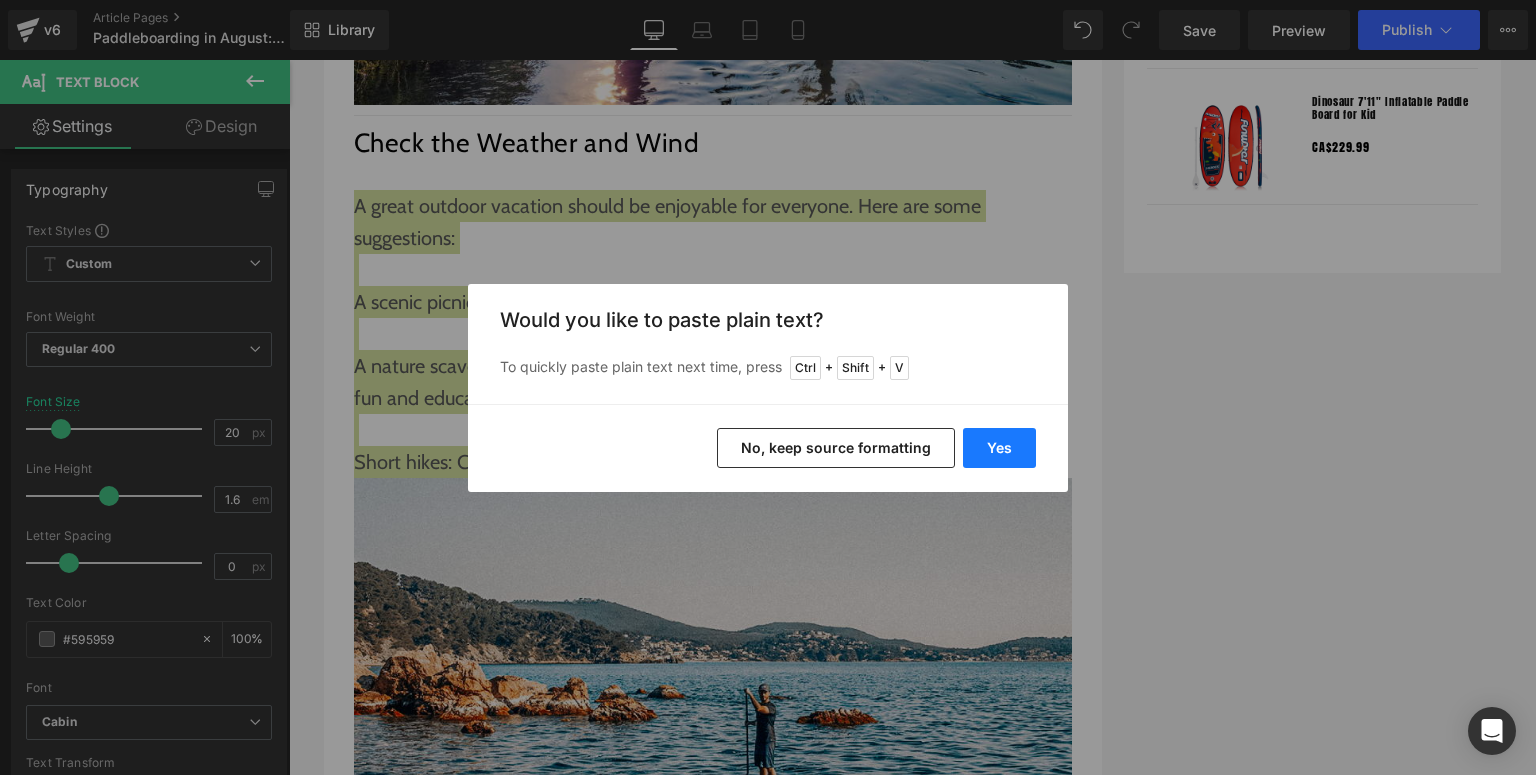 click on "Yes" at bounding box center [999, 448] 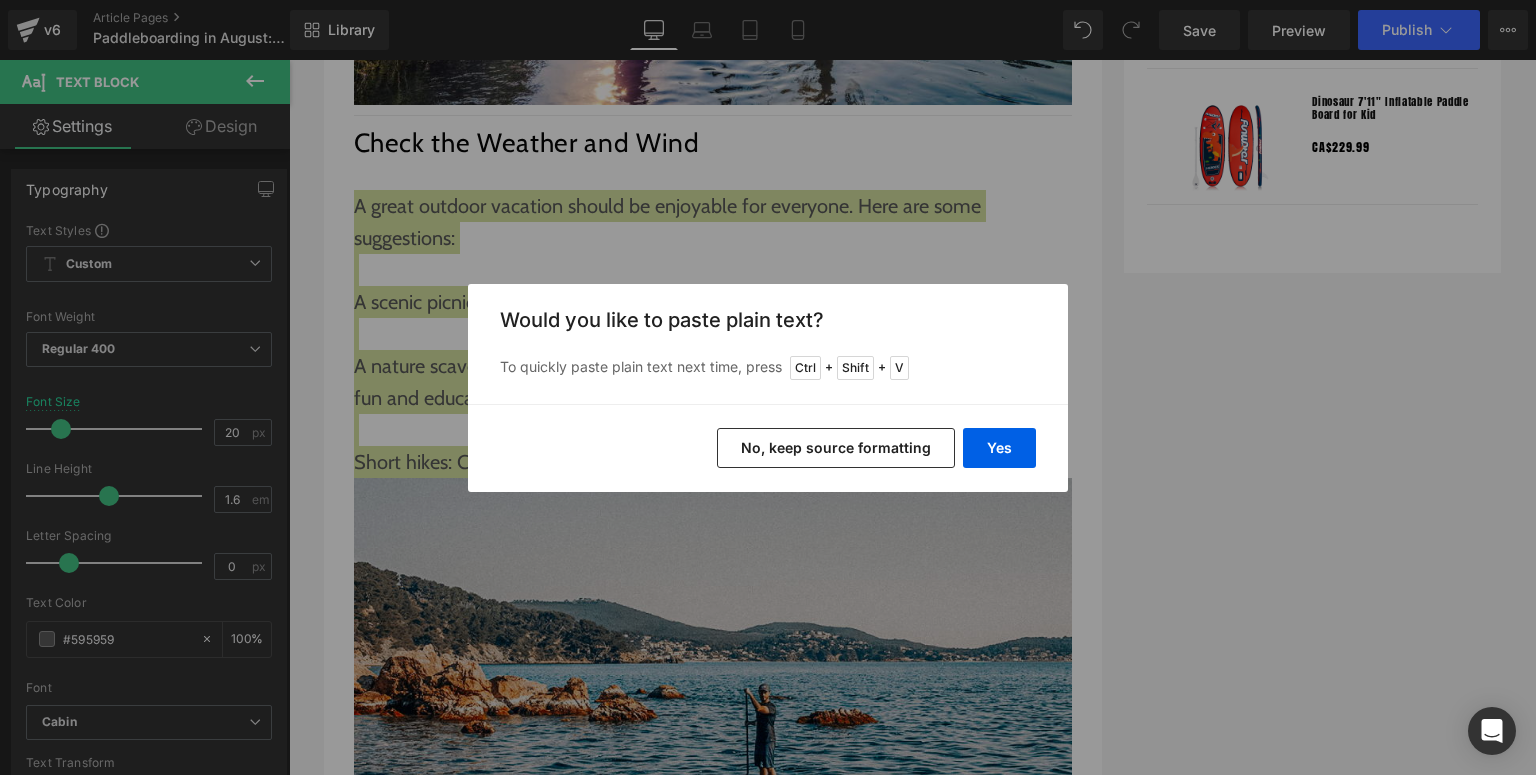 type 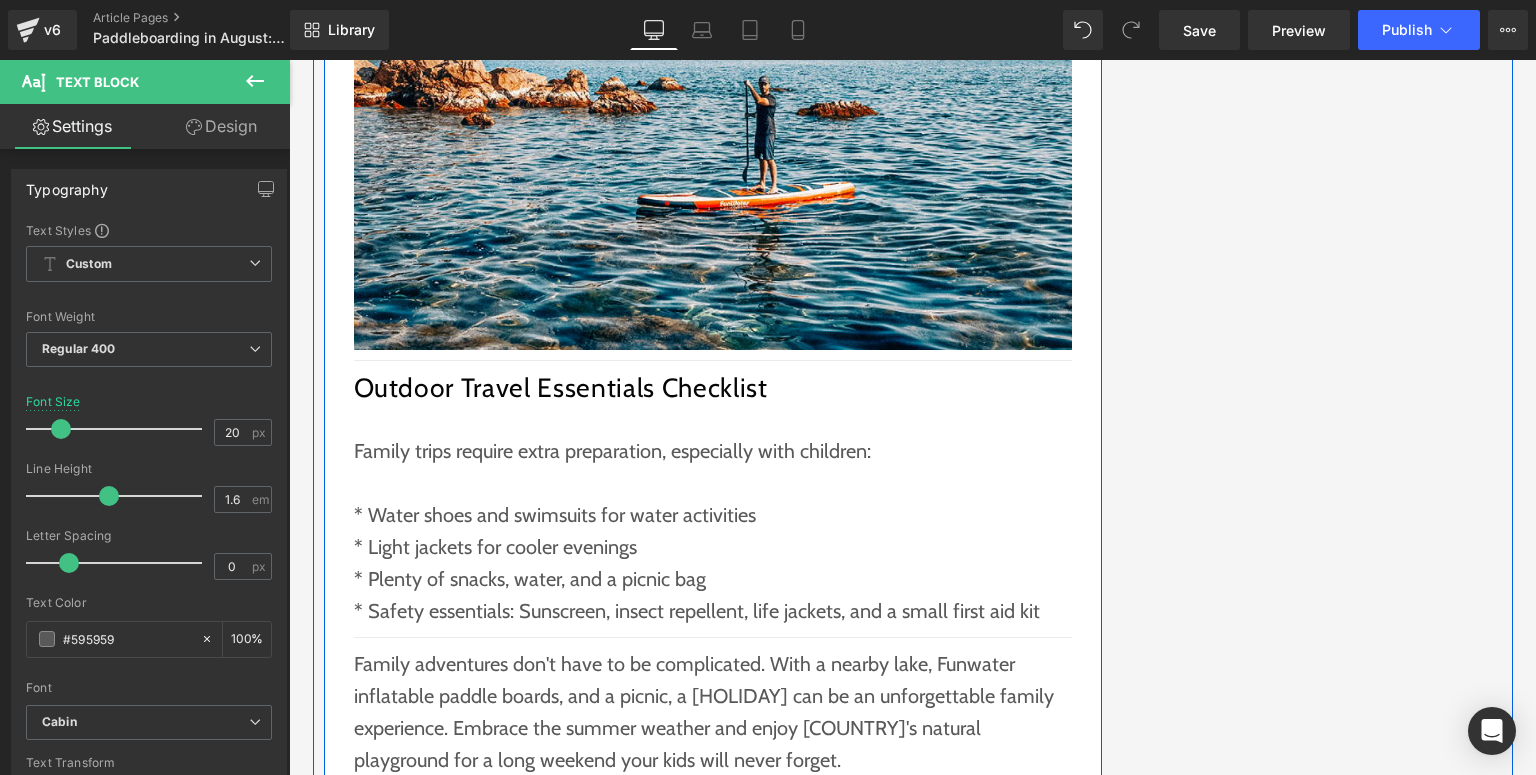 scroll, scrollTop: 2800, scrollLeft: 0, axis: vertical 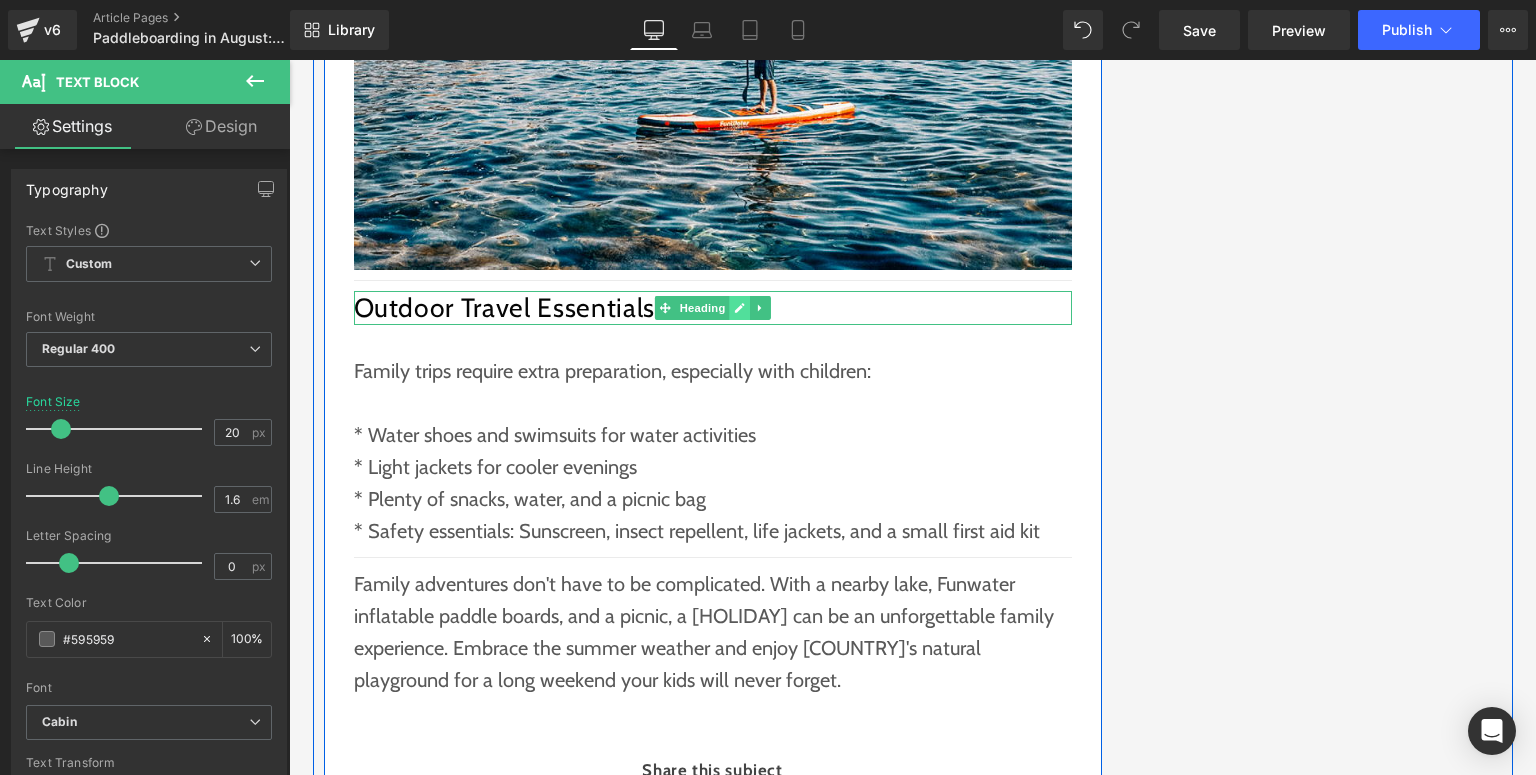 click 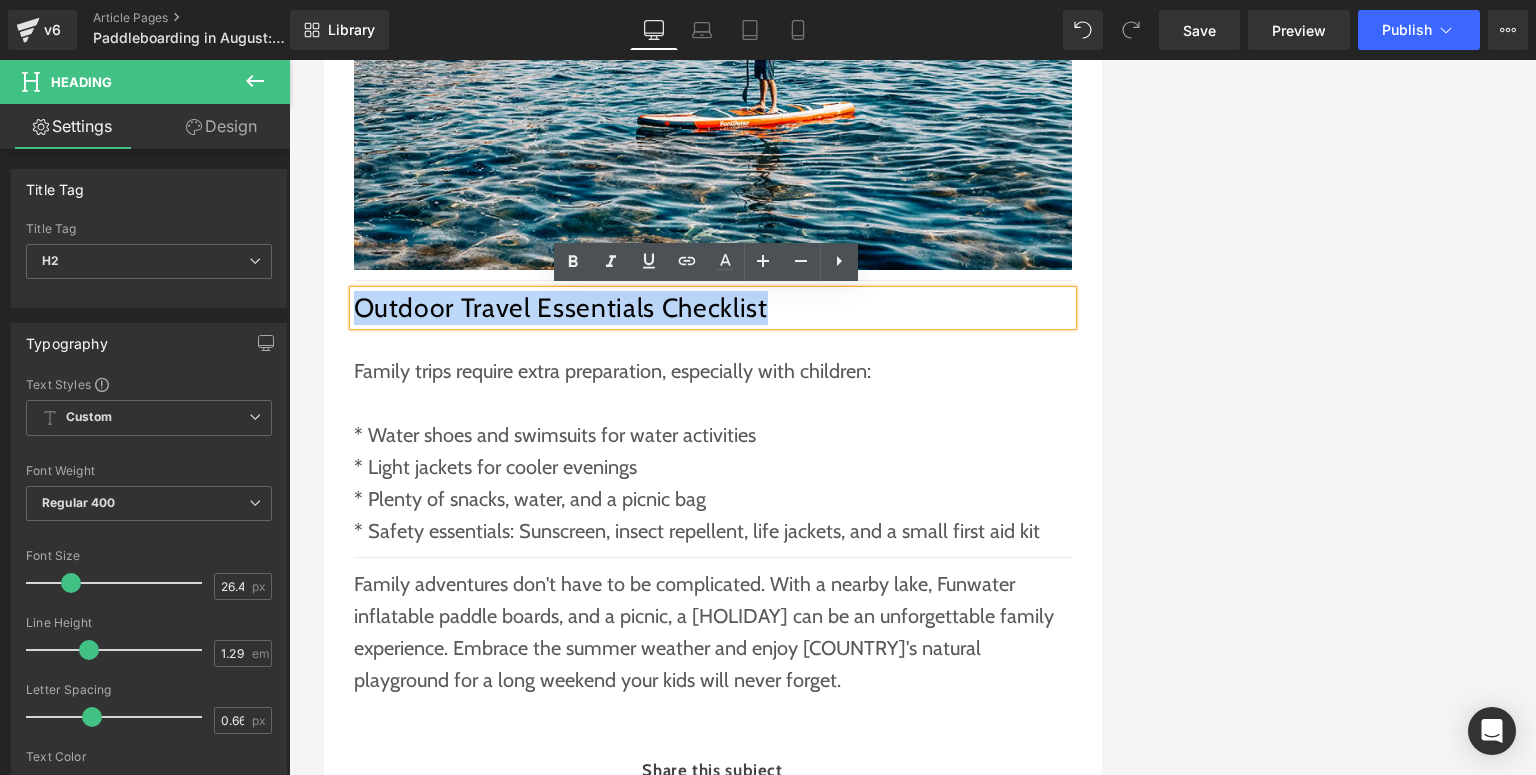 drag, startPoint x: 799, startPoint y: 310, endPoint x: 352, endPoint y: 315, distance: 447.02795 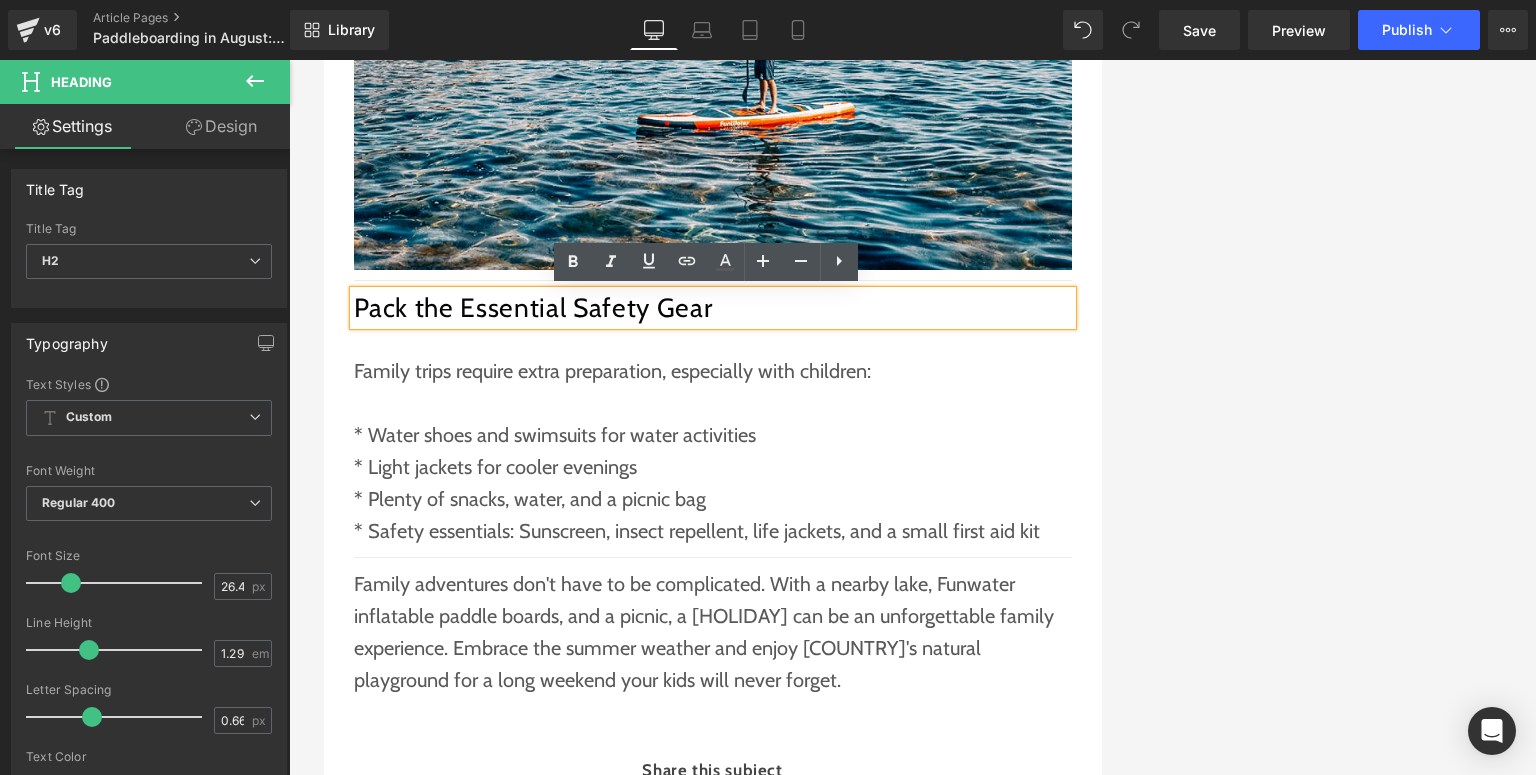 type 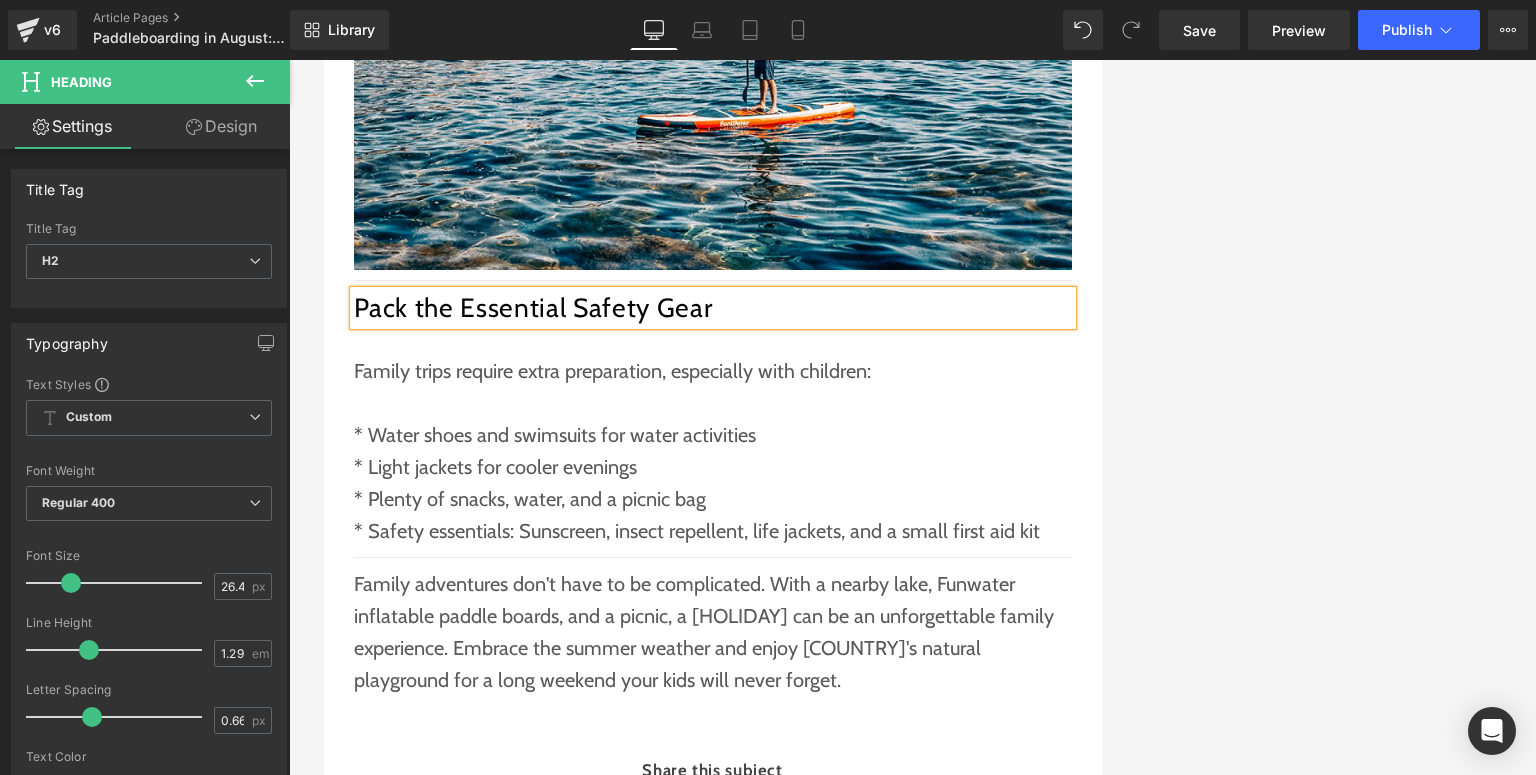 click on "* Water shoes and swimsuits for water activities" at bounding box center [713, 435] 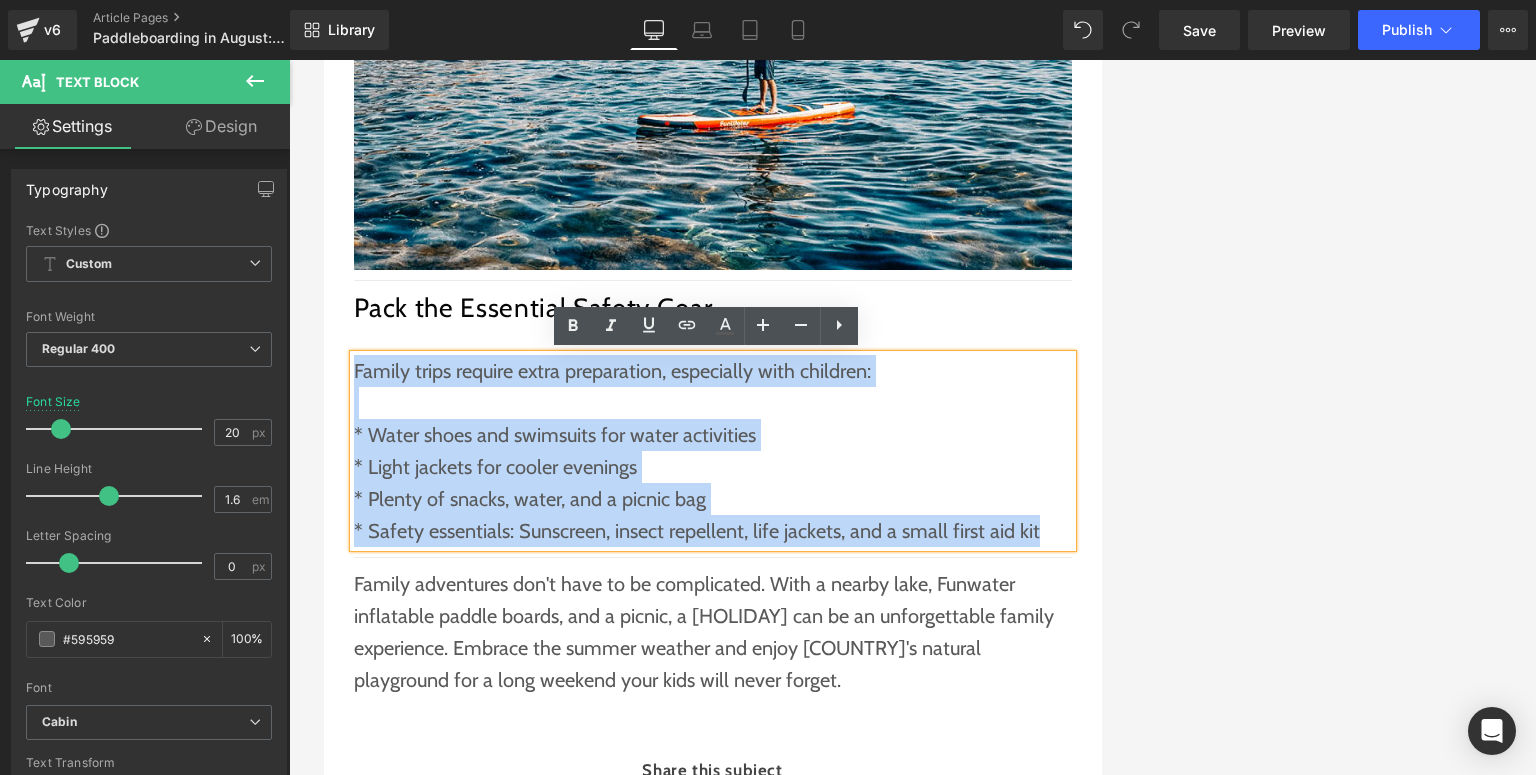 drag, startPoint x: 1044, startPoint y: 526, endPoint x: 348, endPoint y: 374, distance: 712.40436 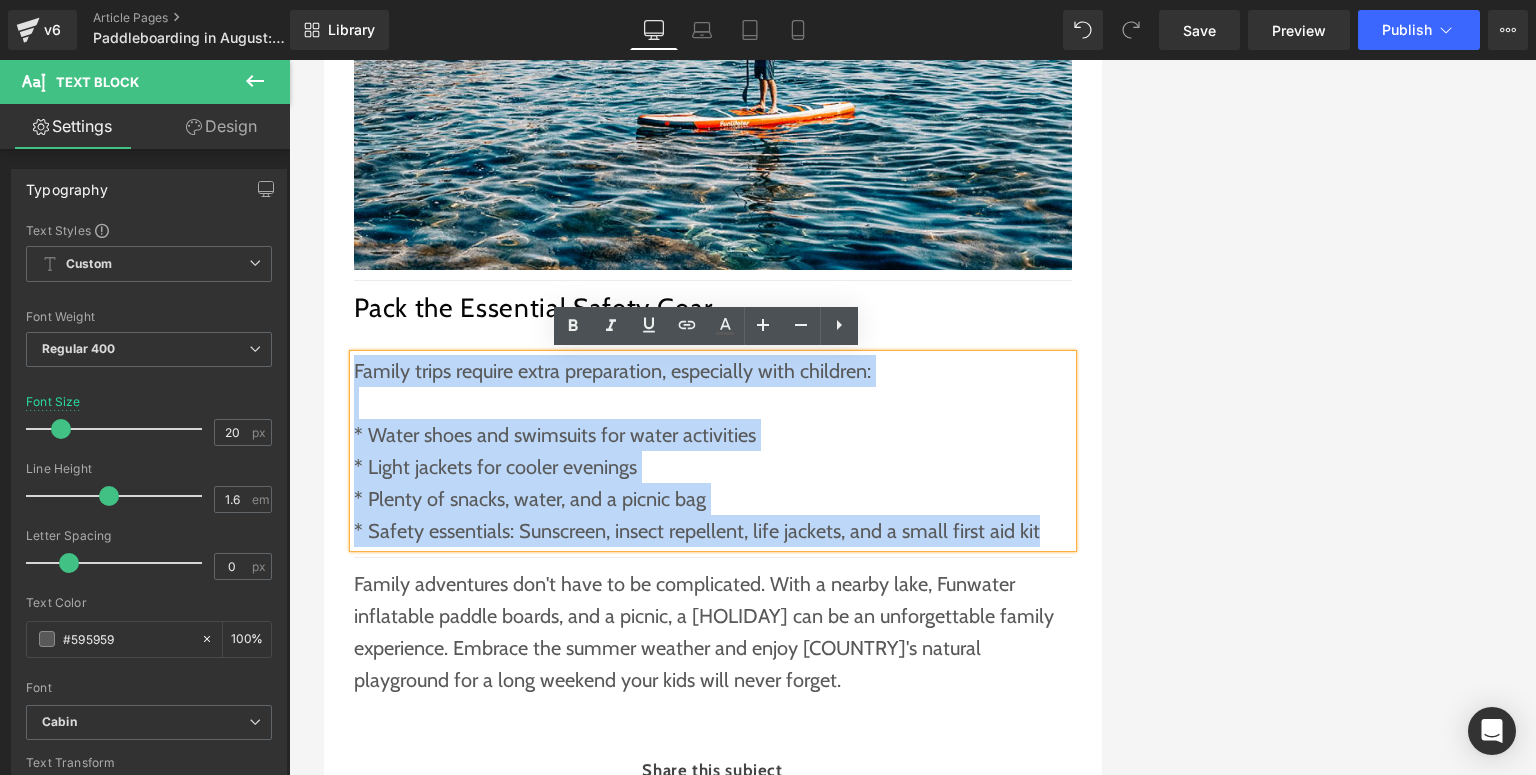 click on "Family trips require extra preparation, especially with children: * Water shoes and swimsuits for water activities * Light jackets for cooler evenings * Plenty of snacks, water, and a picnic bag * Safety essentials: Sunscreen, insect repellent, life jackets, and a small first aid kit" at bounding box center (713, 451) 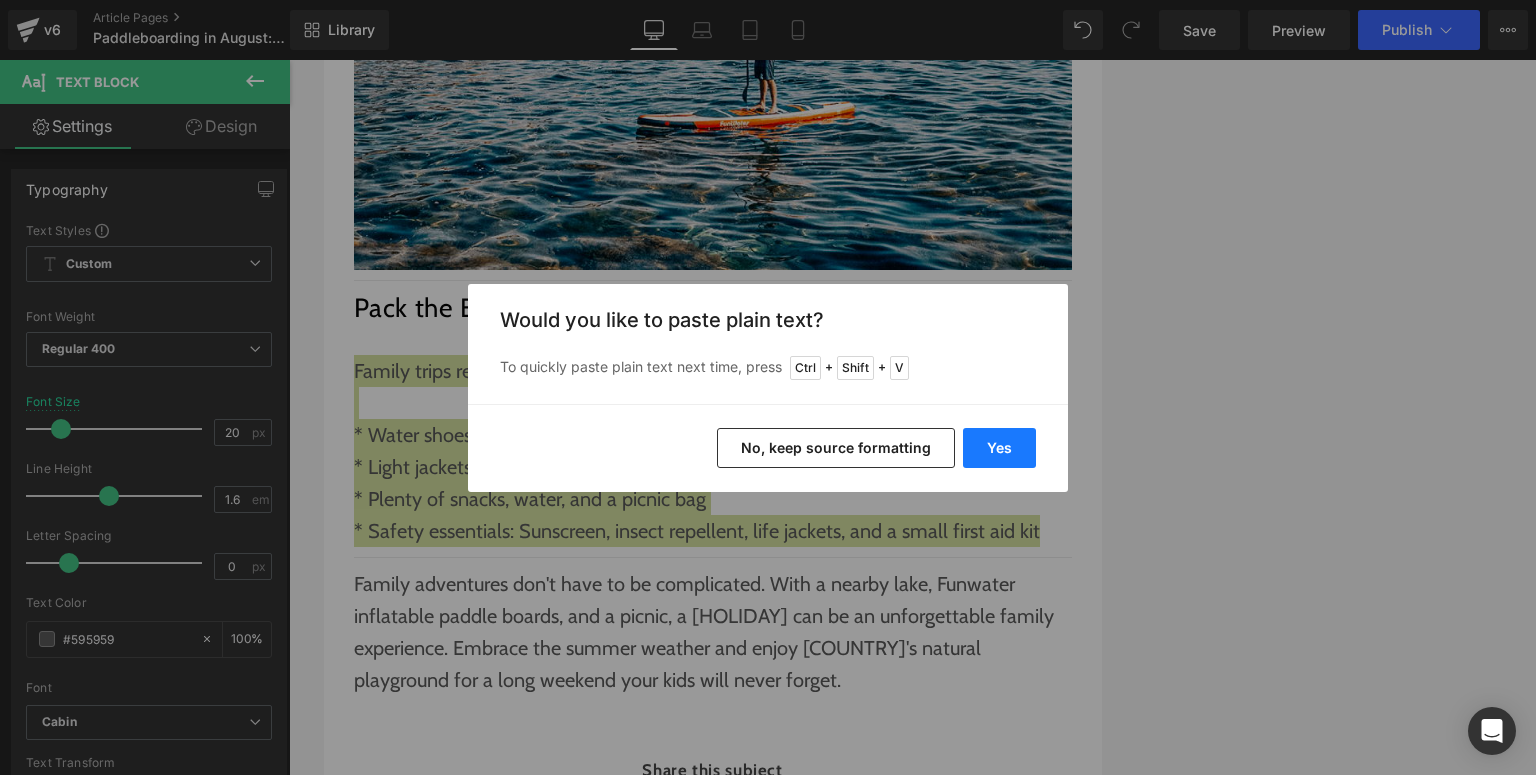 click on "Yes" at bounding box center [999, 448] 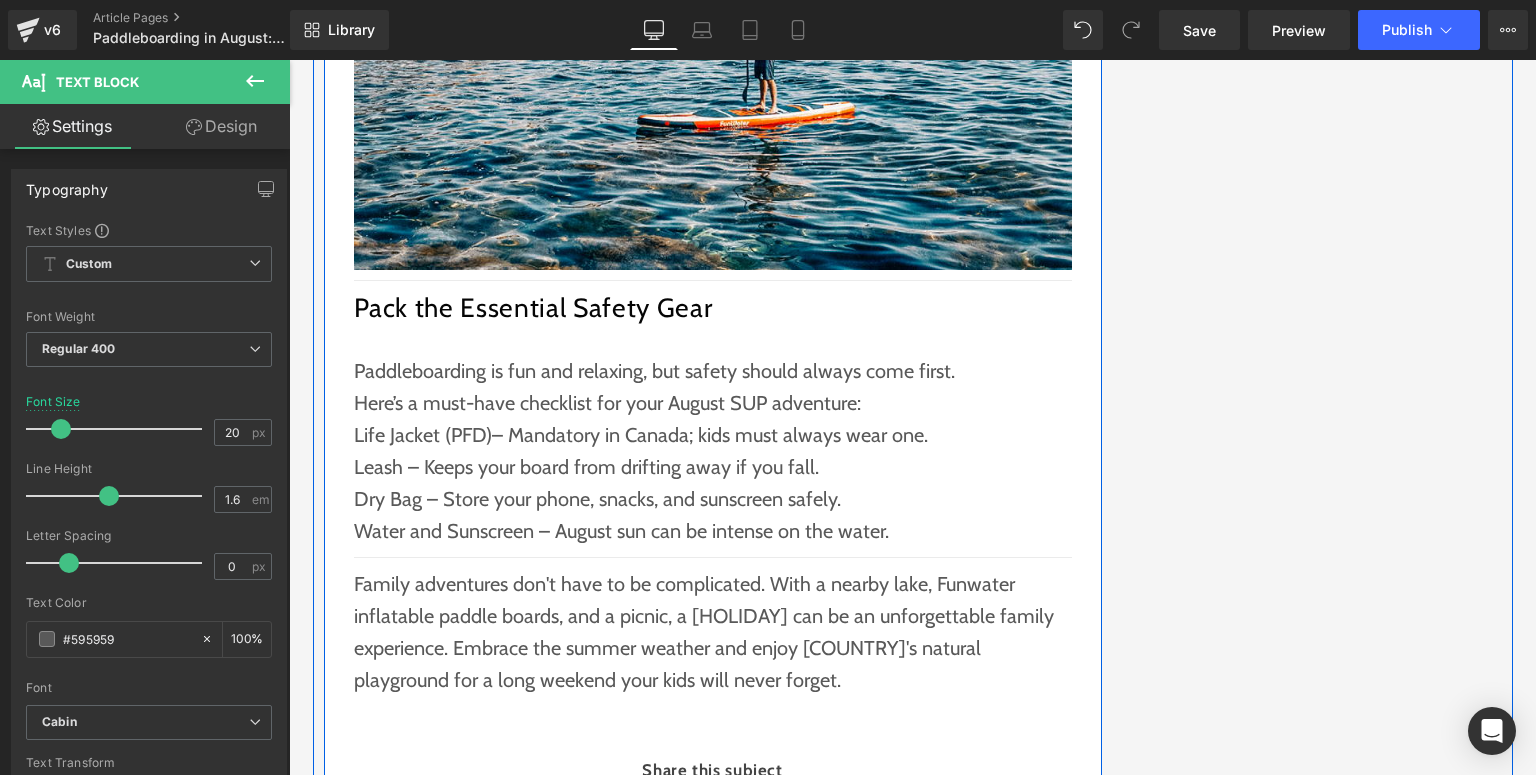 scroll, scrollTop: 2960, scrollLeft: 0, axis: vertical 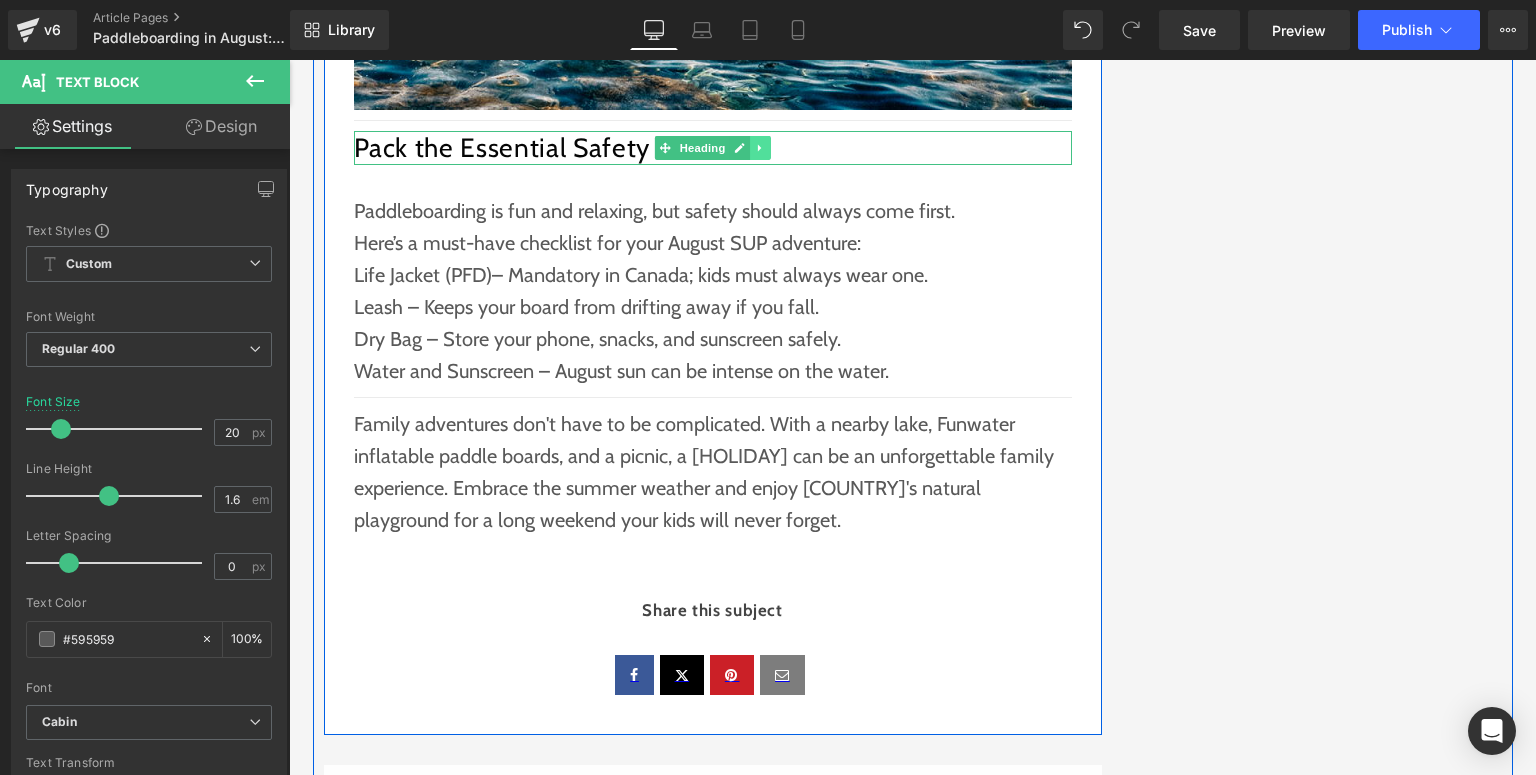 click 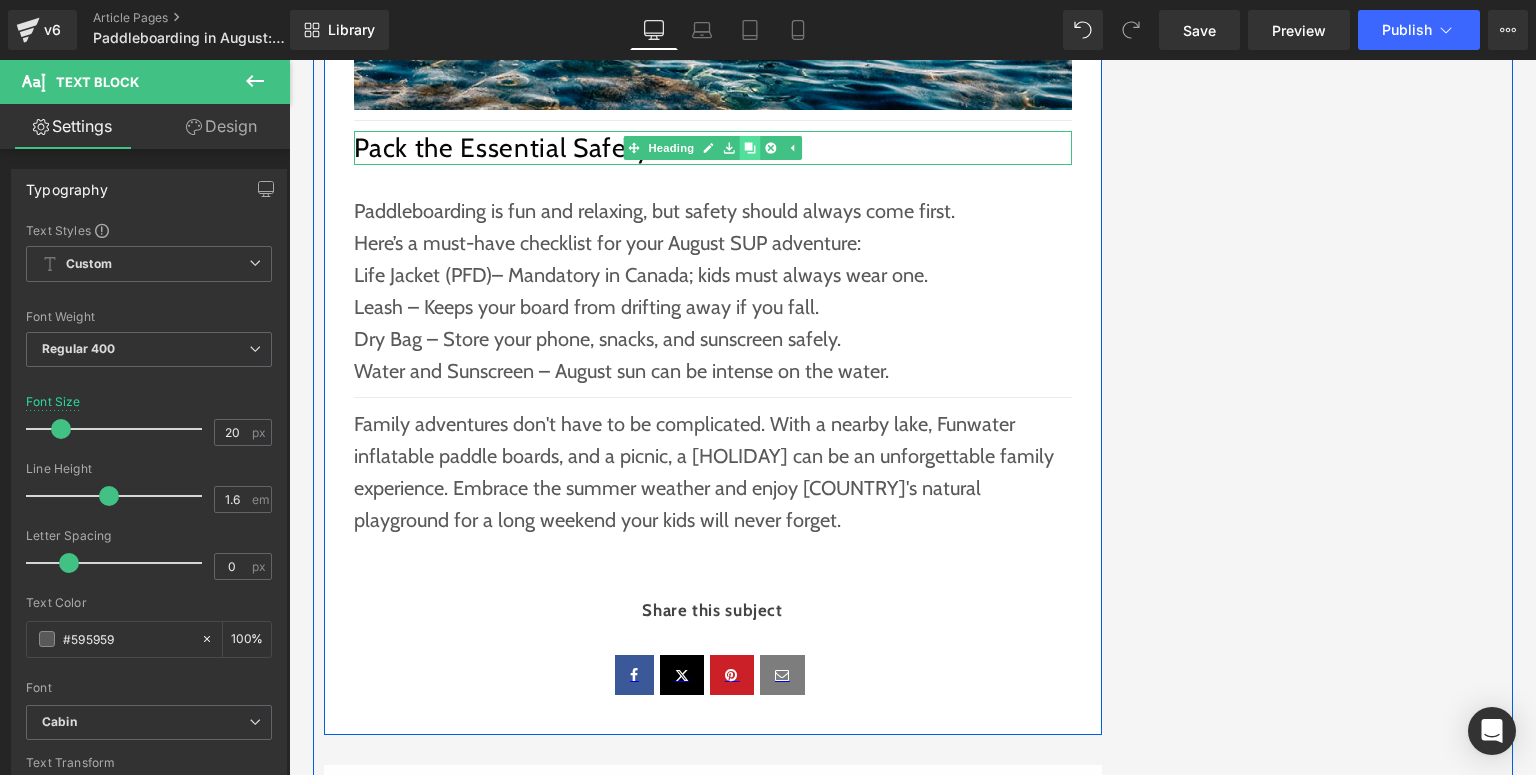 click 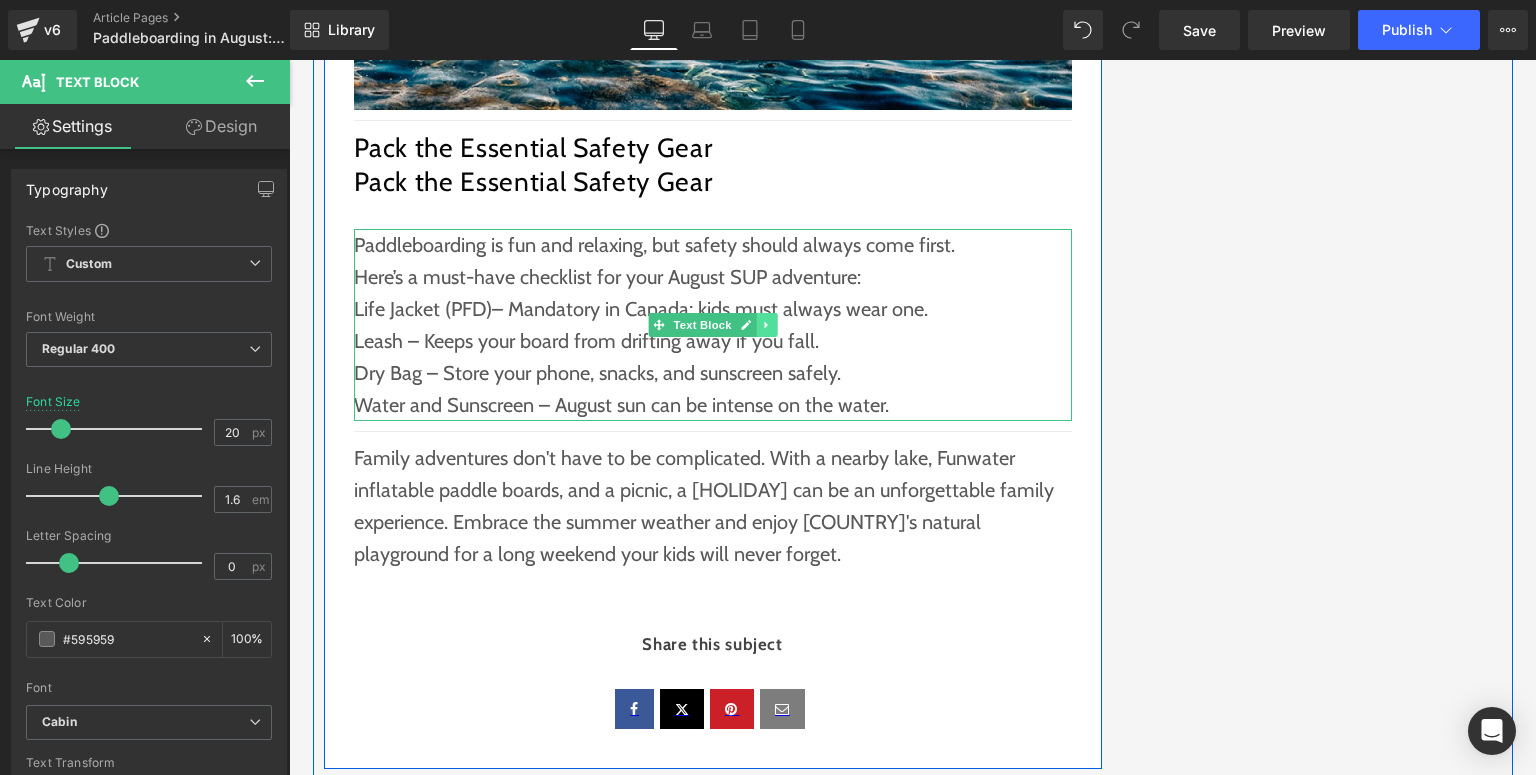 click at bounding box center [766, 325] 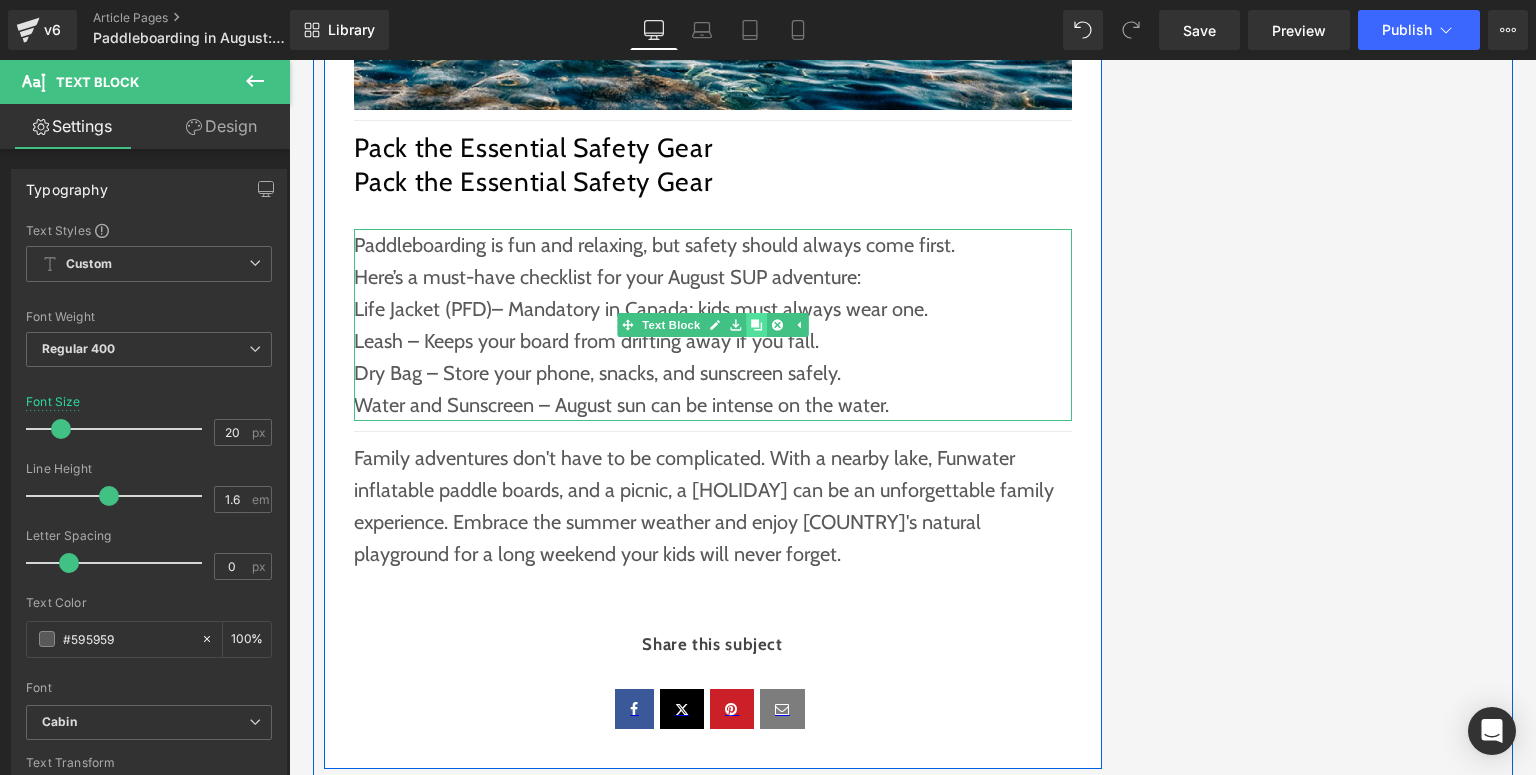 click at bounding box center [756, 325] 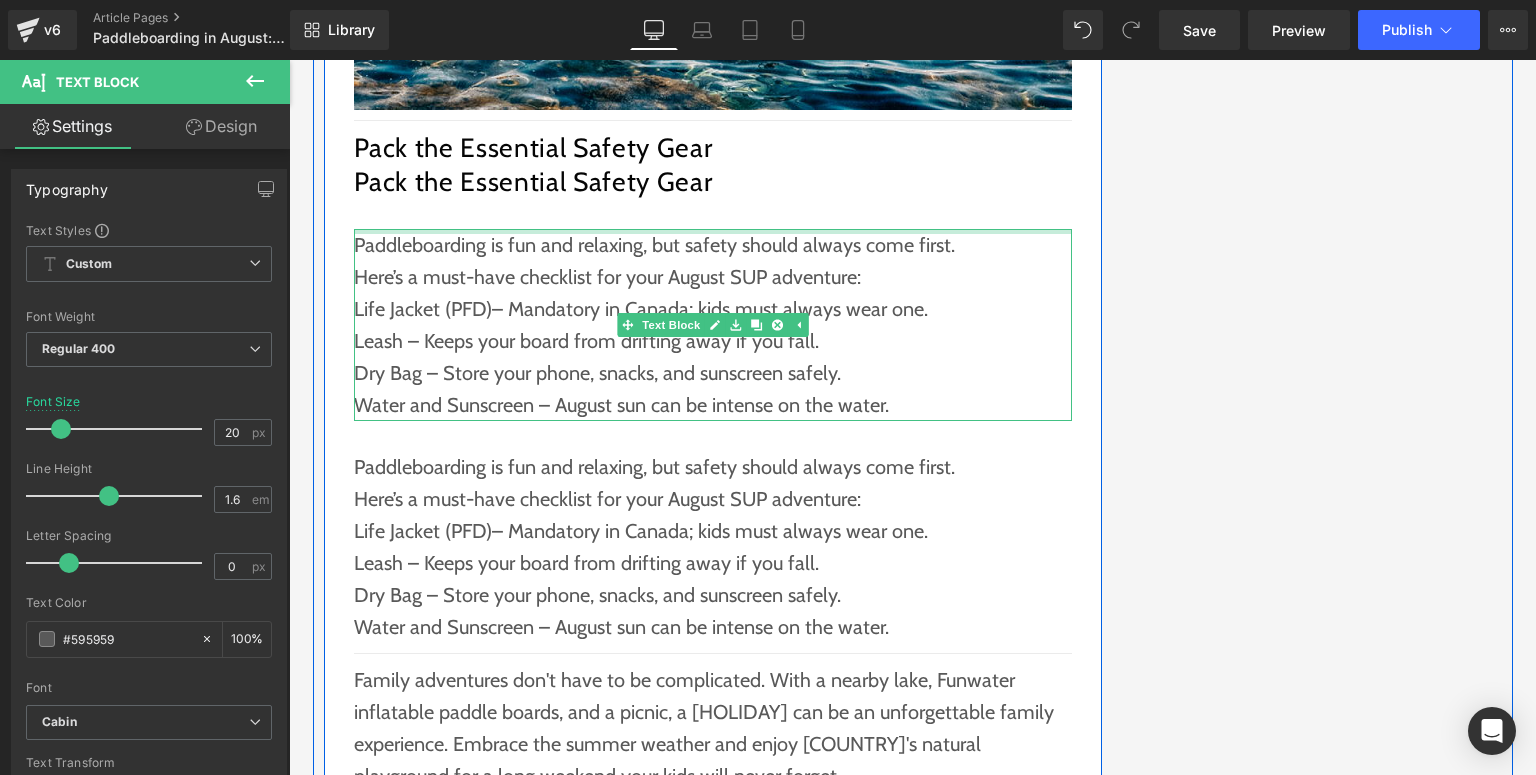 scroll, scrollTop: 2880, scrollLeft: 0, axis: vertical 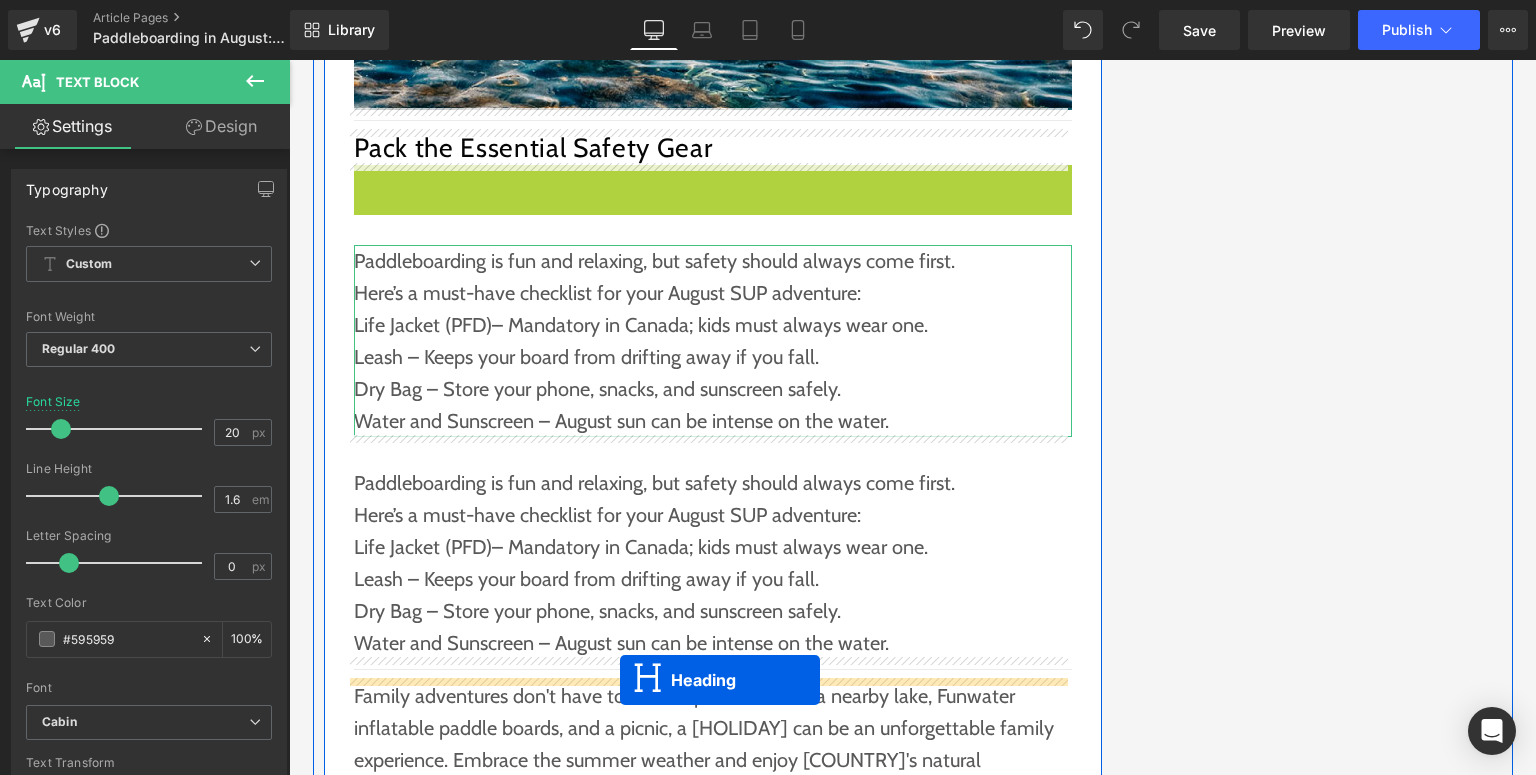 drag, startPoint x: 693, startPoint y: 260, endPoint x: 620, endPoint y: 680, distance: 426.29684 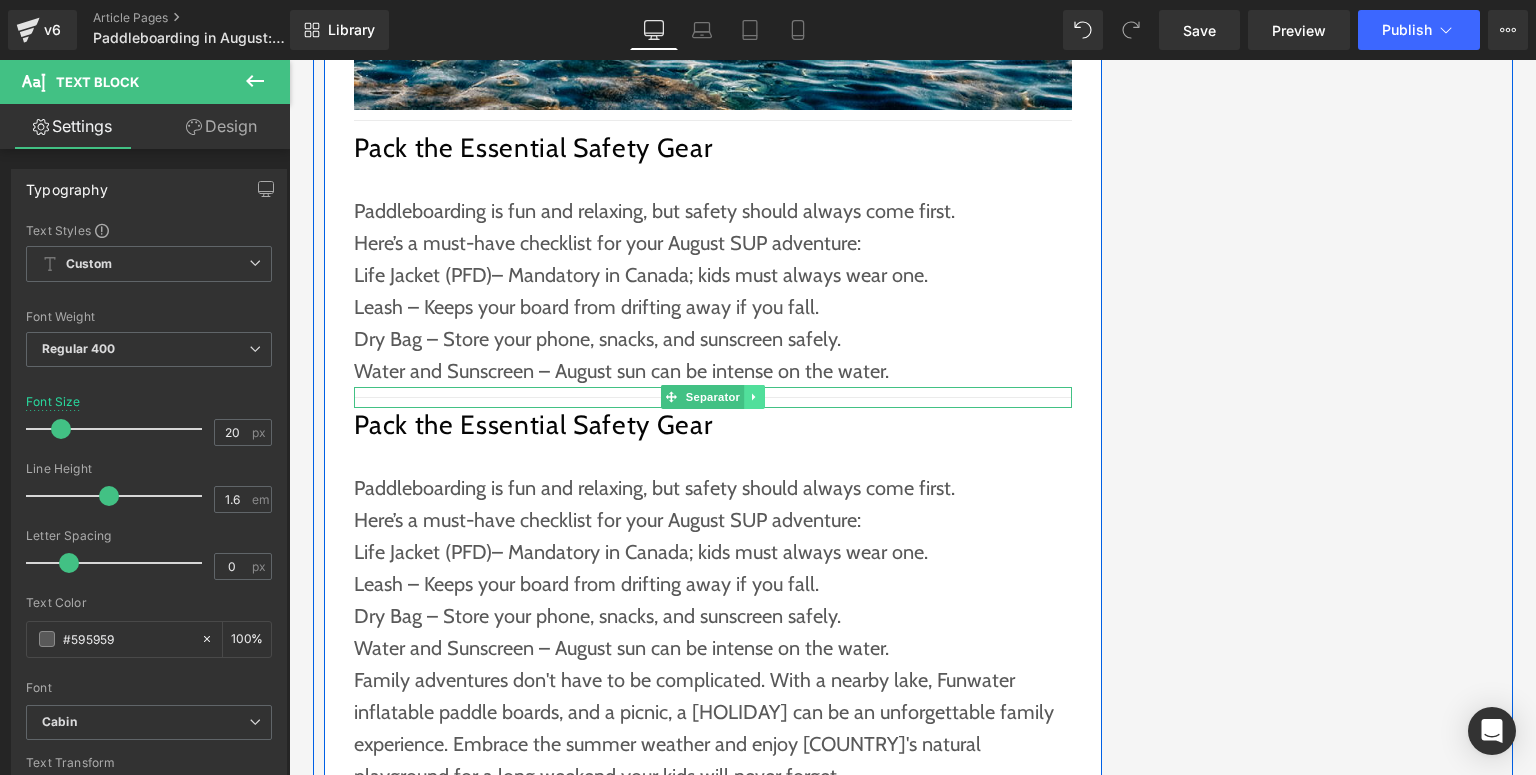 click 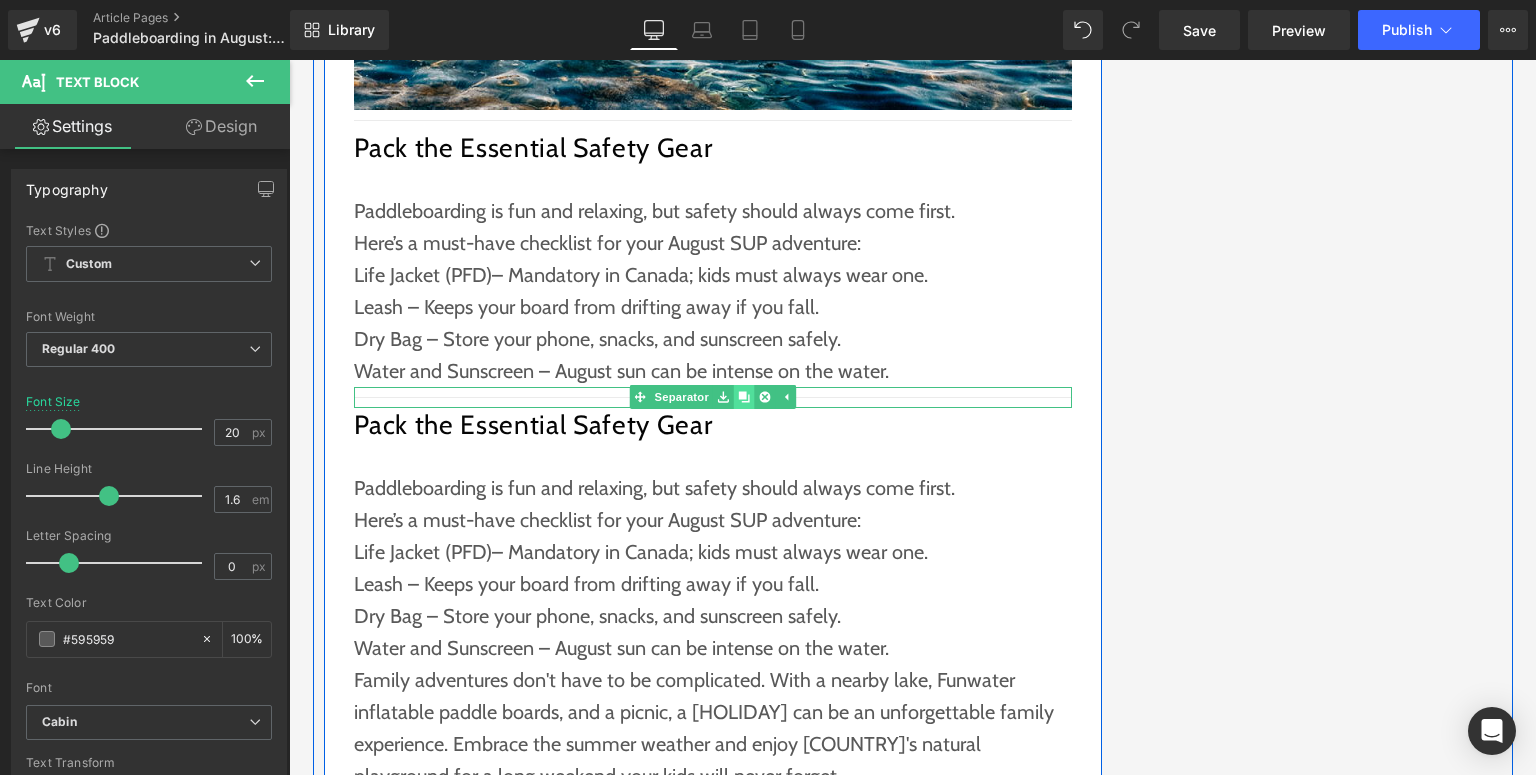 click 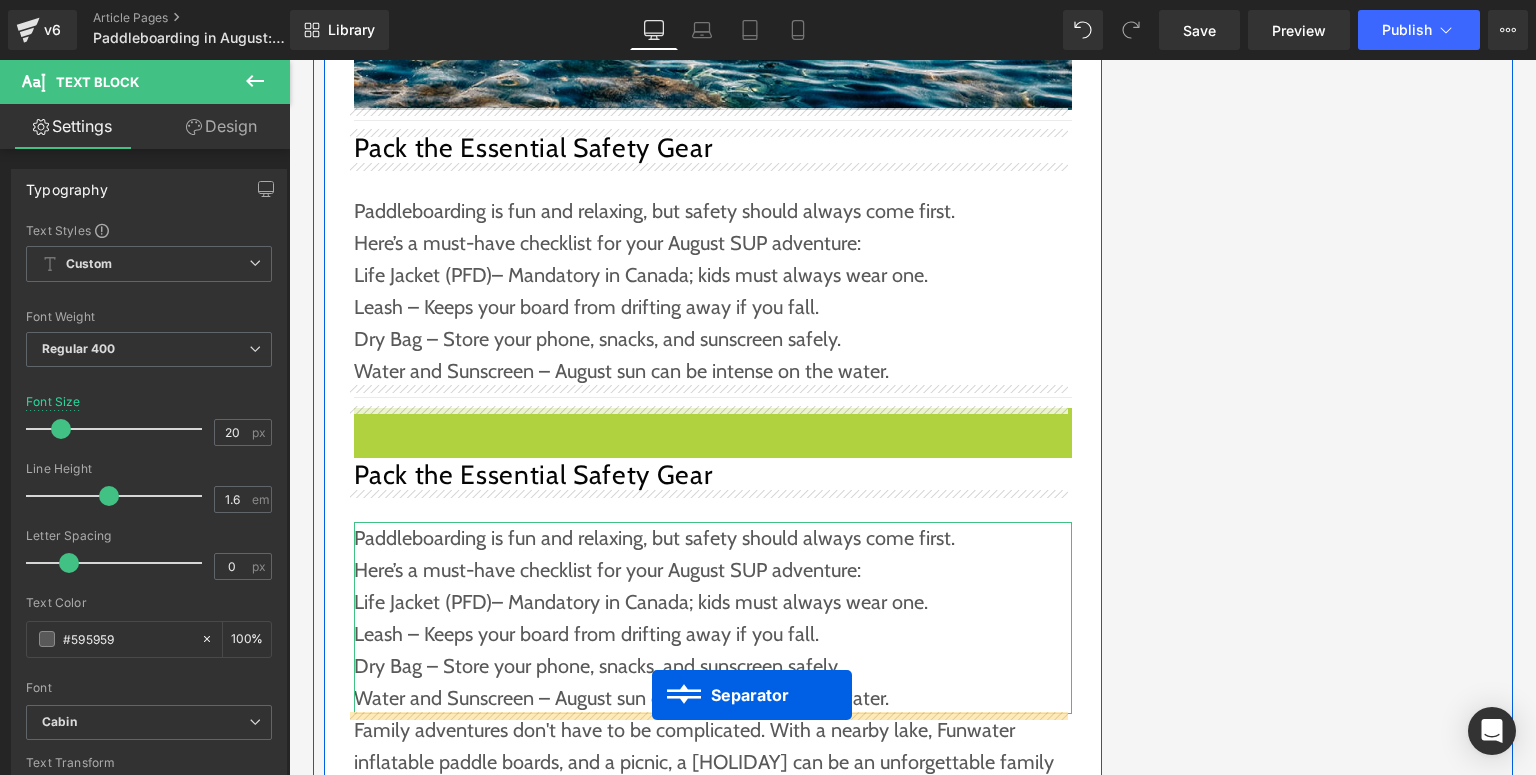 drag, startPoint x: 692, startPoint y: 409, endPoint x: 652, endPoint y: 695, distance: 288.78366 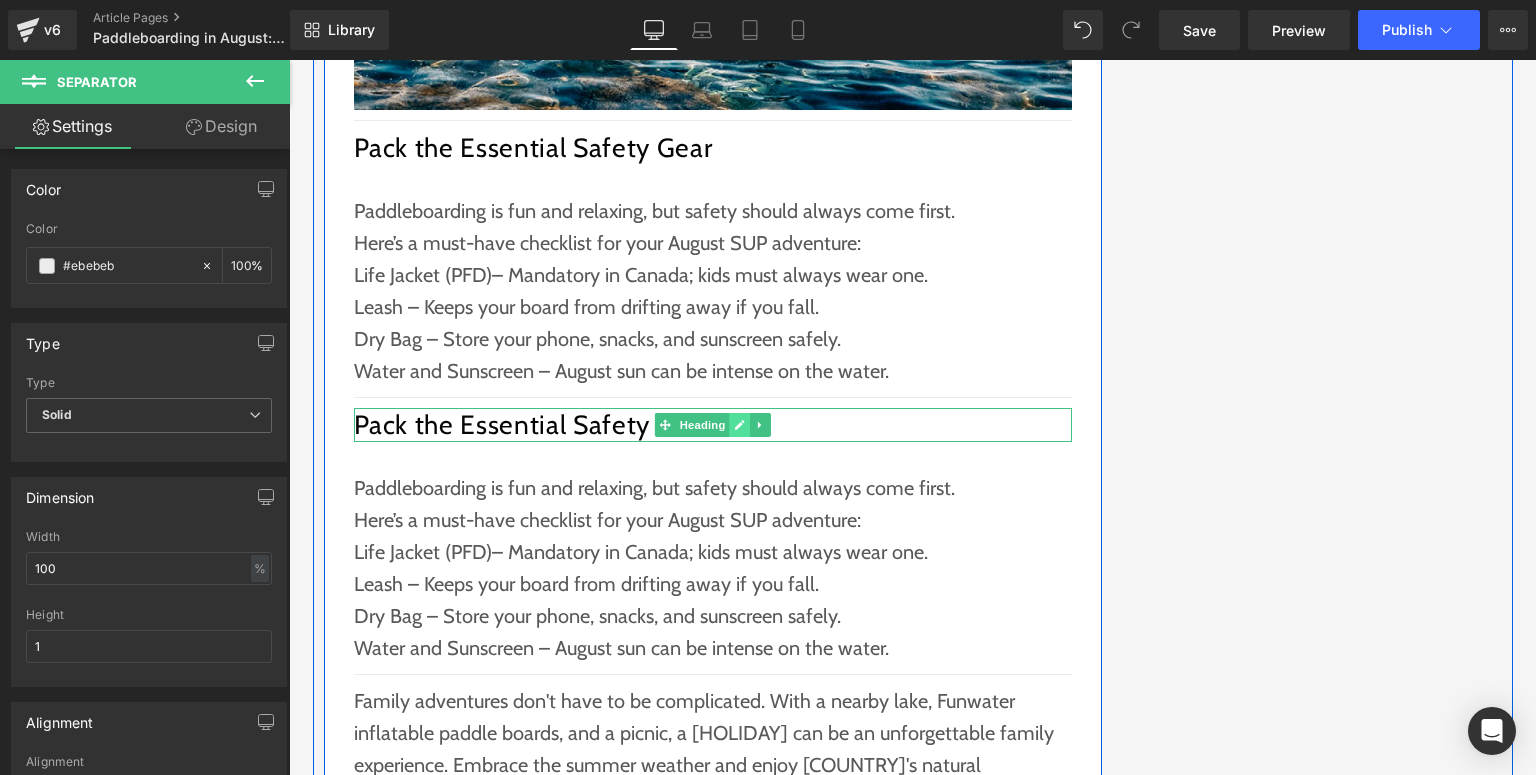 click at bounding box center (739, 425) 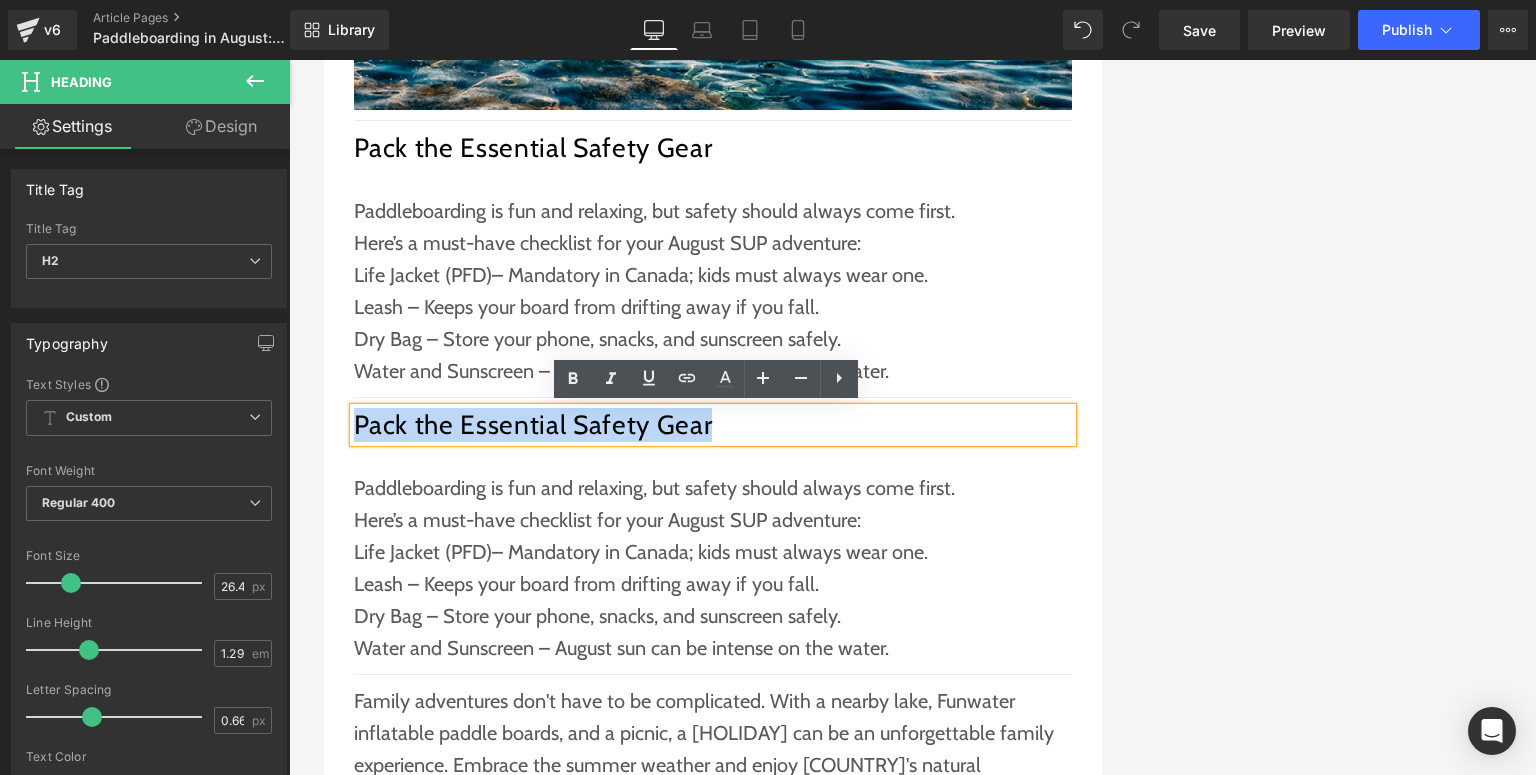 drag, startPoint x: 743, startPoint y: 429, endPoint x: 349, endPoint y: 425, distance: 394.0203 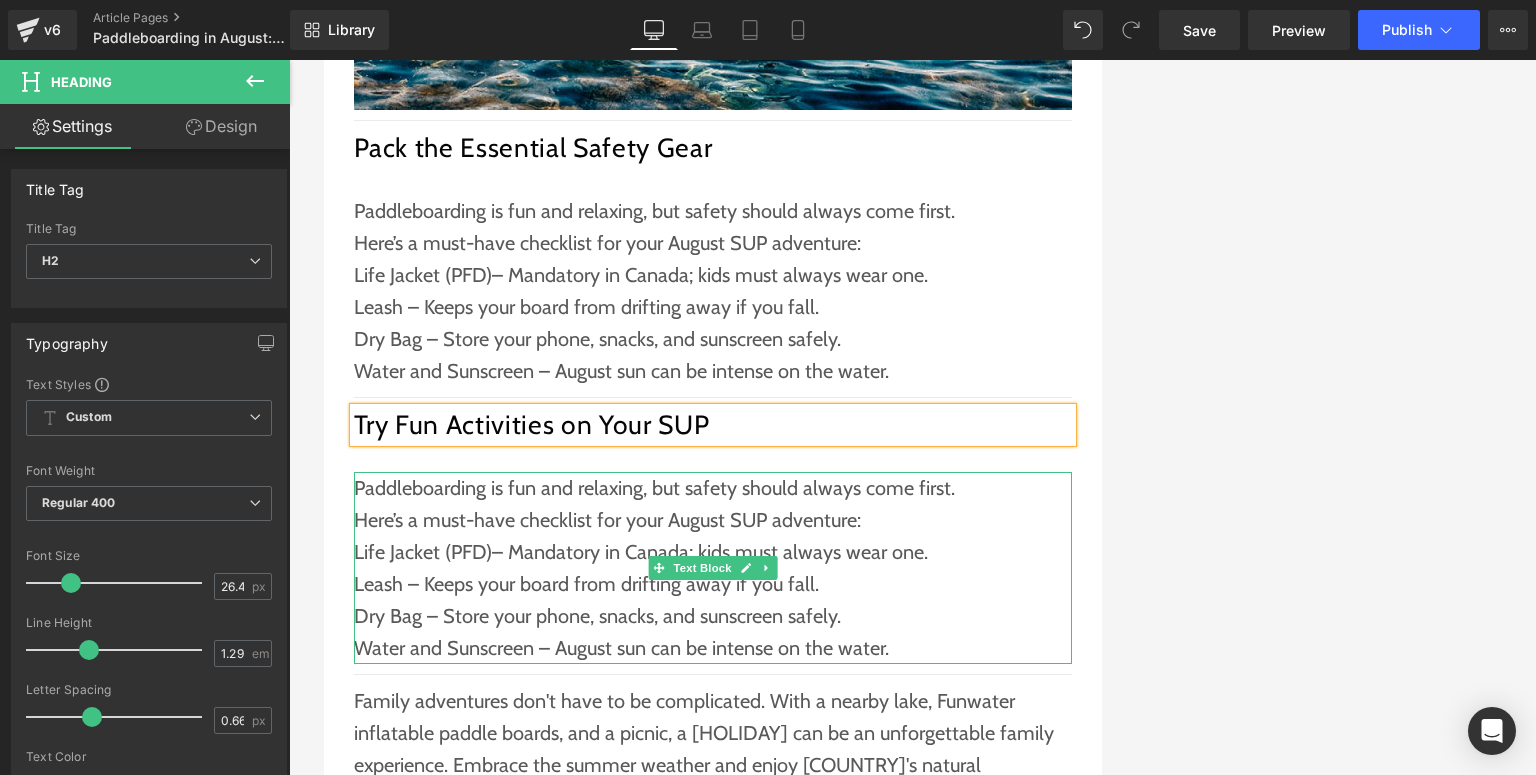 click on "Here’s a must-have checklist for your August SUP adventure:" at bounding box center (713, 520) 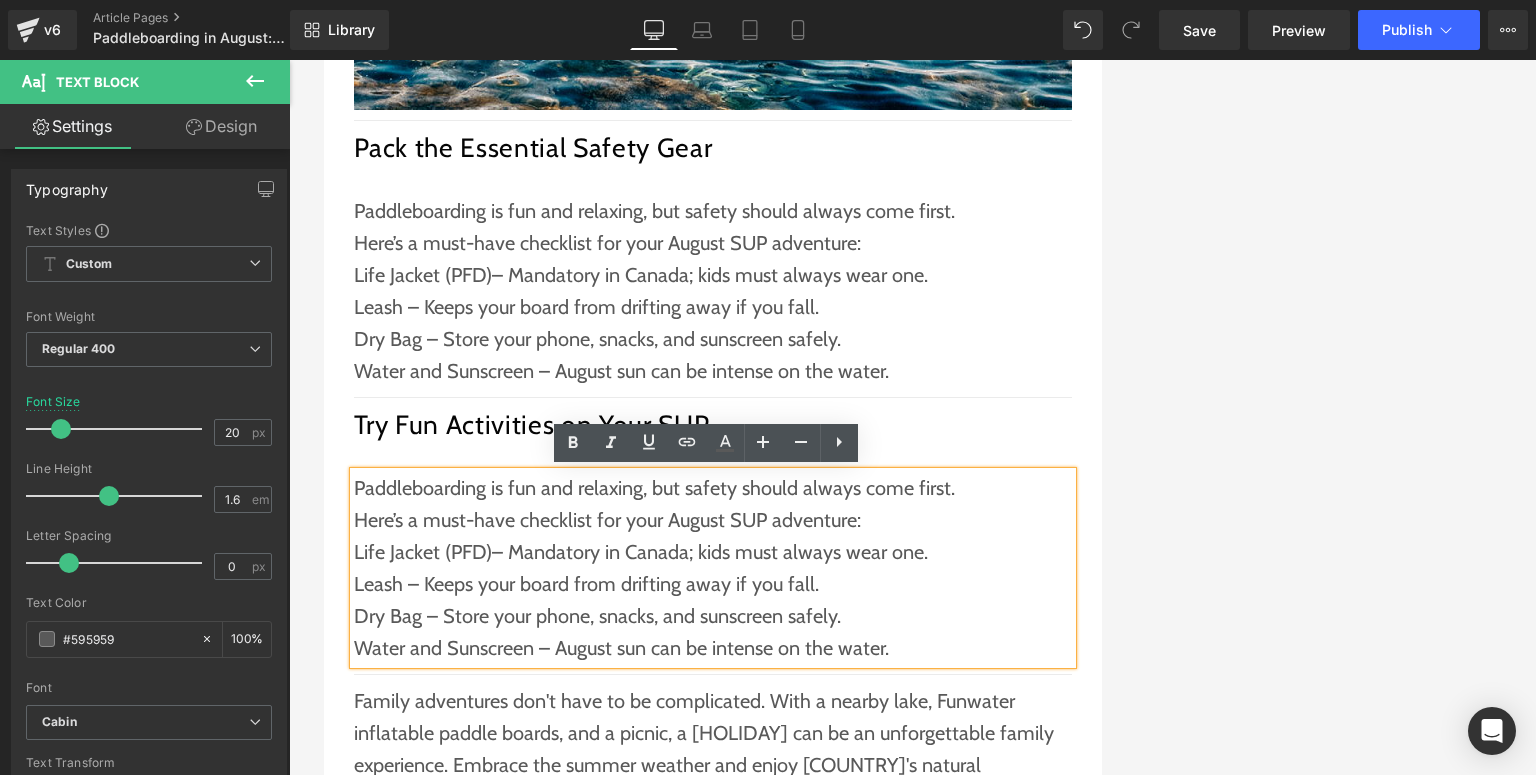 drag, startPoint x: 920, startPoint y: 641, endPoint x: 345, endPoint y: 492, distance: 593.9916 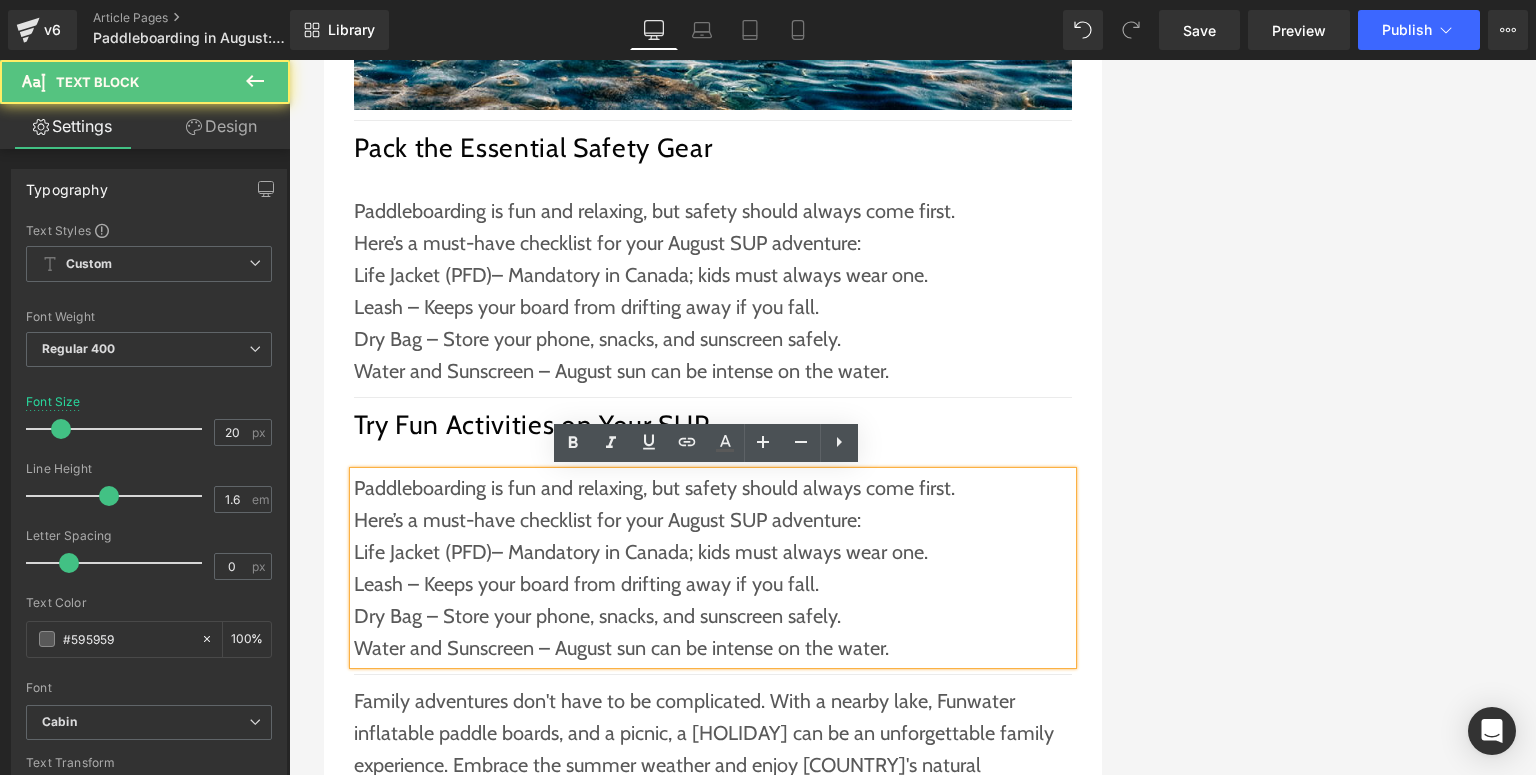 click on "Paddleboarding is fun and relaxing, but safety should always come first. Here’s a must-have checklist for your [MONTH] SUP adventure: Life Jacket (PFD)– Mandatory in [COUNTRY]; kids must always wear one. Leash – Keeps your board from drifting away if you fall. Dry Bag – Store your phone, snacks, and sunscreen safely. Water and Sunscreen – [MONTH] sun can be intense on the water." at bounding box center (713, 568) 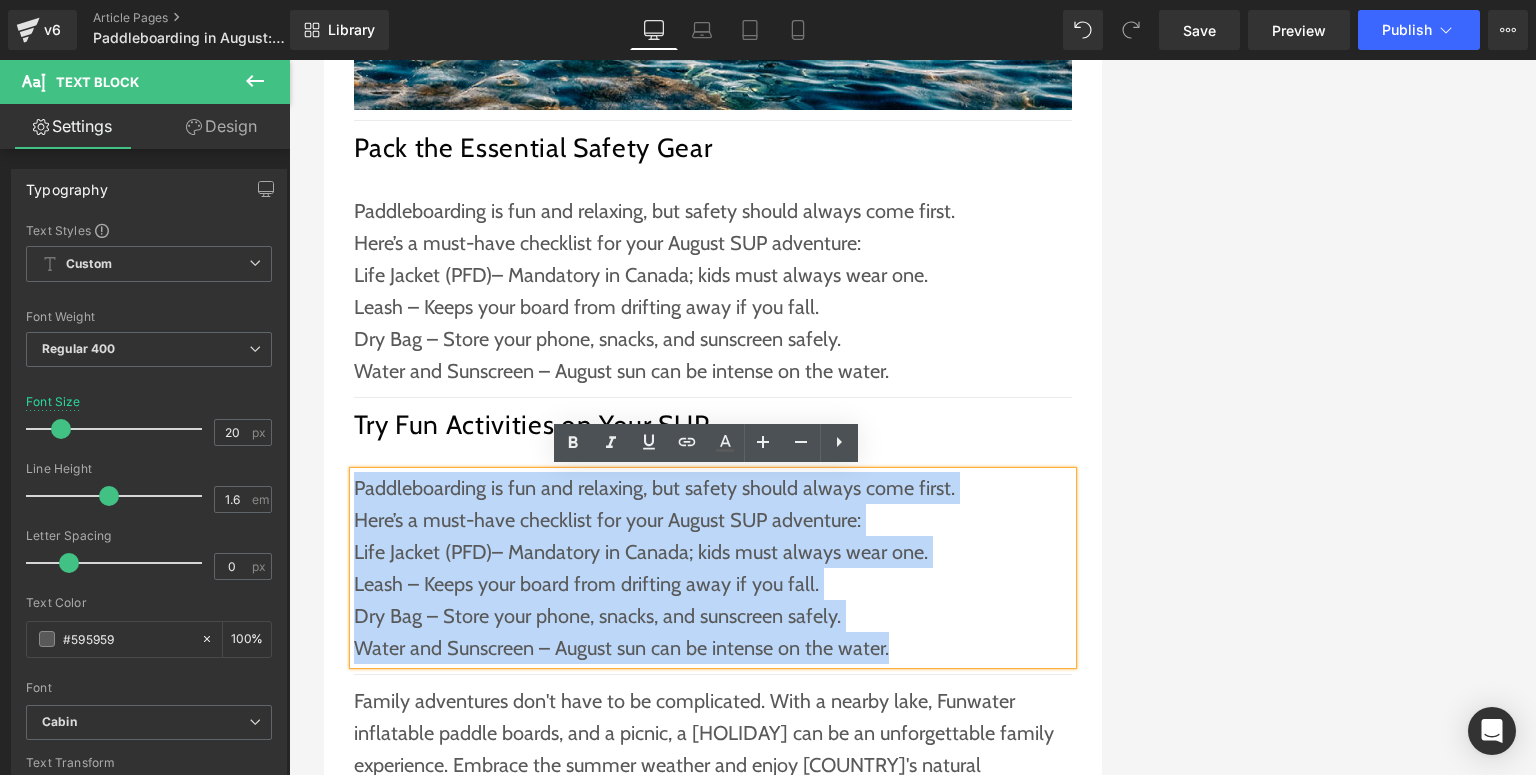 drag, startPoint x: 897, startPoint y: 644, endPoint x: 348, endPoint y: 491, distance: 569.921 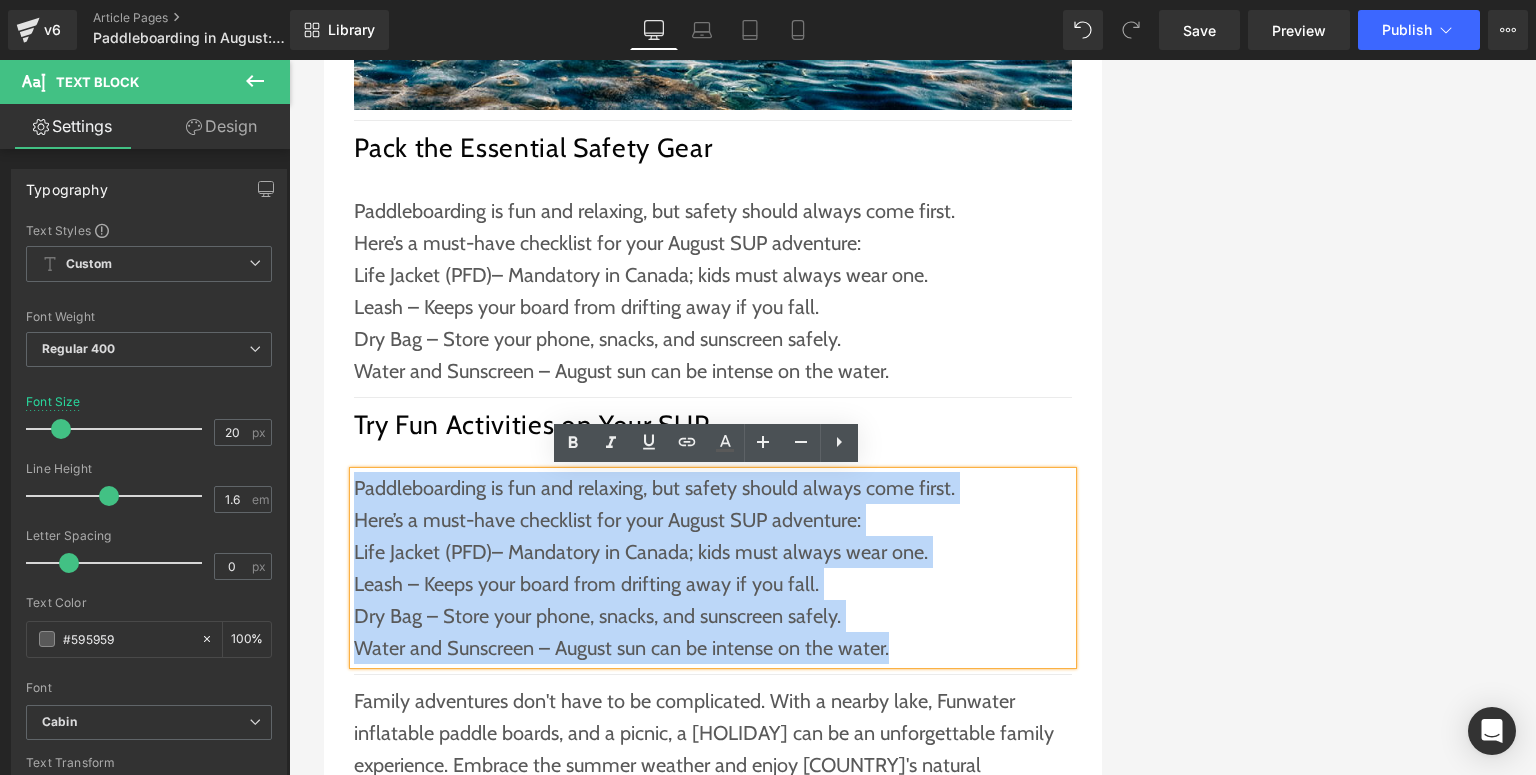 click on "Paddleboarding is fun and relaxing, but safety should always come first. Here’s a must-have checklist for your [MONTH] SUP adventure: Life Jacket (PFD)– Mandatory in [COUNTRY]; kids must always wear one. Leash – Keeps your board from drifting away if you fall. Dry Bag – Store your phone, snacks, and sunscreen safely. Water and Sunscreen – [MONTH] sun can be intense on the water." at bounding box center (713, 568) 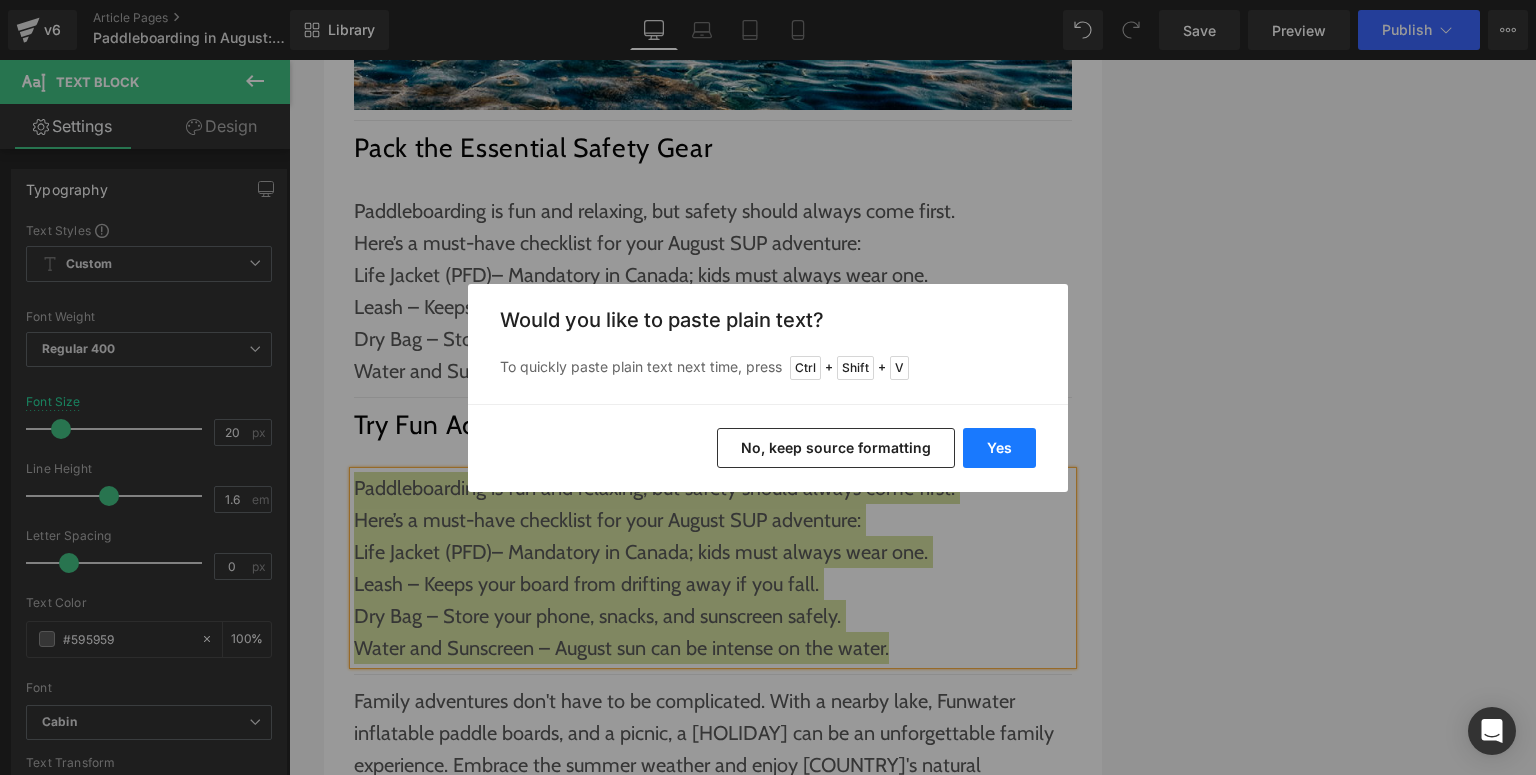 click on "Yes" at bounding box center [999, 448] 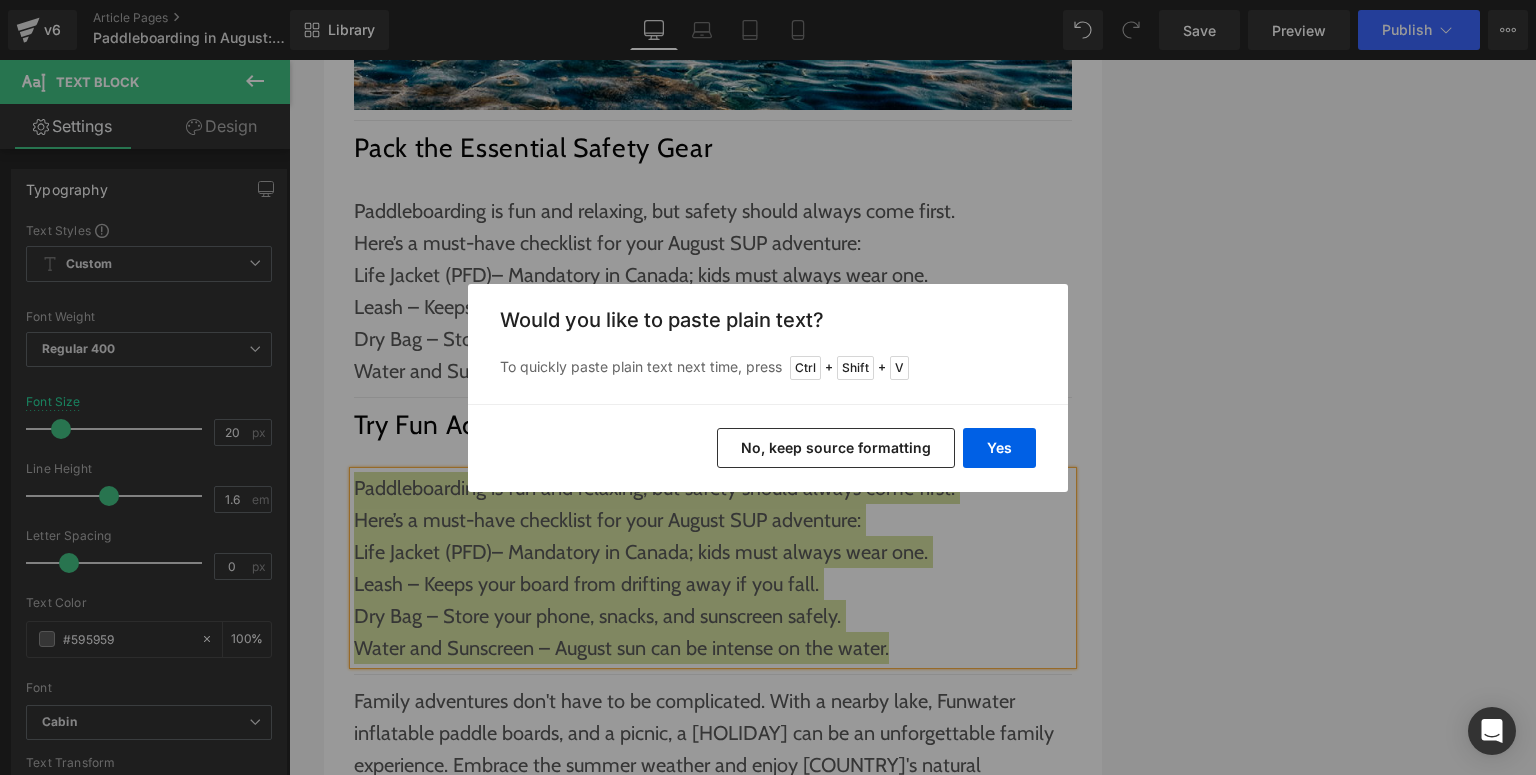 type 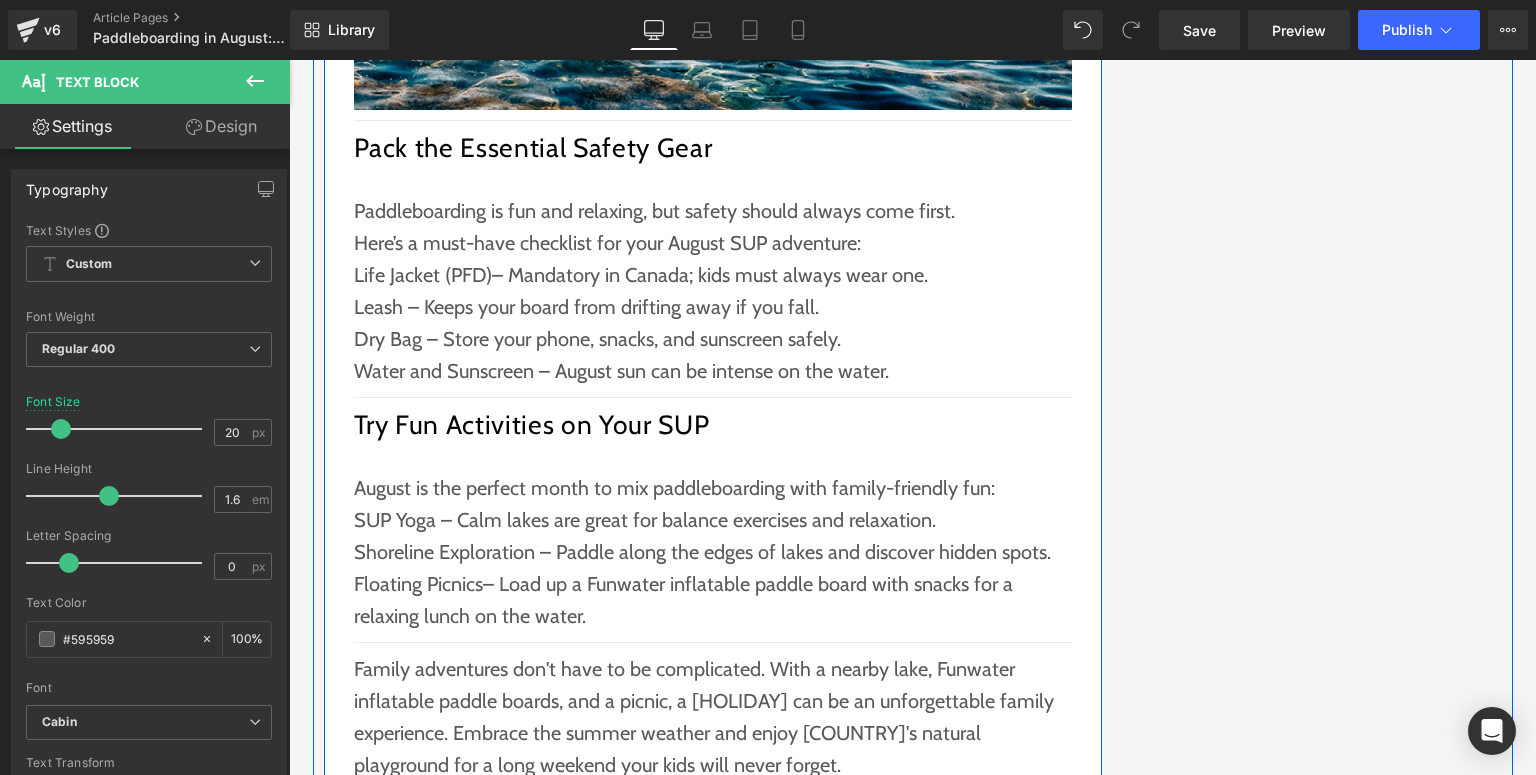 scroll, scrollTop: 3040, scrollLeft: 0, axis: vertical 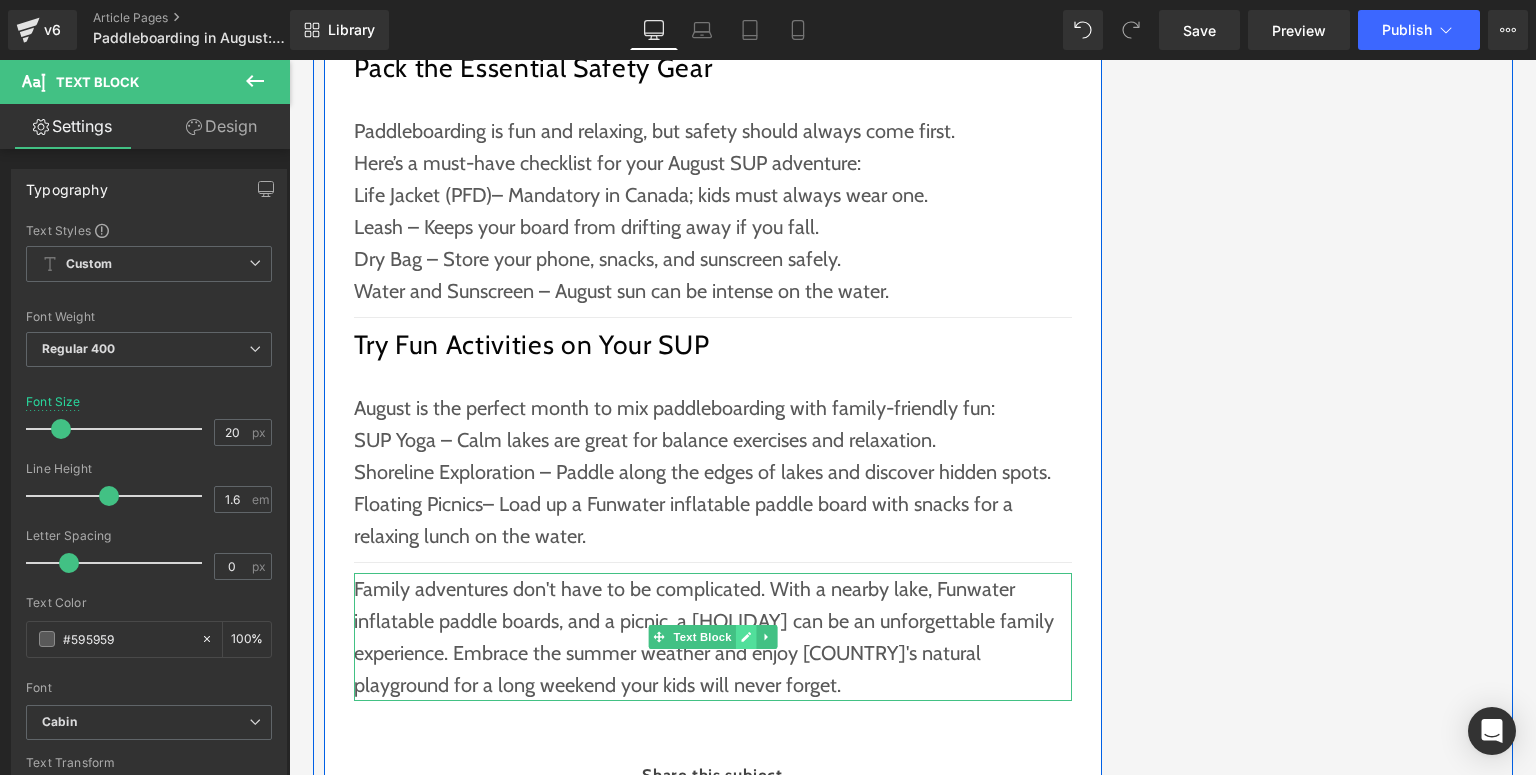 click 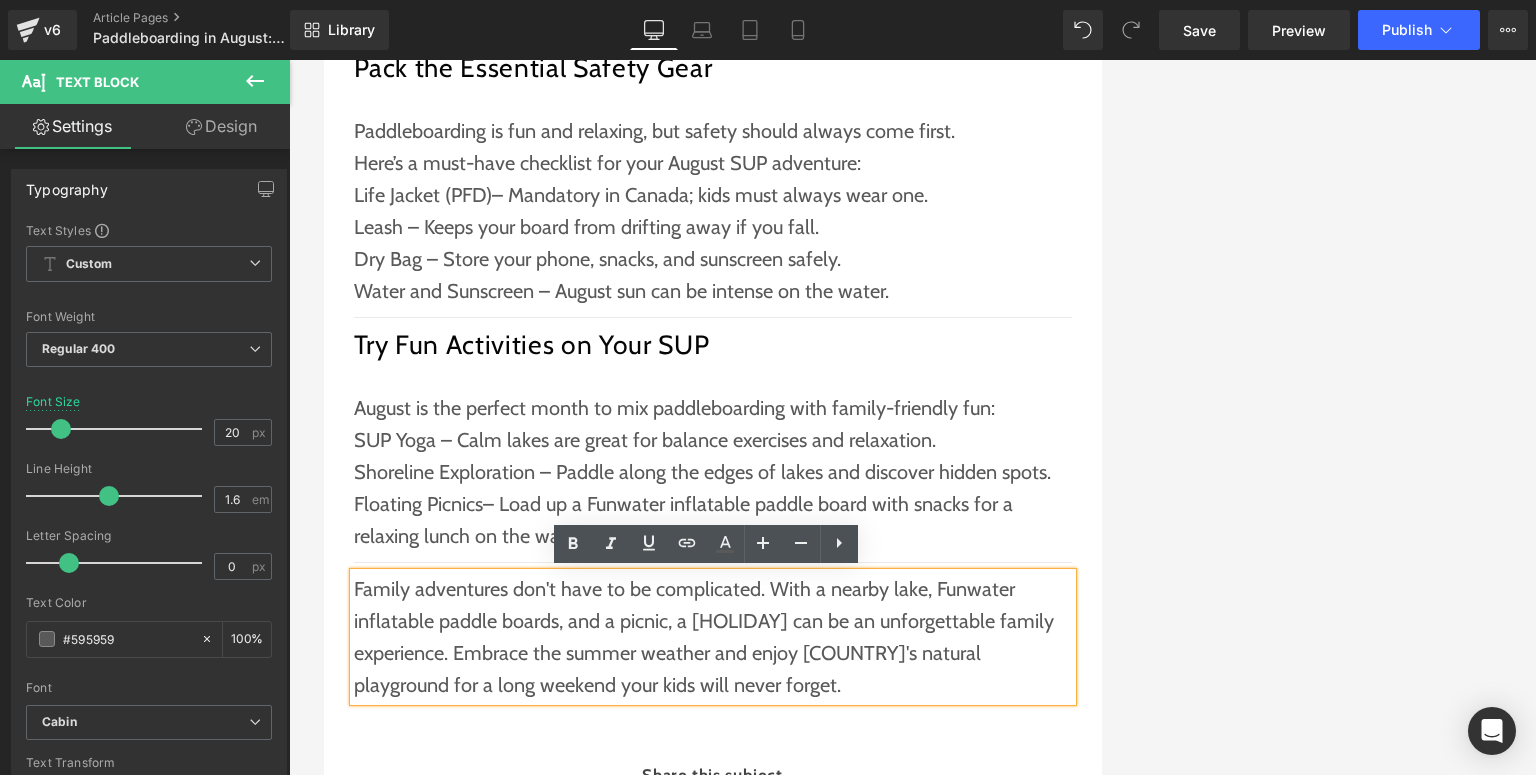 drag, startPoint x: 997, startPoint y: 747, endPoint x: 351, endPoint y: 593, distance: 664.1024 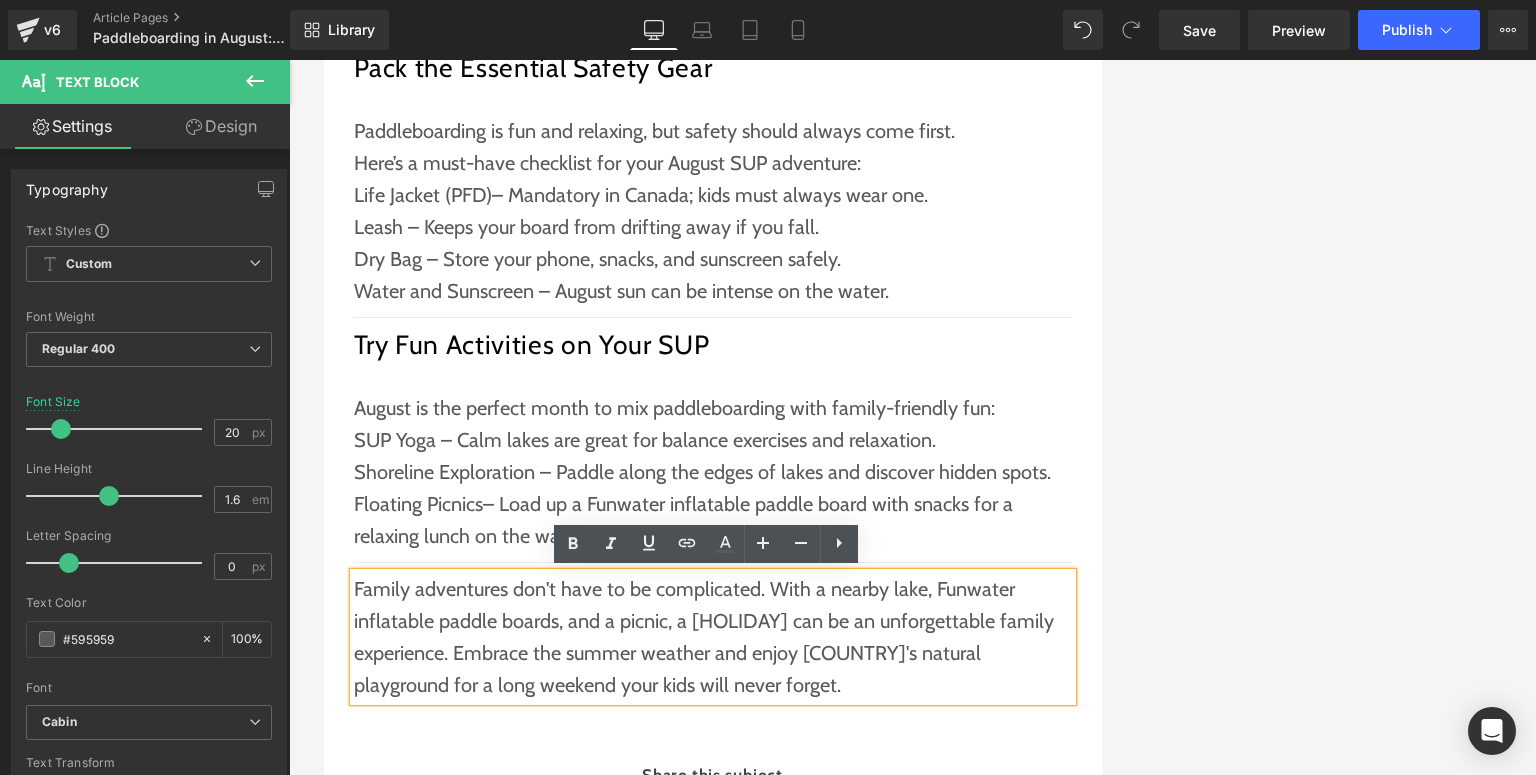 click on "Family adventures don't have to be complicated. With a nearby lake, Funwater inflatable paddle boards, and a picnic, a [HOLIDAY] can be an unforgettable family experience. Embrace the summer weather and enjoy [COUNTRY]'s natural playground for a long weekend your kids will never forget." at bounding box center [713, 637] 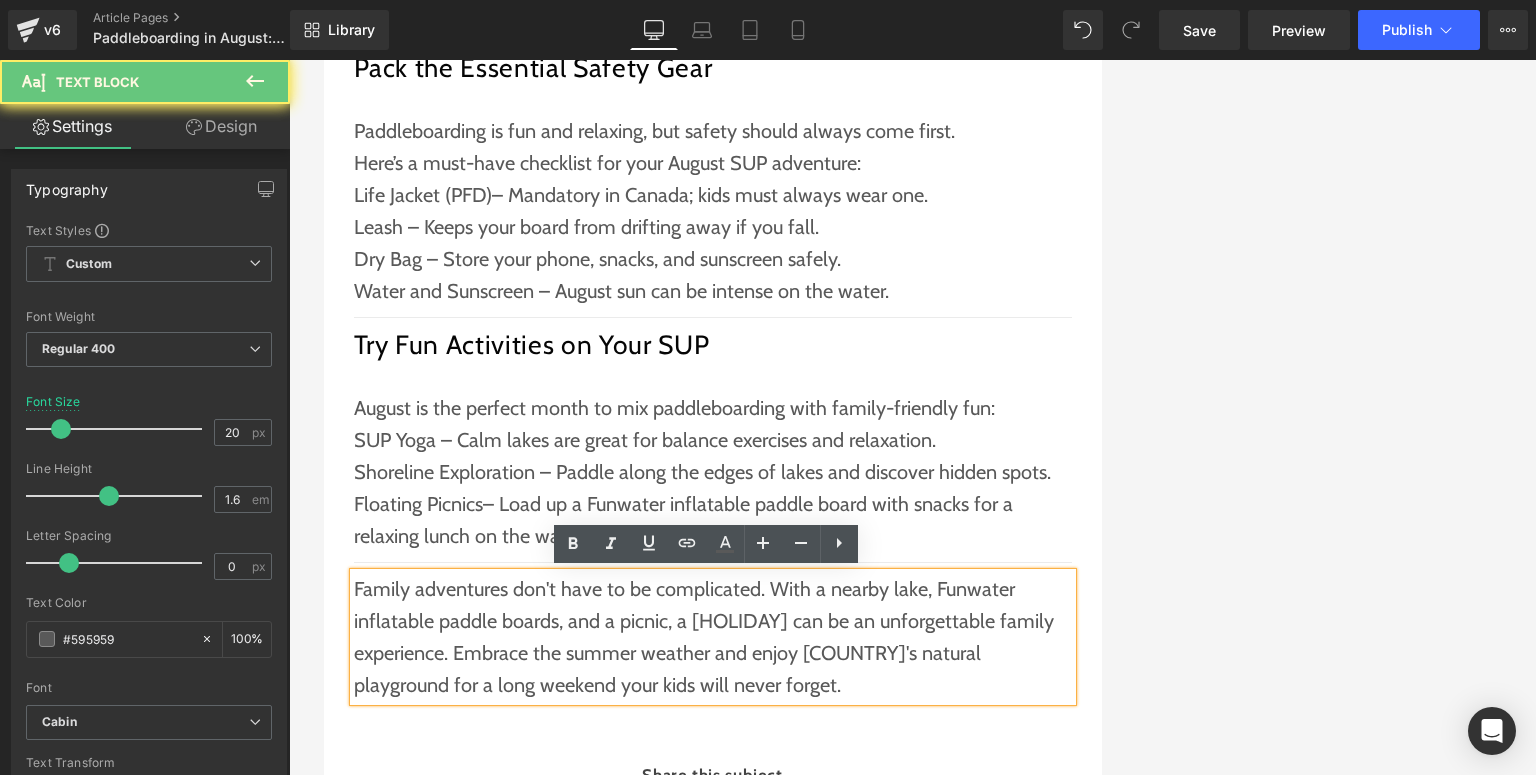 click on "Family adventures don't have to be complicated. With a nearby lake, Funwater inflatable paddle boards, and a picnic, a [HOLIDAY] can be an unforgettable family experience. Embrace the summer weather and enjoy [COUNTRY]'s natural playground for a long weekend your kids will never forget." at bounding box center [713, 637] 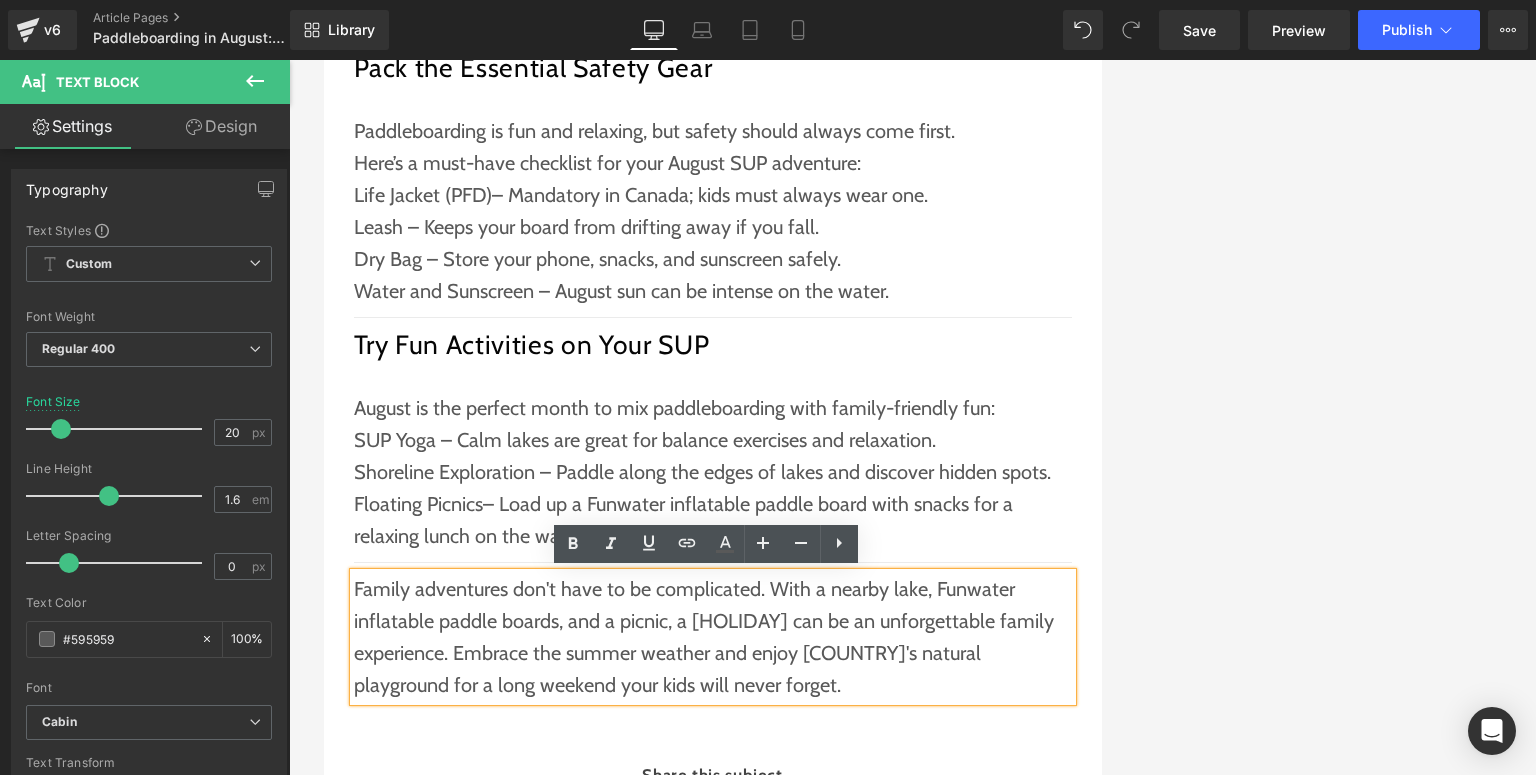 drag, startPoint x: 723, startPoint y: 684, endPoint x: 348, endPoint y: 591, distance: 386.35992 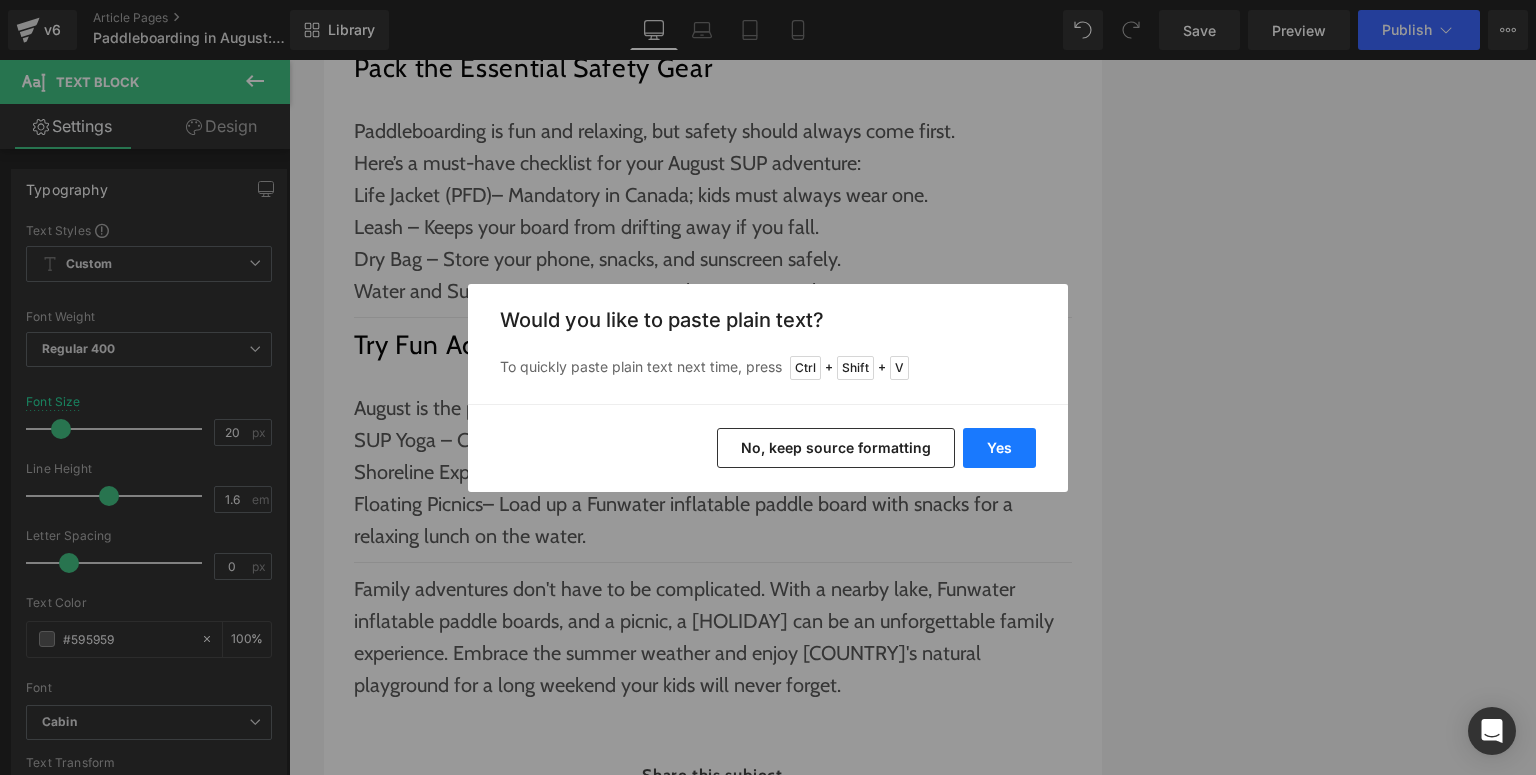 click on "Yes" at bounding box center (999, 448) 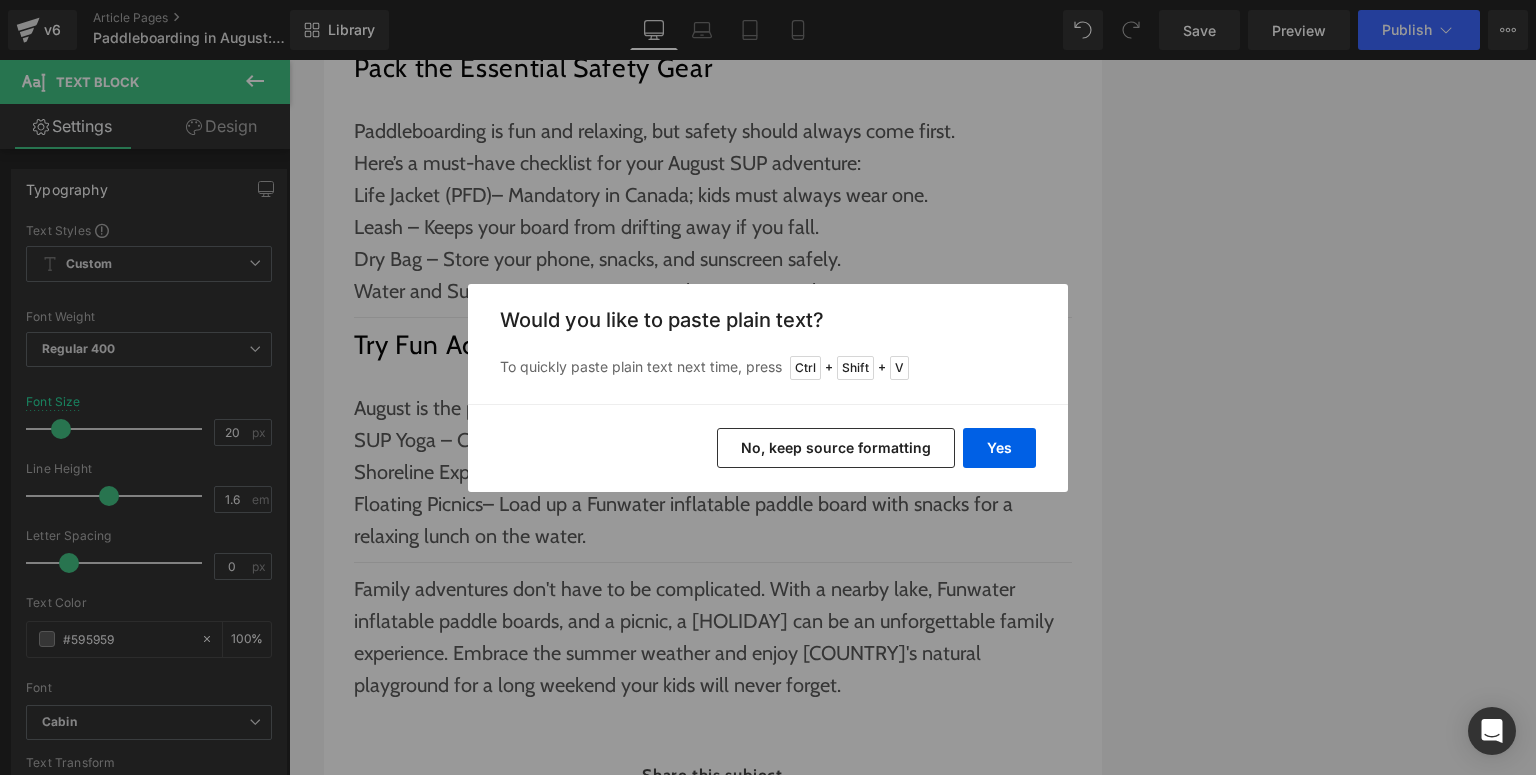 type 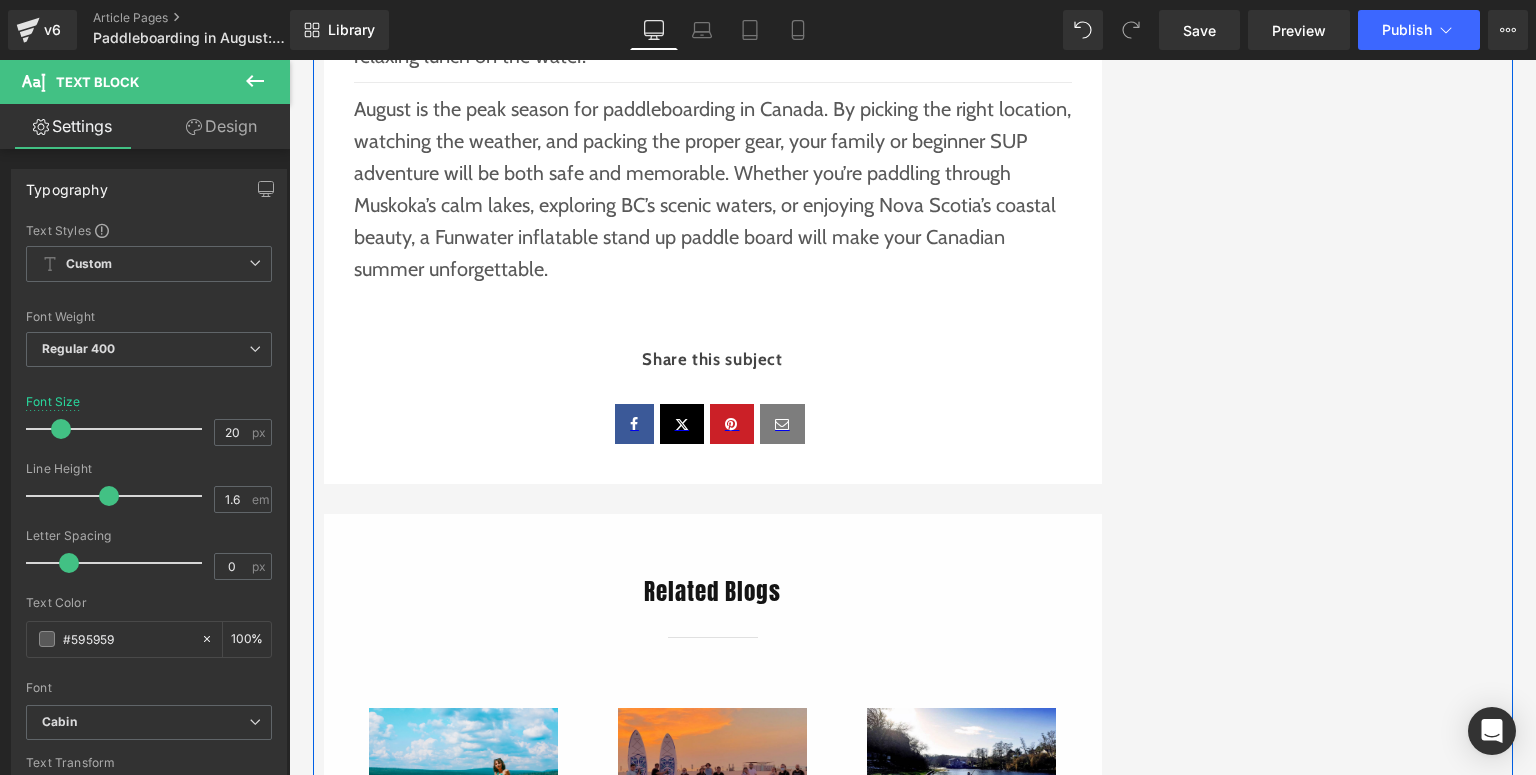 scroll, scrollTop: 3680, scrollLeft: 0, axis: vertical 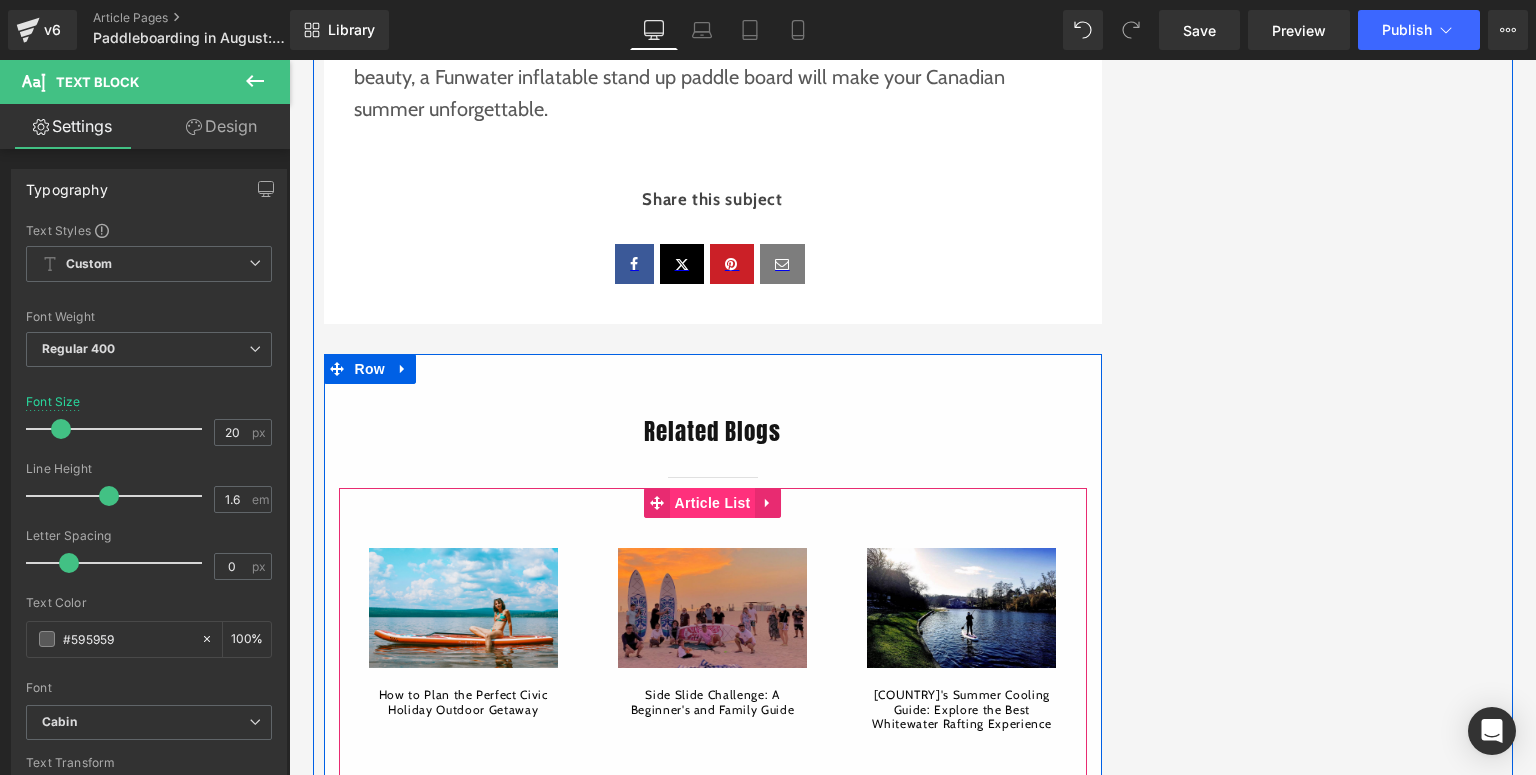 click on "Article List" at bounding box center (713, 503) 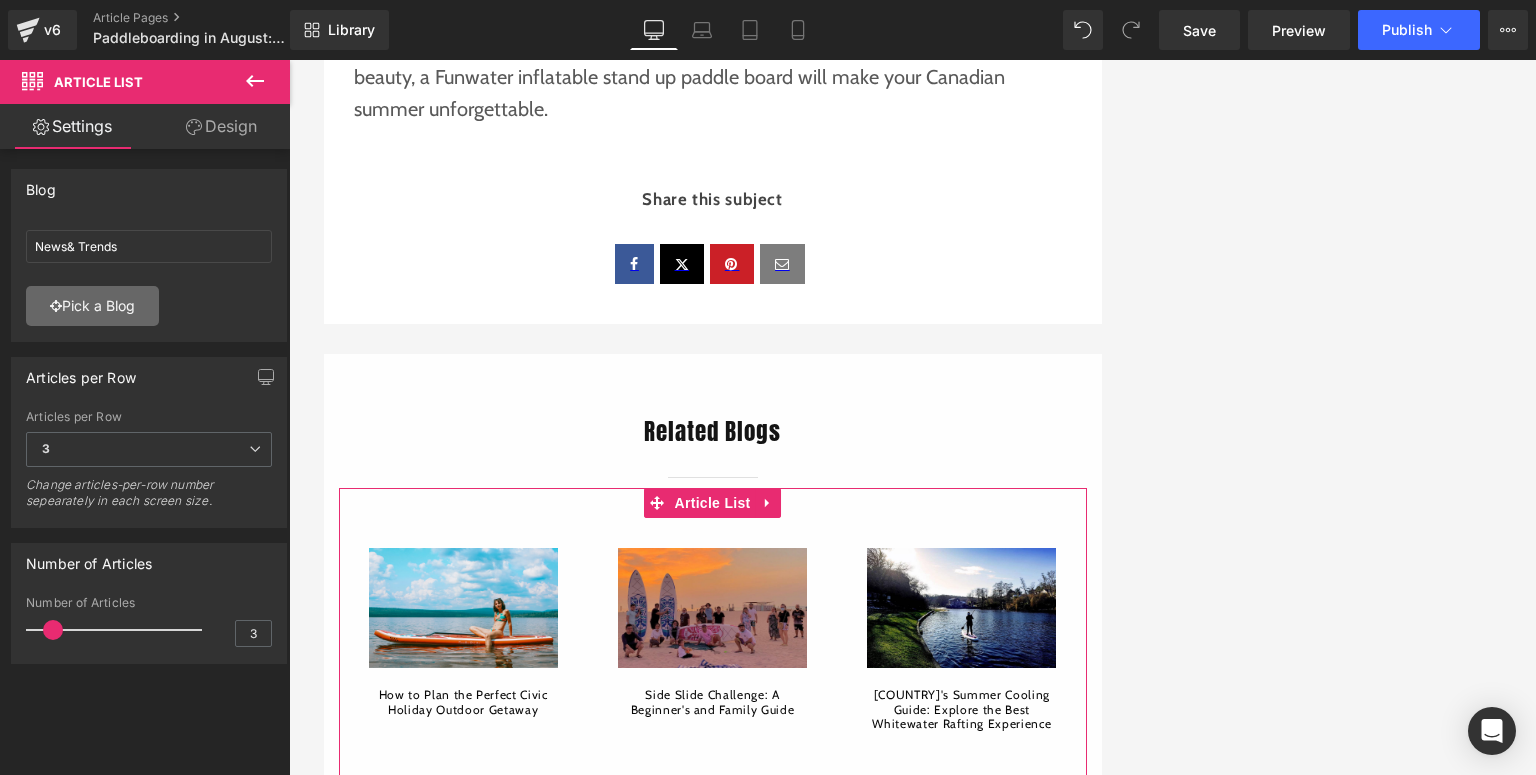 click on "Pick a Blog" at bounding box center [92, 306] 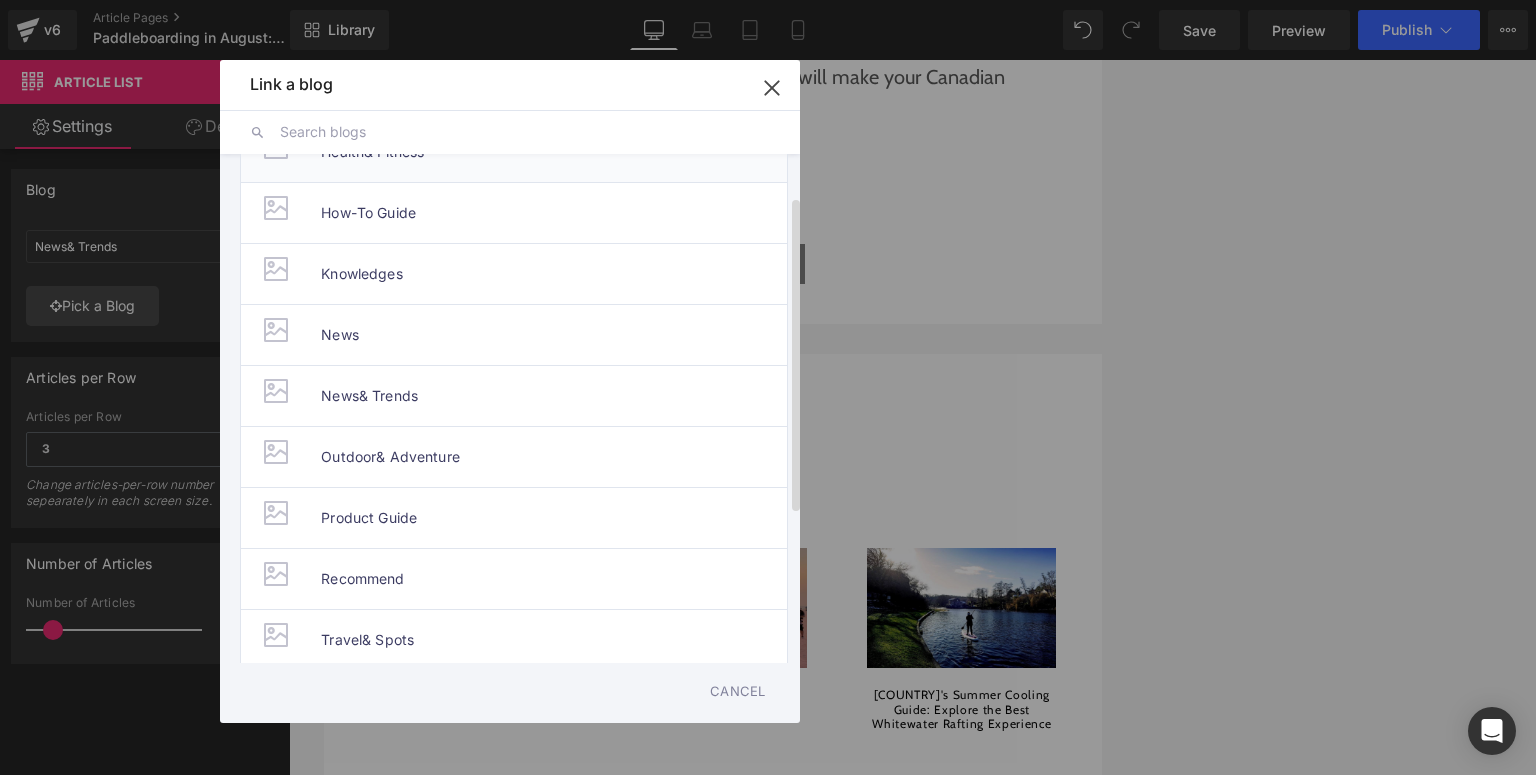 scroll, scrollTop: 68, scrollLeft: 0, axis: vertical 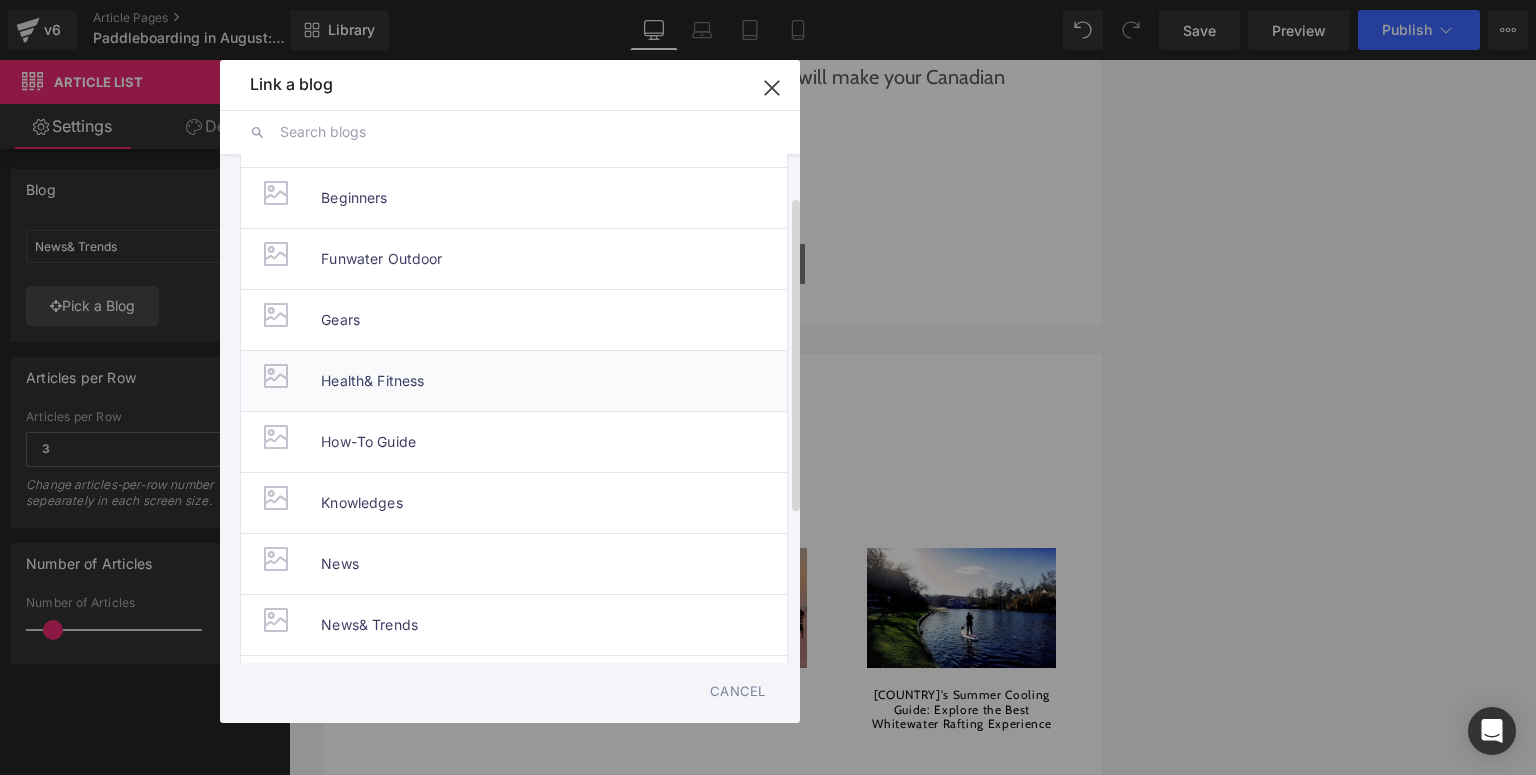 click on "Health& Fitness" at bounding box center (514, 380) 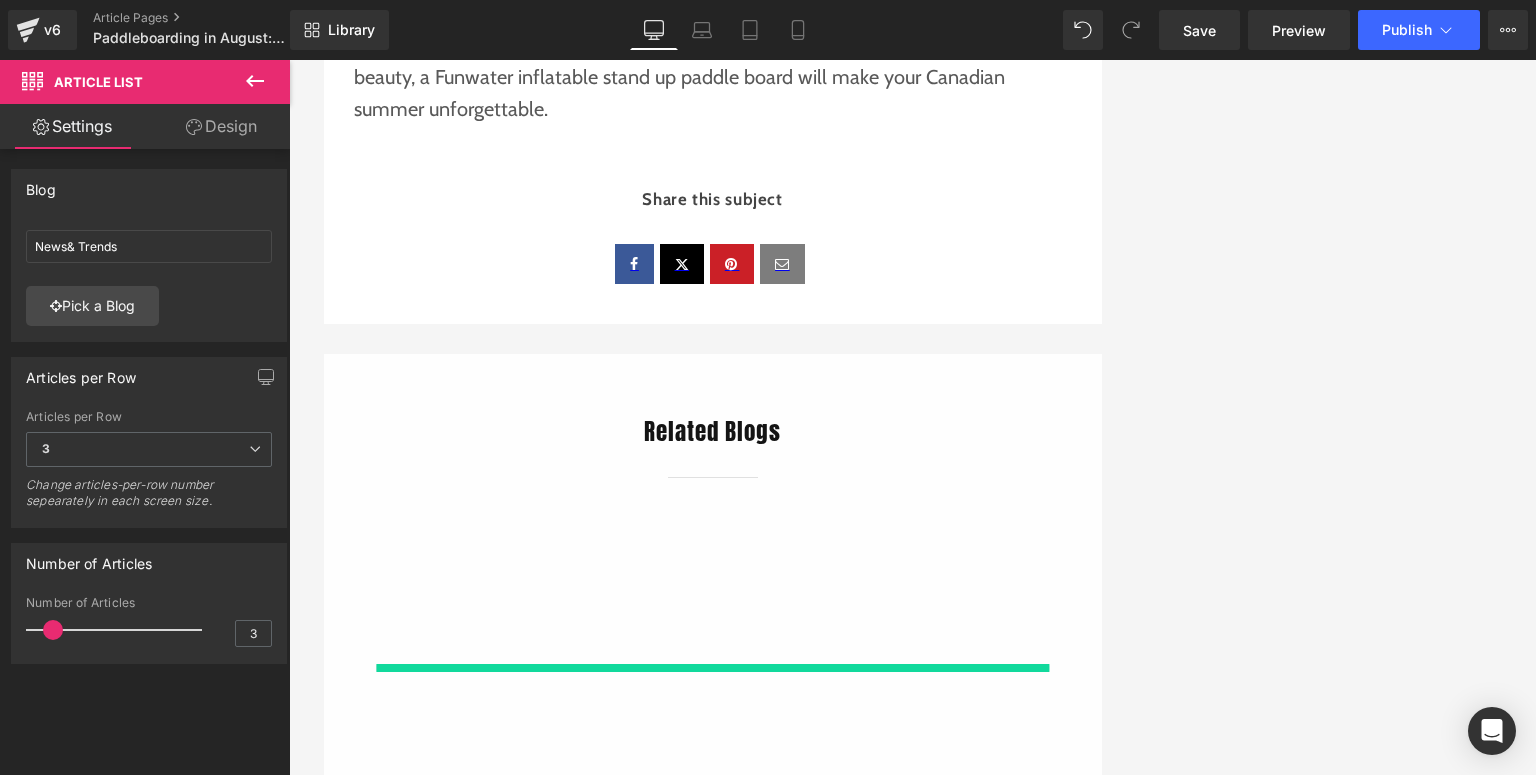 type on "Health& Fitness" 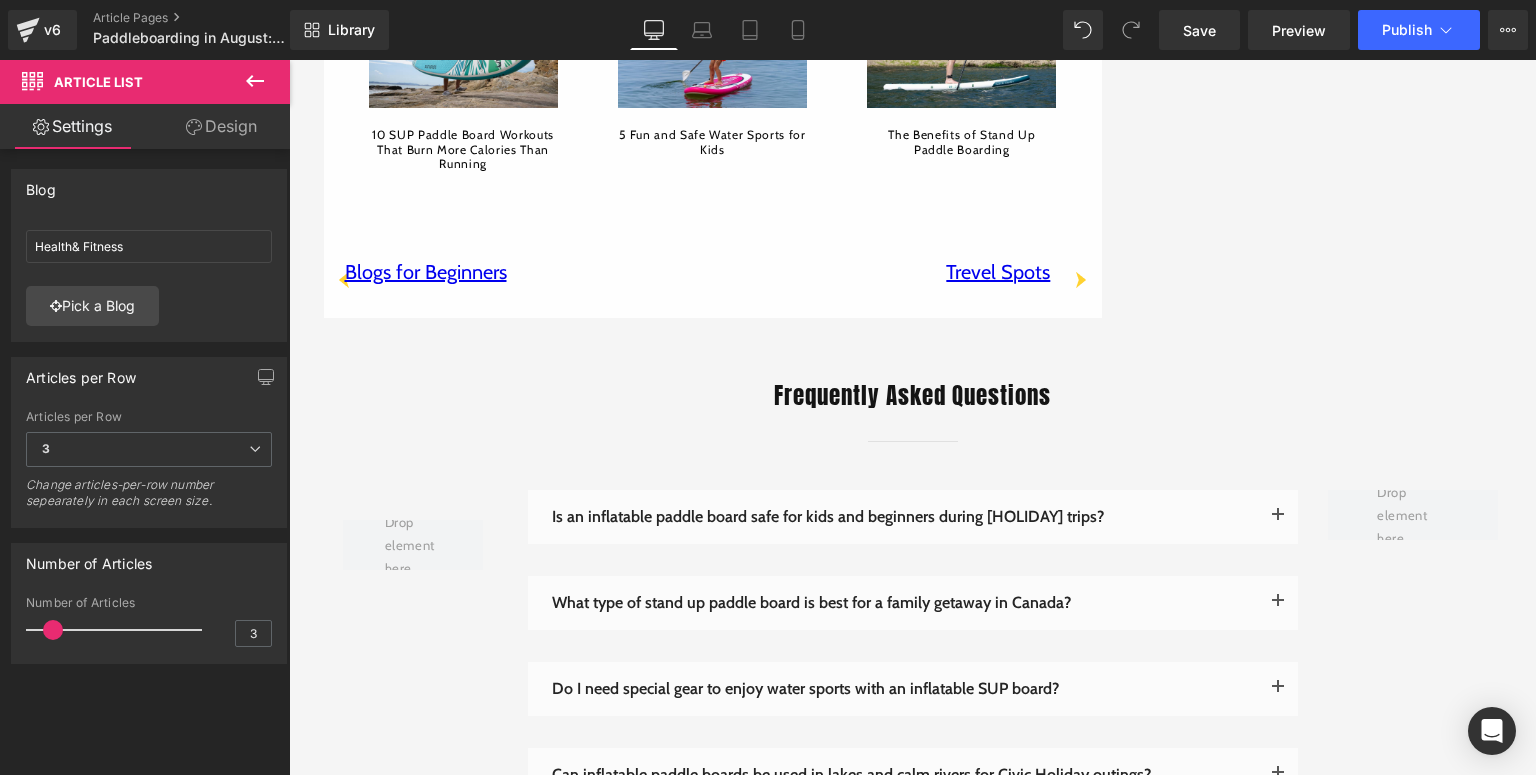 scroll, scrollTop: 4560, scrollLeft: 0, axis: vertical 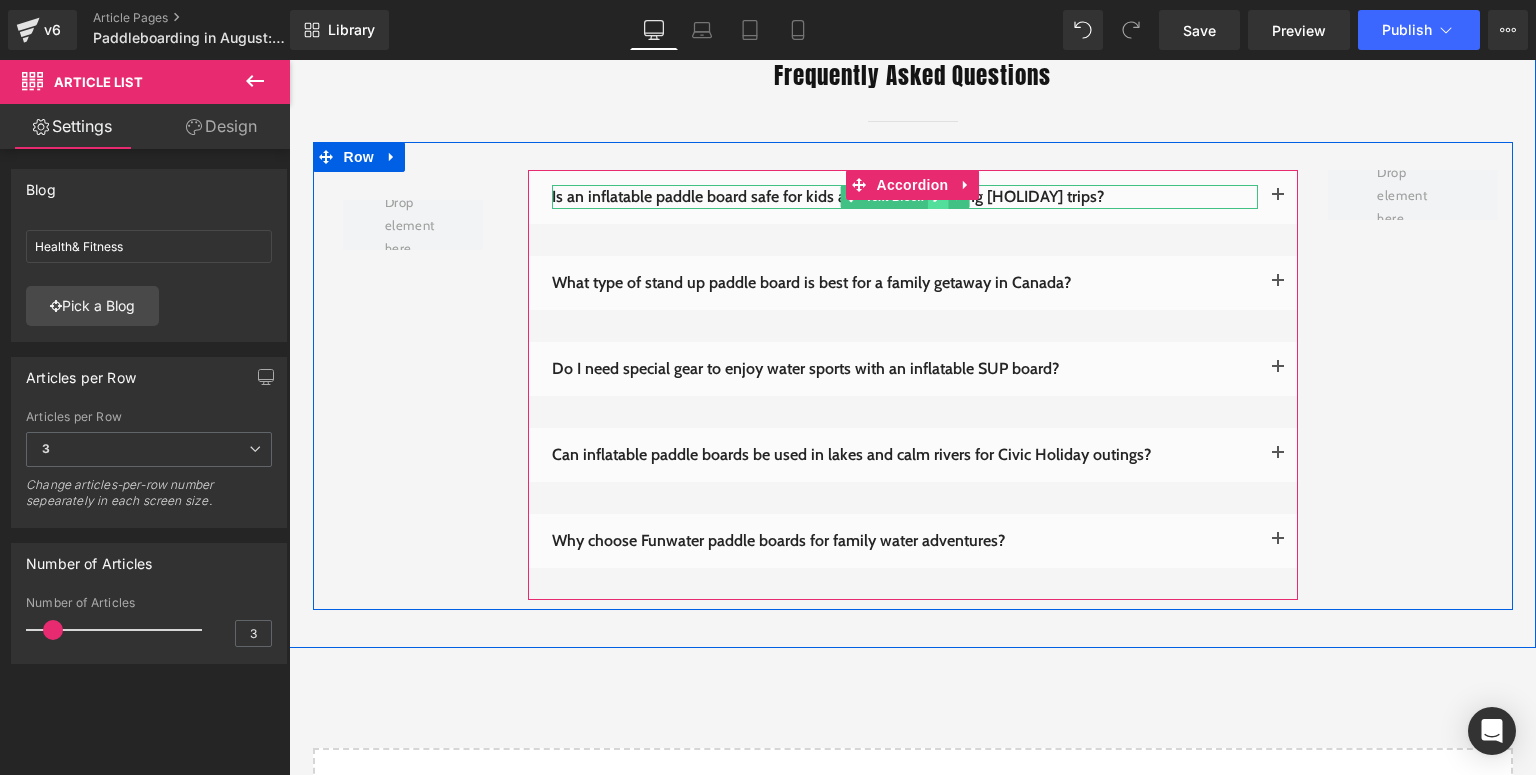 click at bounding box center [937, 197] 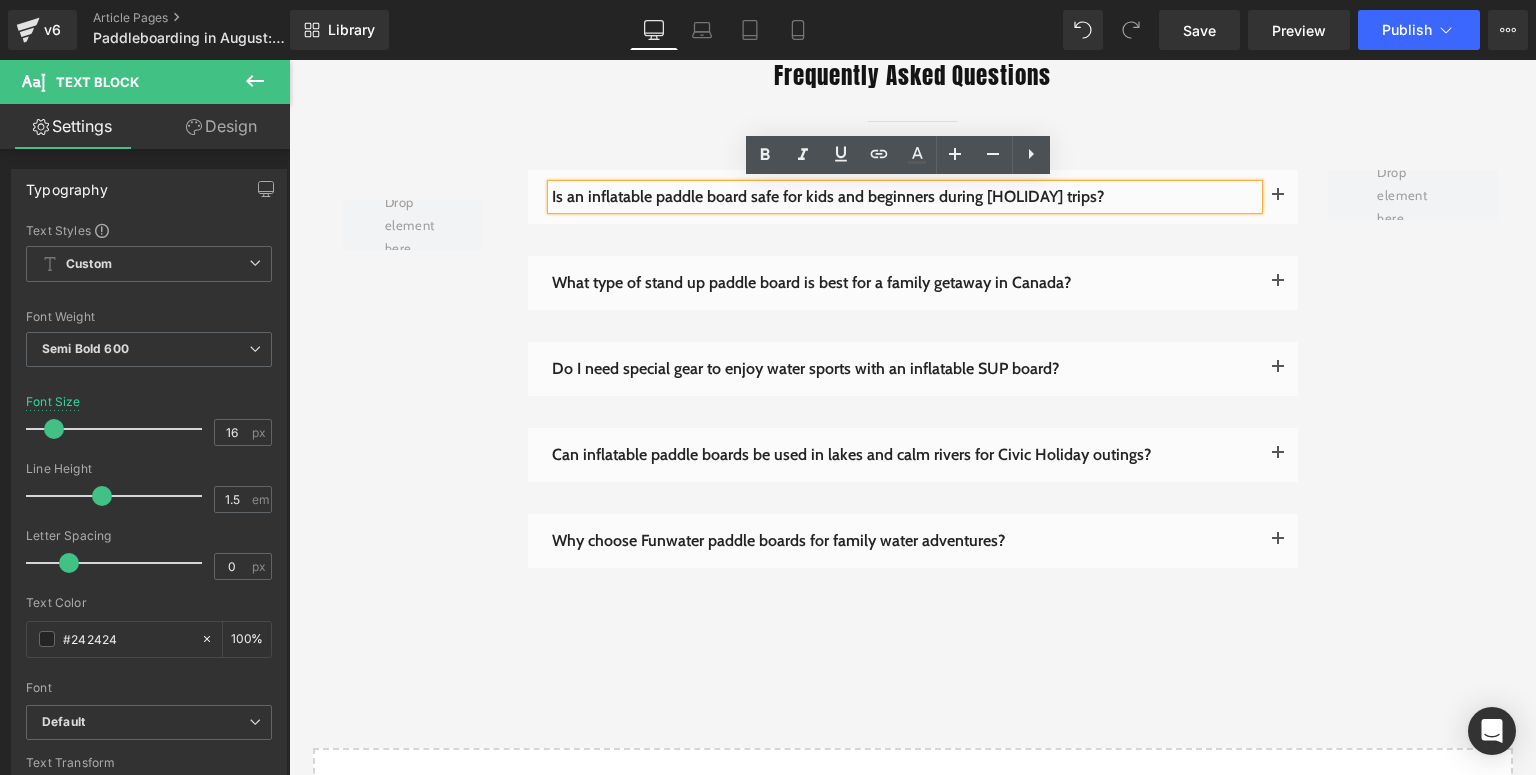 drag, startPoint x: 1156, startPoint y: 200, endPoint x: 544, endPoint y: 196, distance: 612.01306 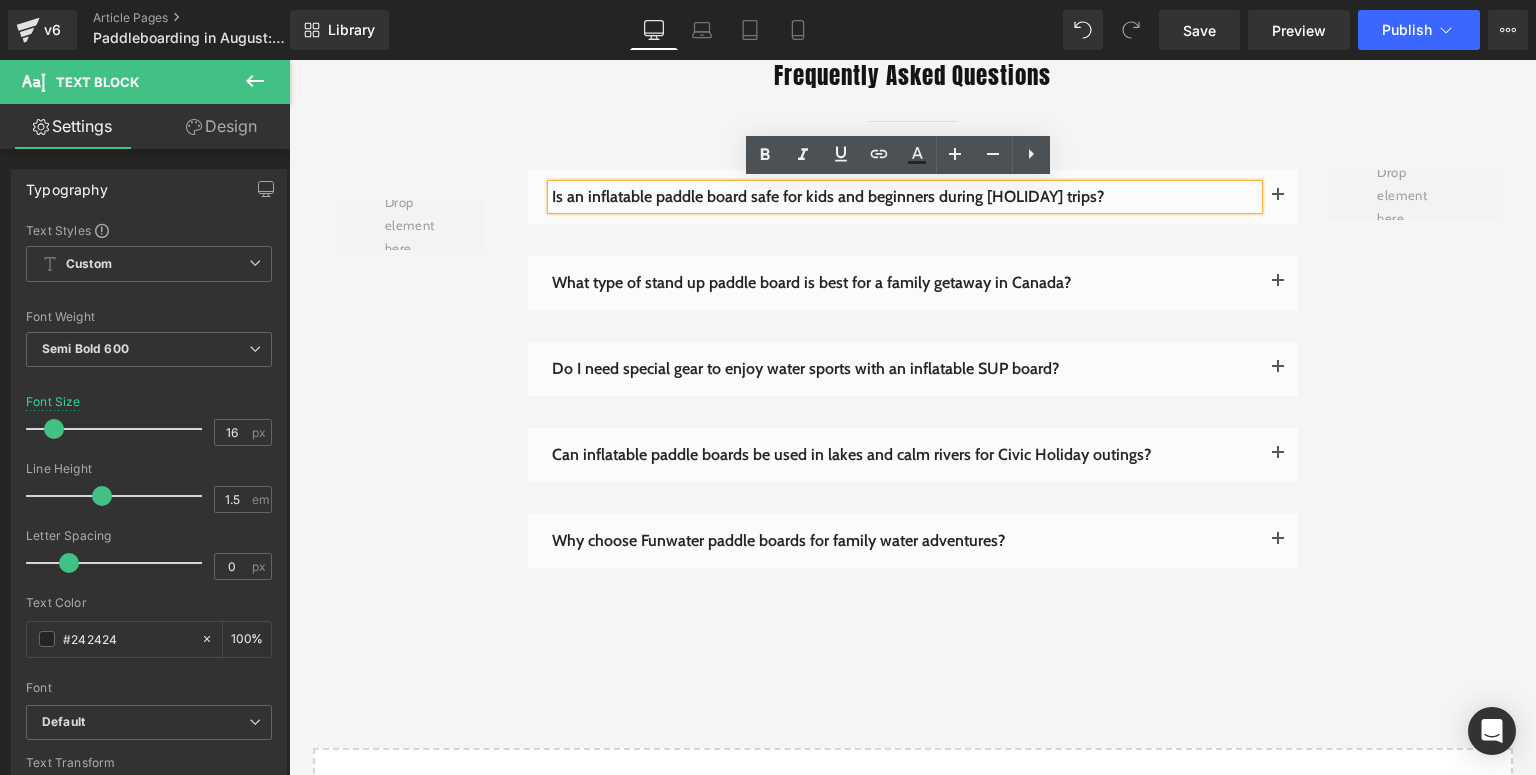 paste 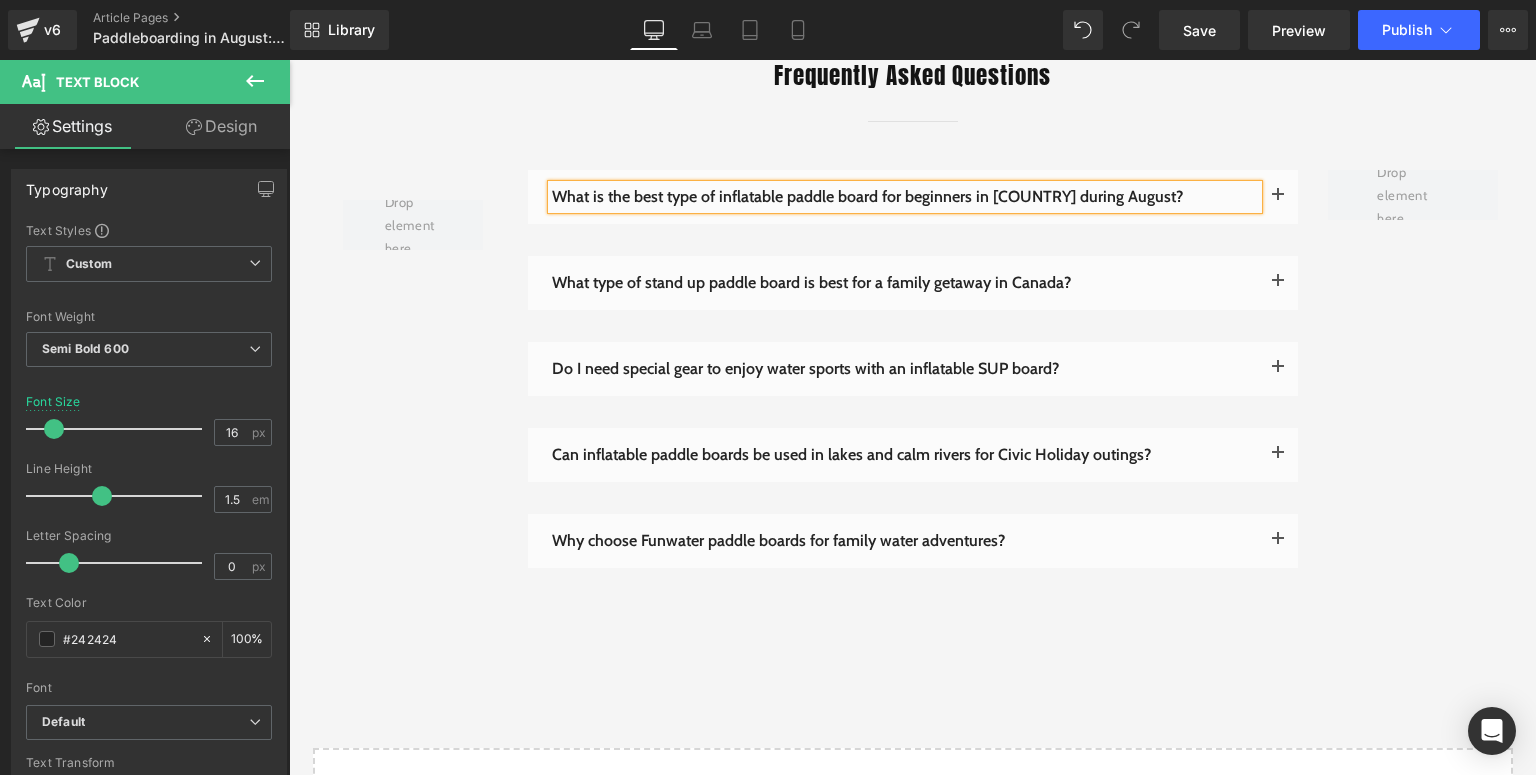 click at bounding box center [1278, 197] 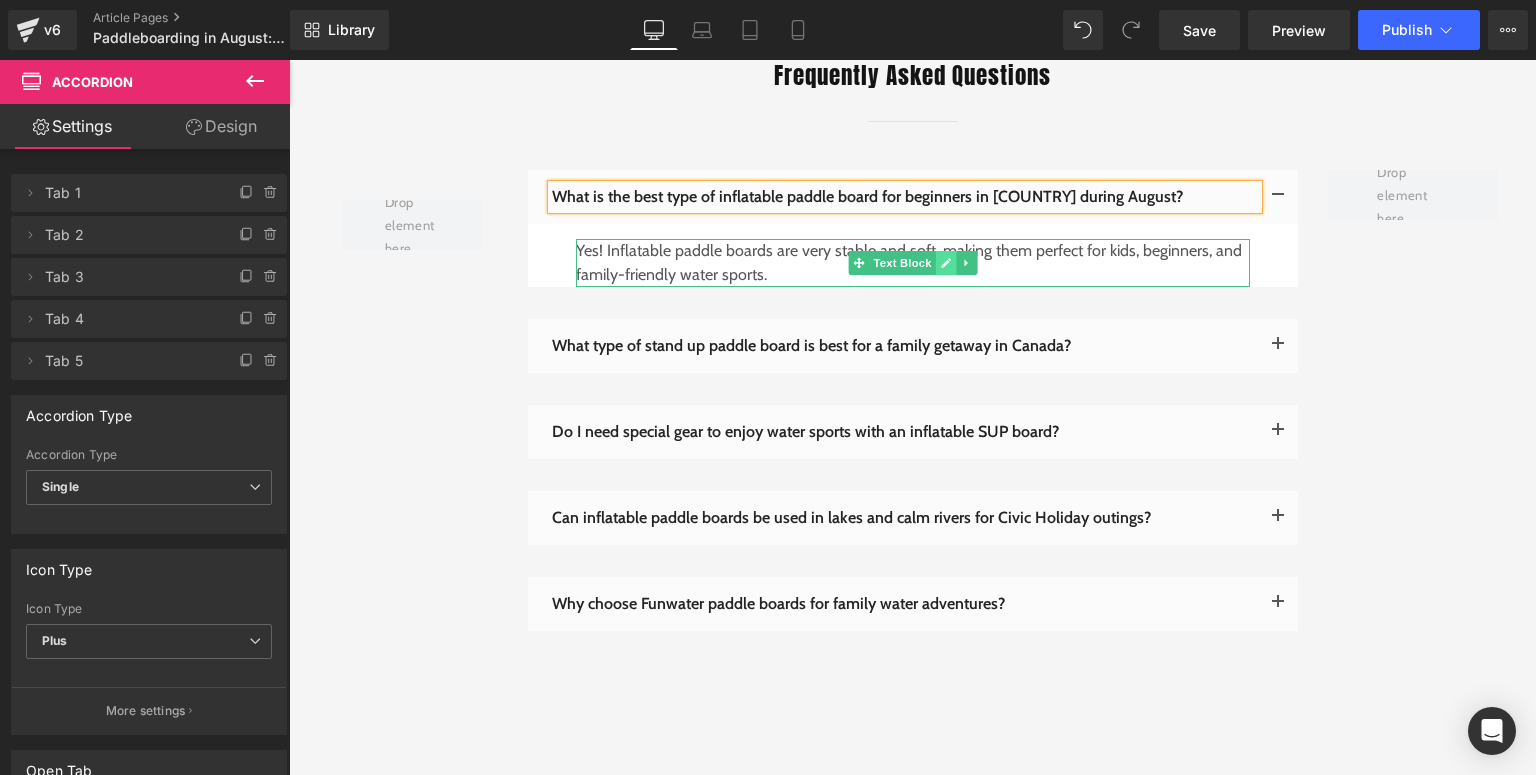 click at bounding box center [945, 263] 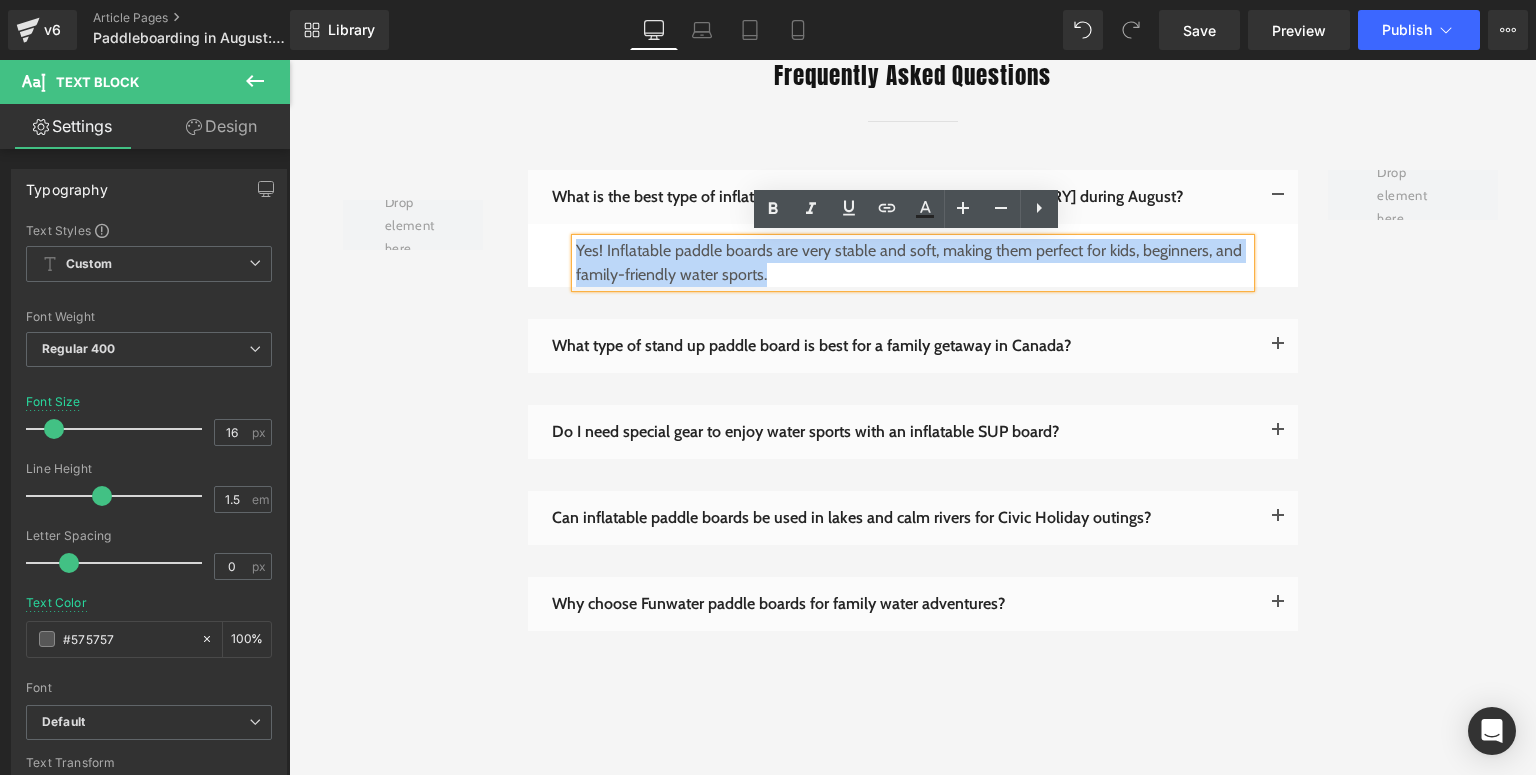 click on "Yes! Inflatable paddle boards are very stable and soft, making them perfect for kids, beginners, and family-friendly water sports." at bounding box center (913, 263) 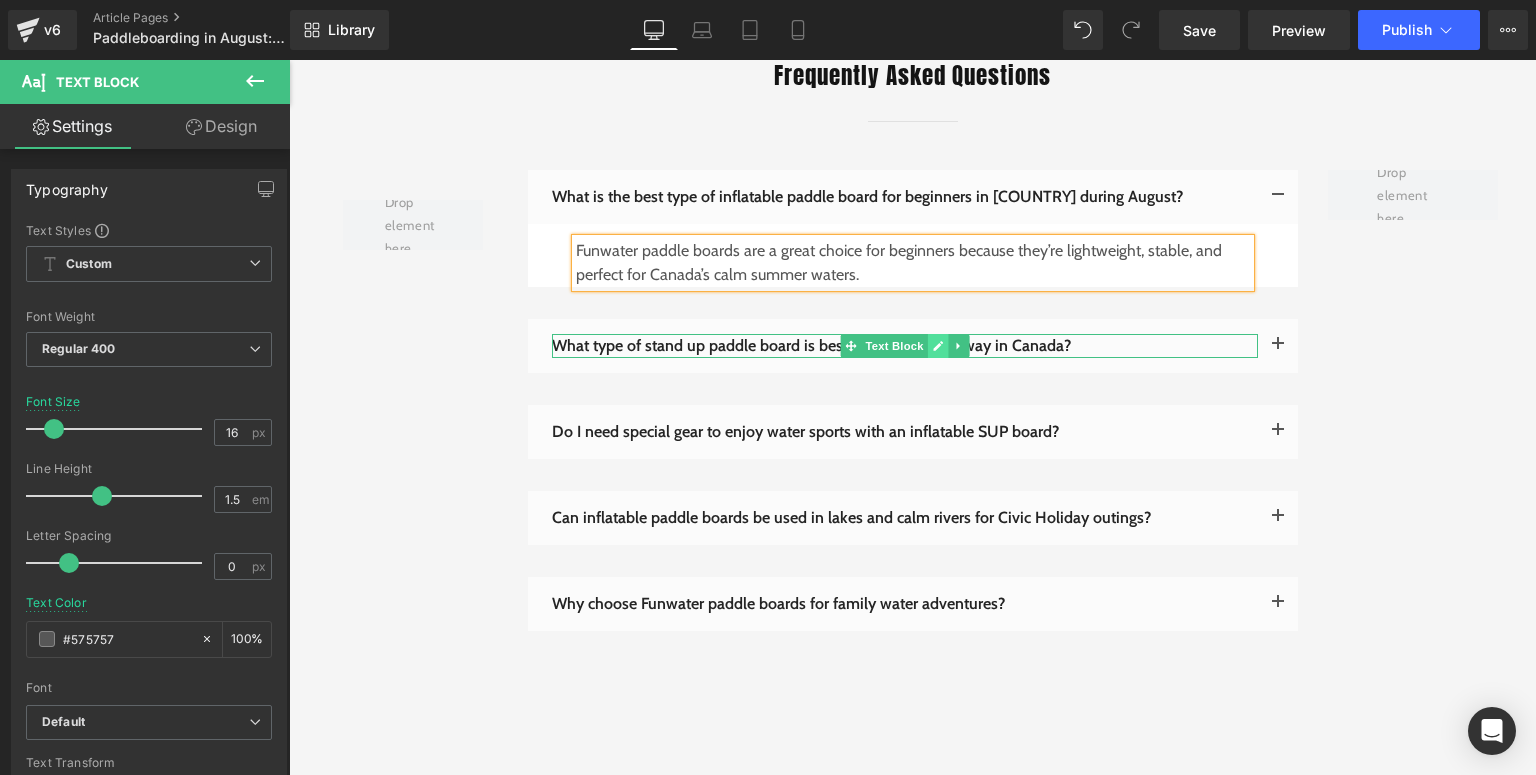 click at bounding box center [937, 346] 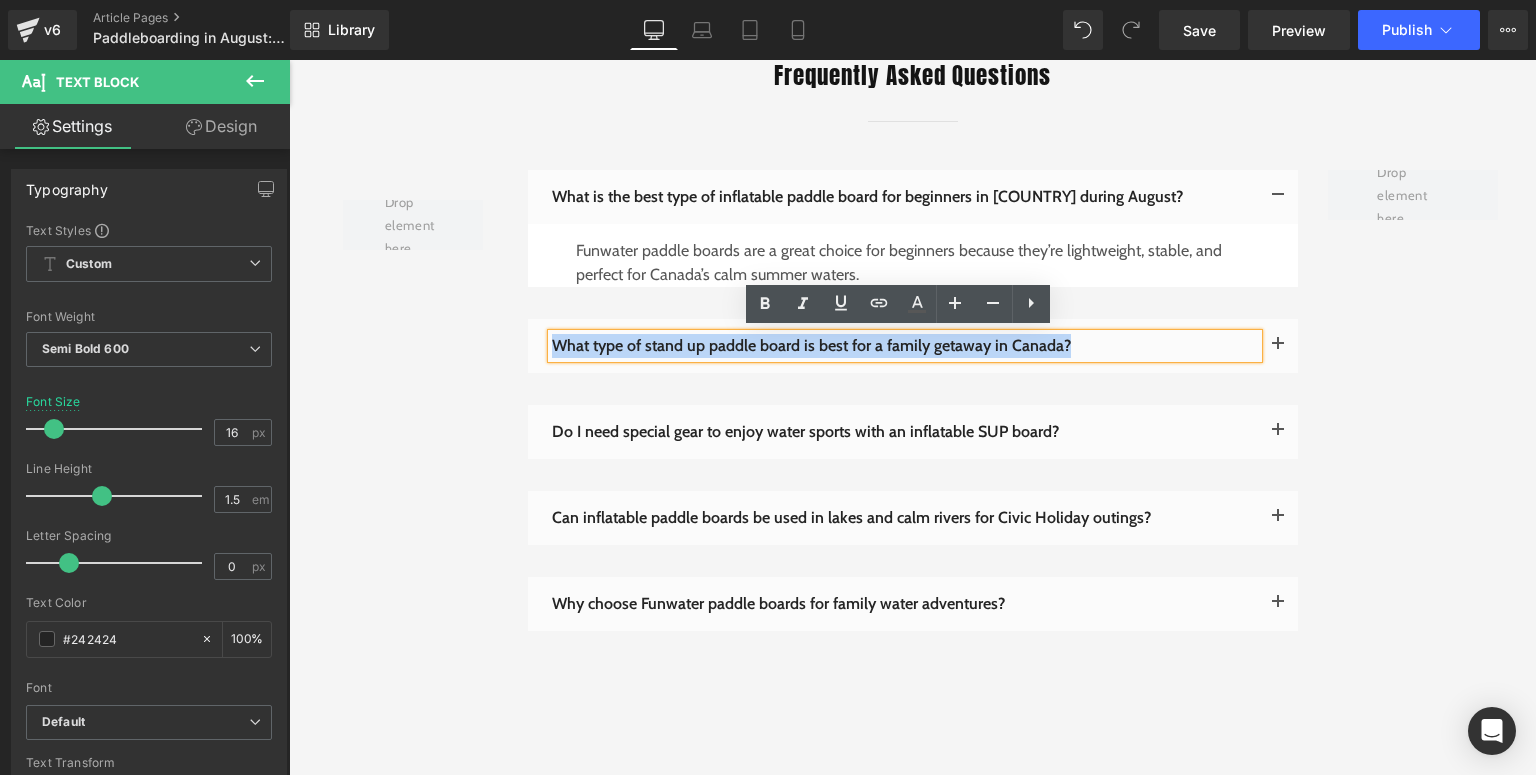 drag, startPoint x: 1089, startPoint y: 345, endPoint x: 549, endPoint y: 347, distance: 540.0037 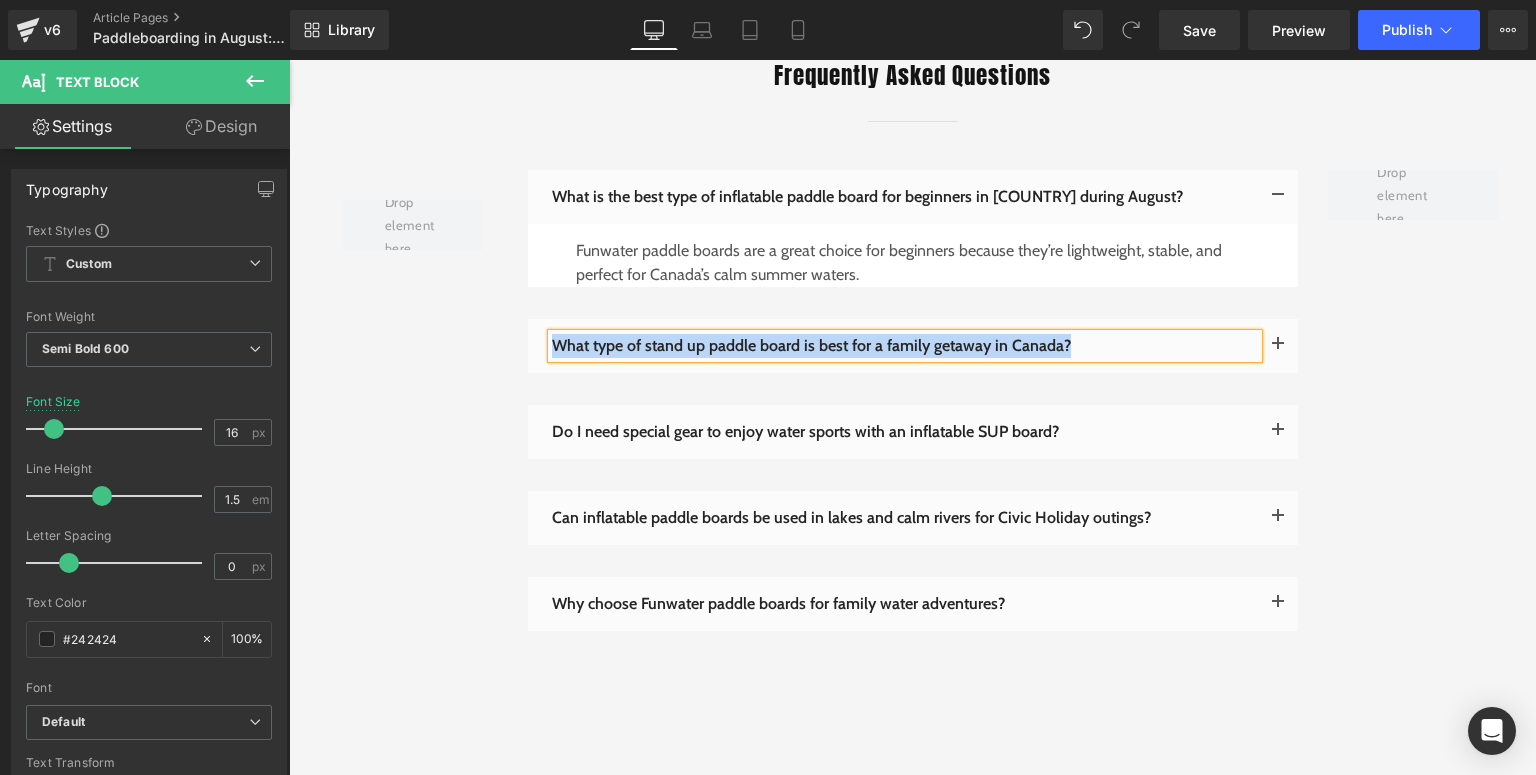 type 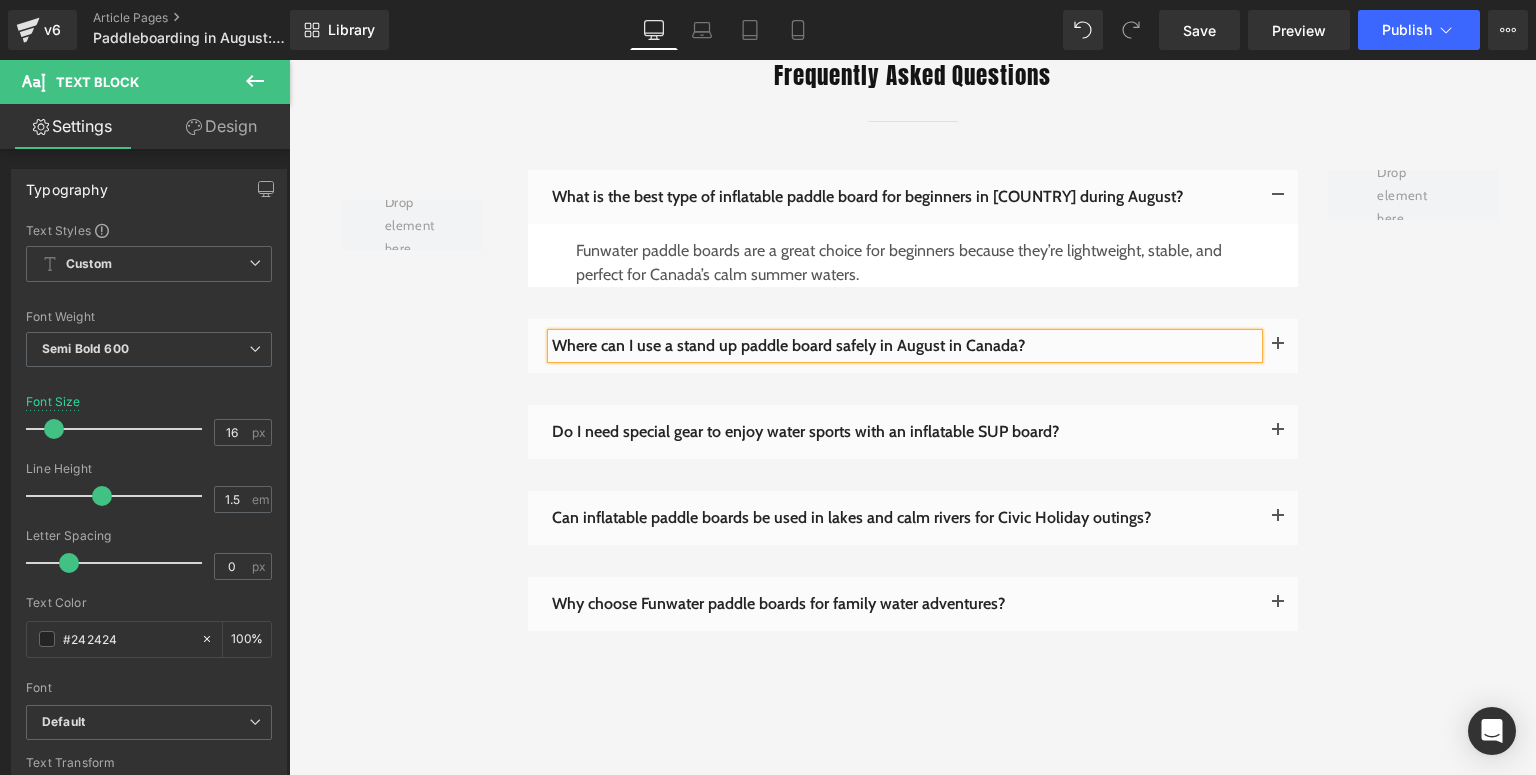 click at bounding box center [1278, 346] 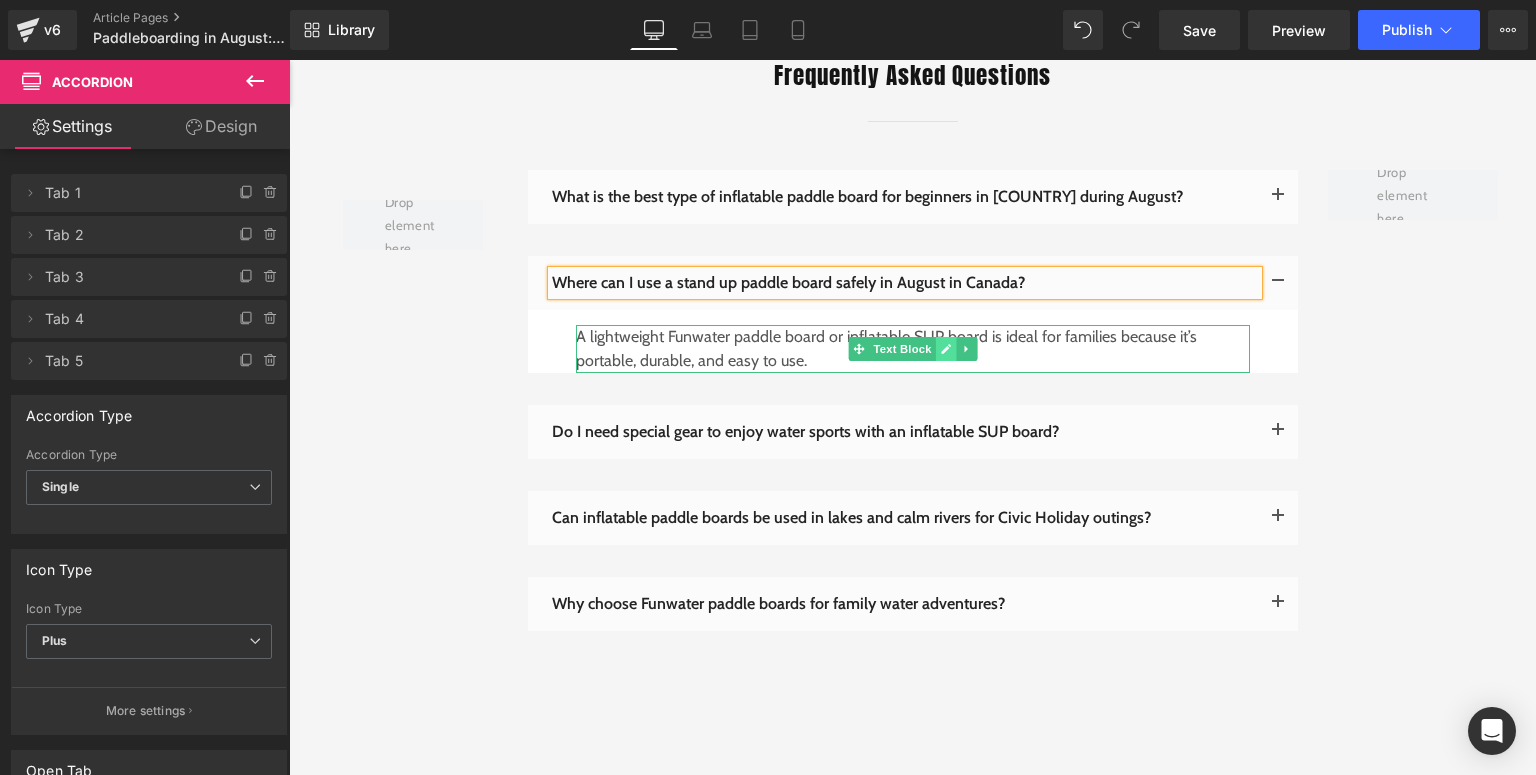 click 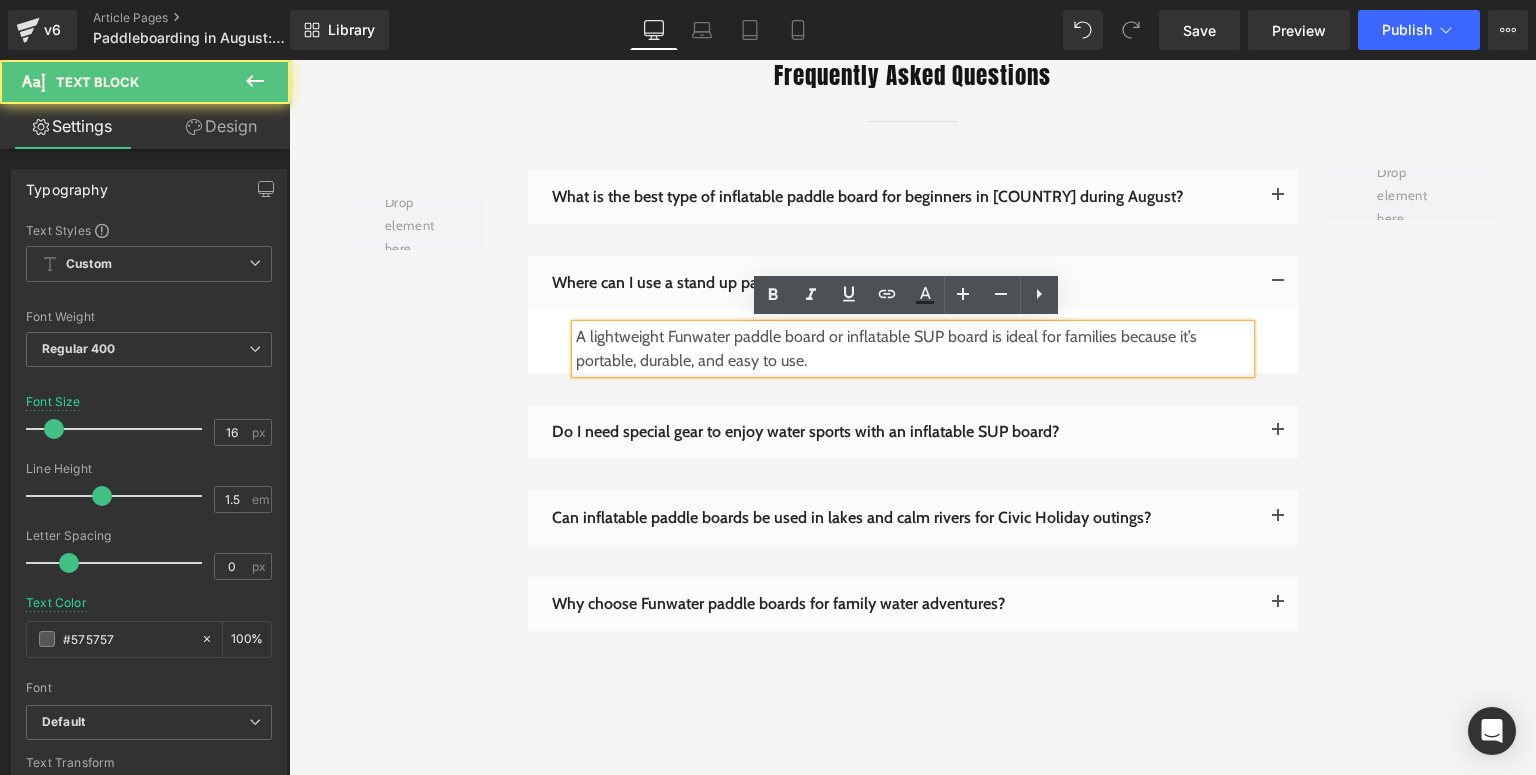 drag, startPoint x: 832, startPoint y: 360, endPoint x: 573, endPoint y: 331, distance: 260.6185 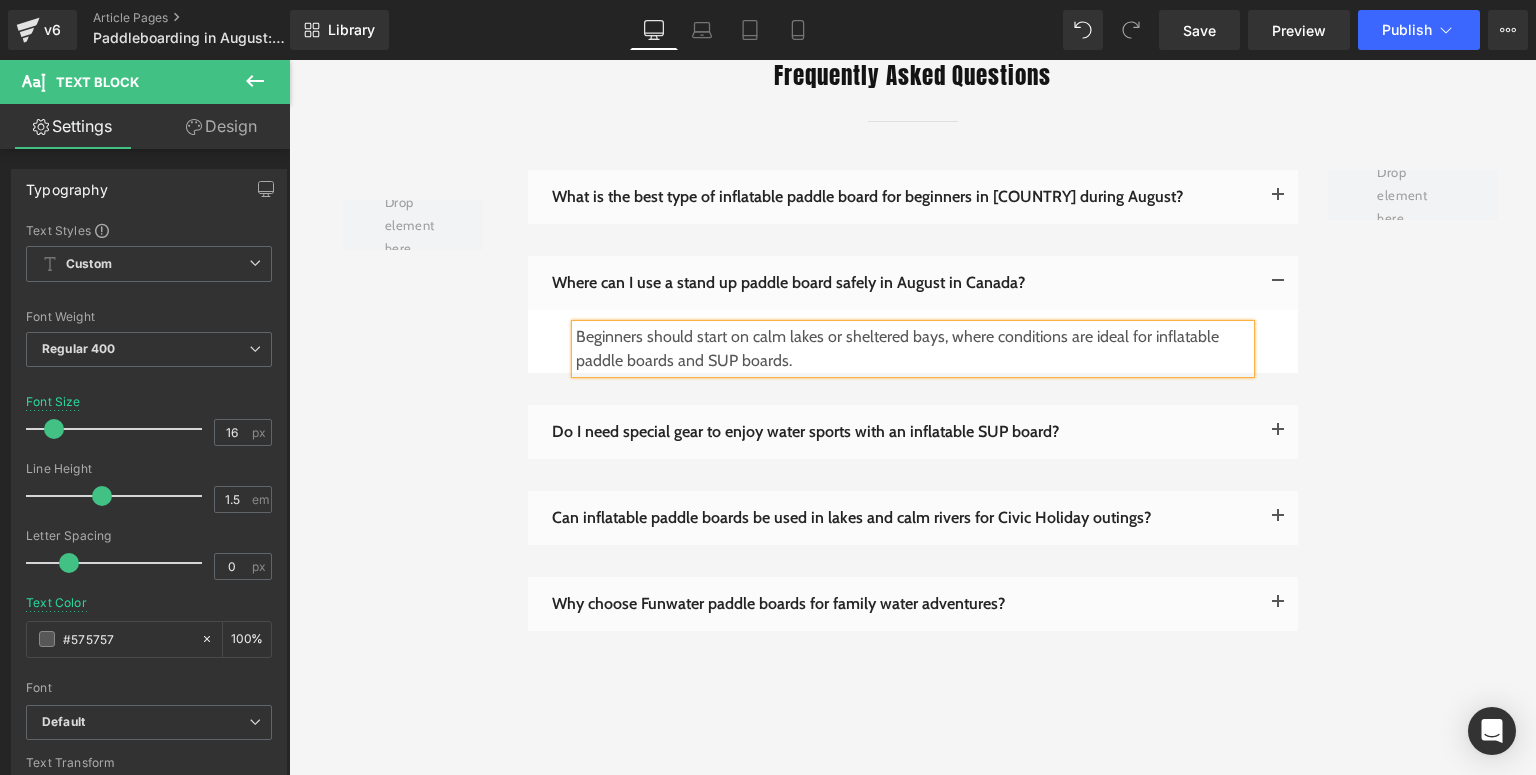 type 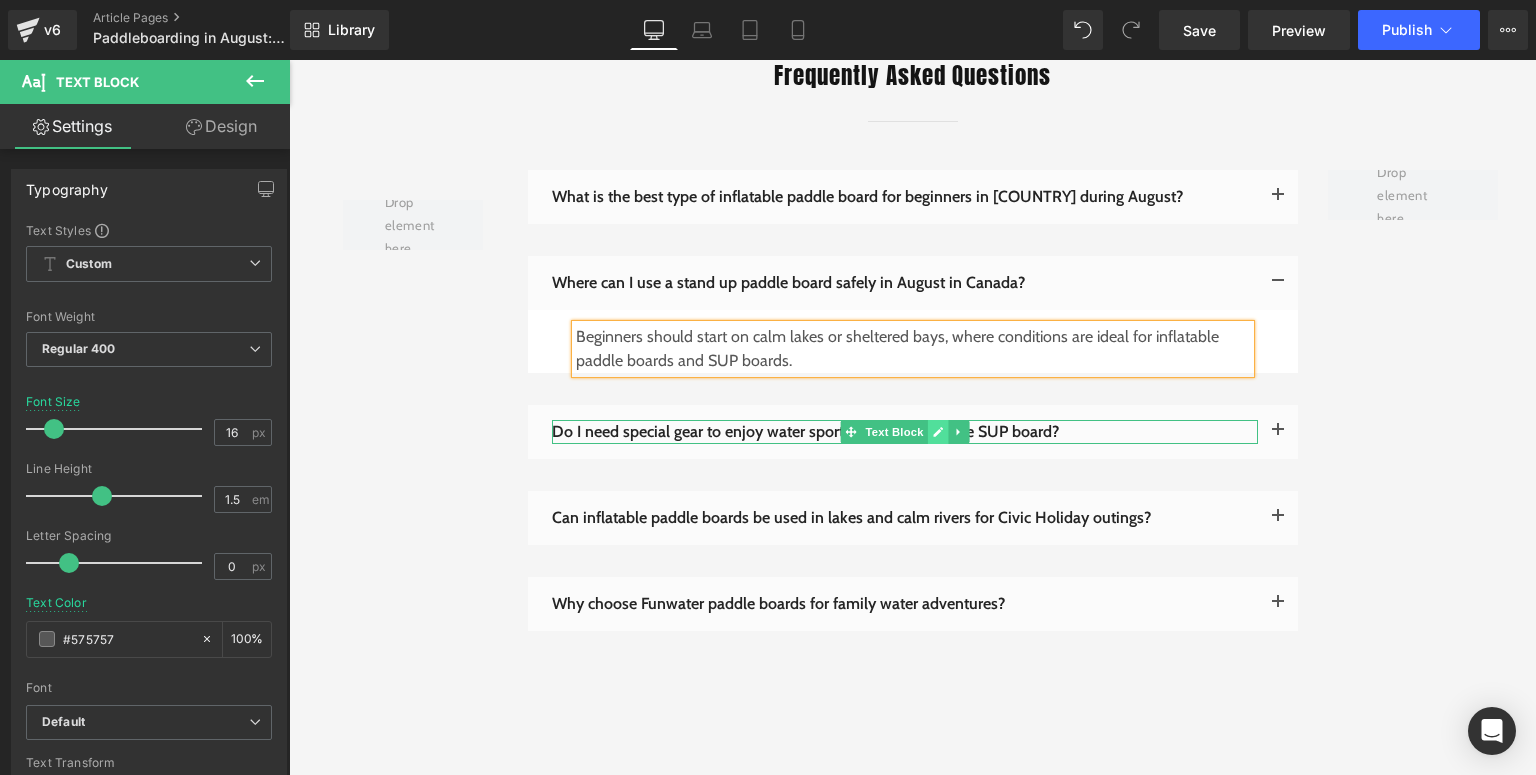 click at bounding box center (937, 432) 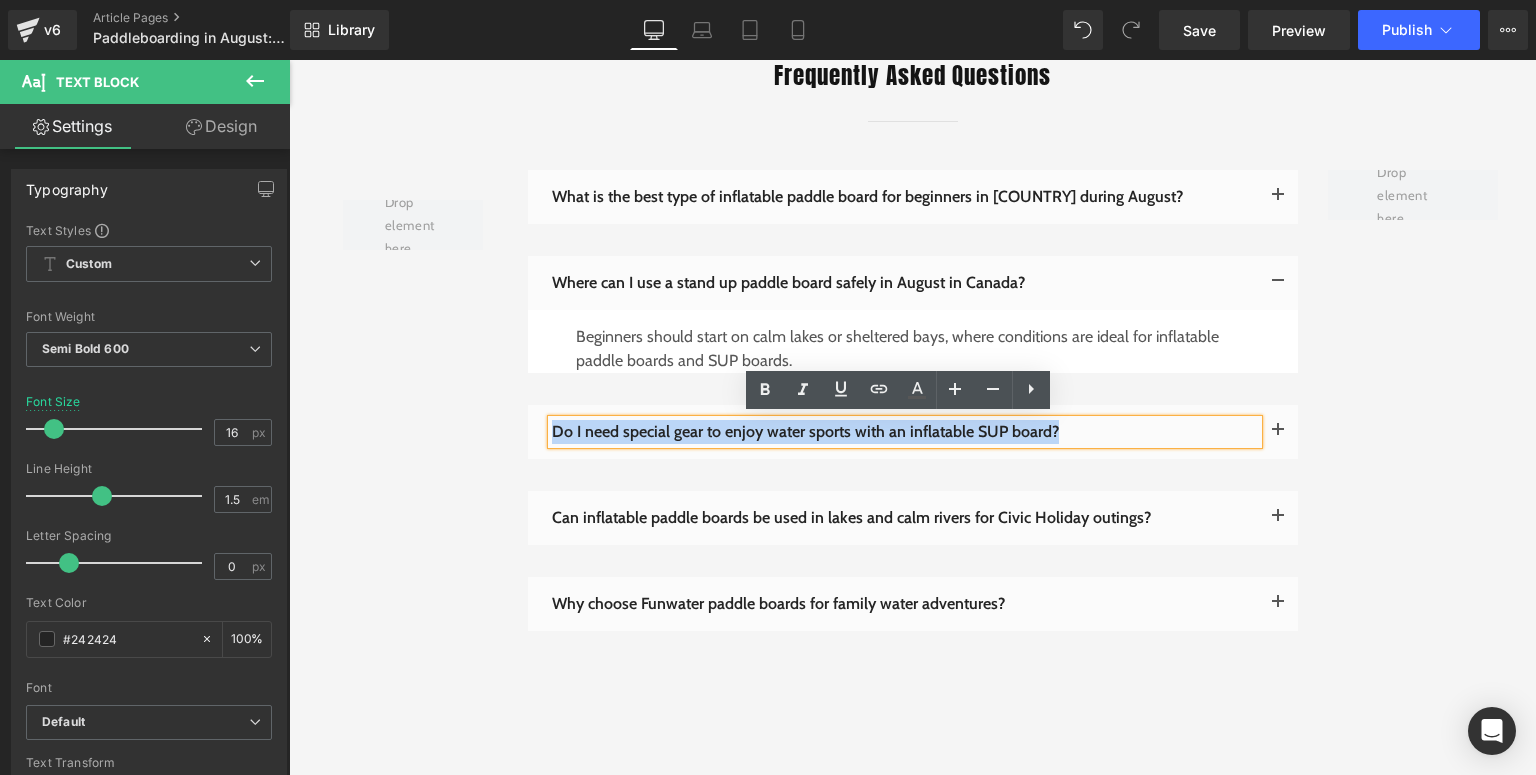 drag, startPoint x: 1083, startPoint y: 430, endPoint x: 545, endPoint y: 436, distance: 538.03345 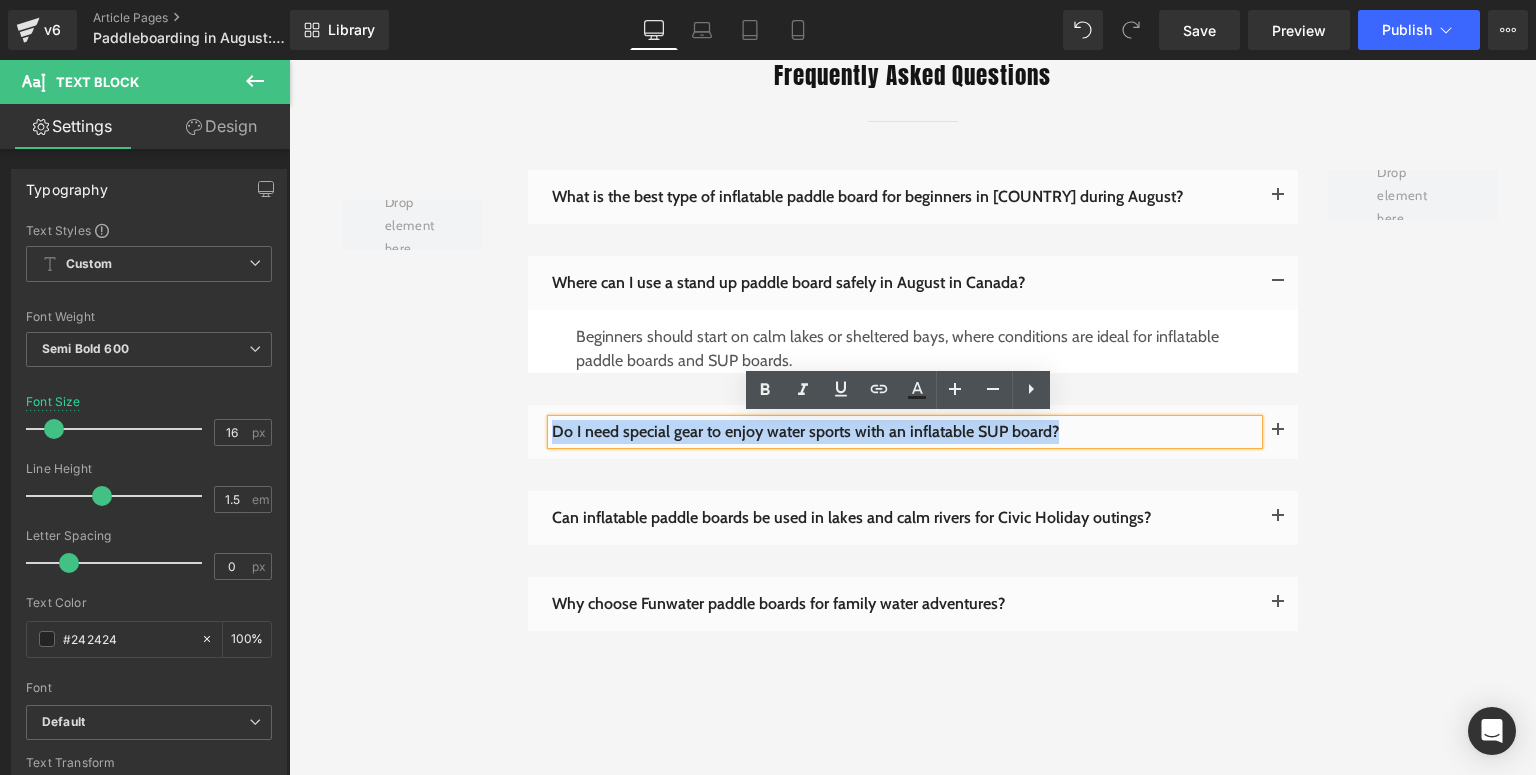 paste 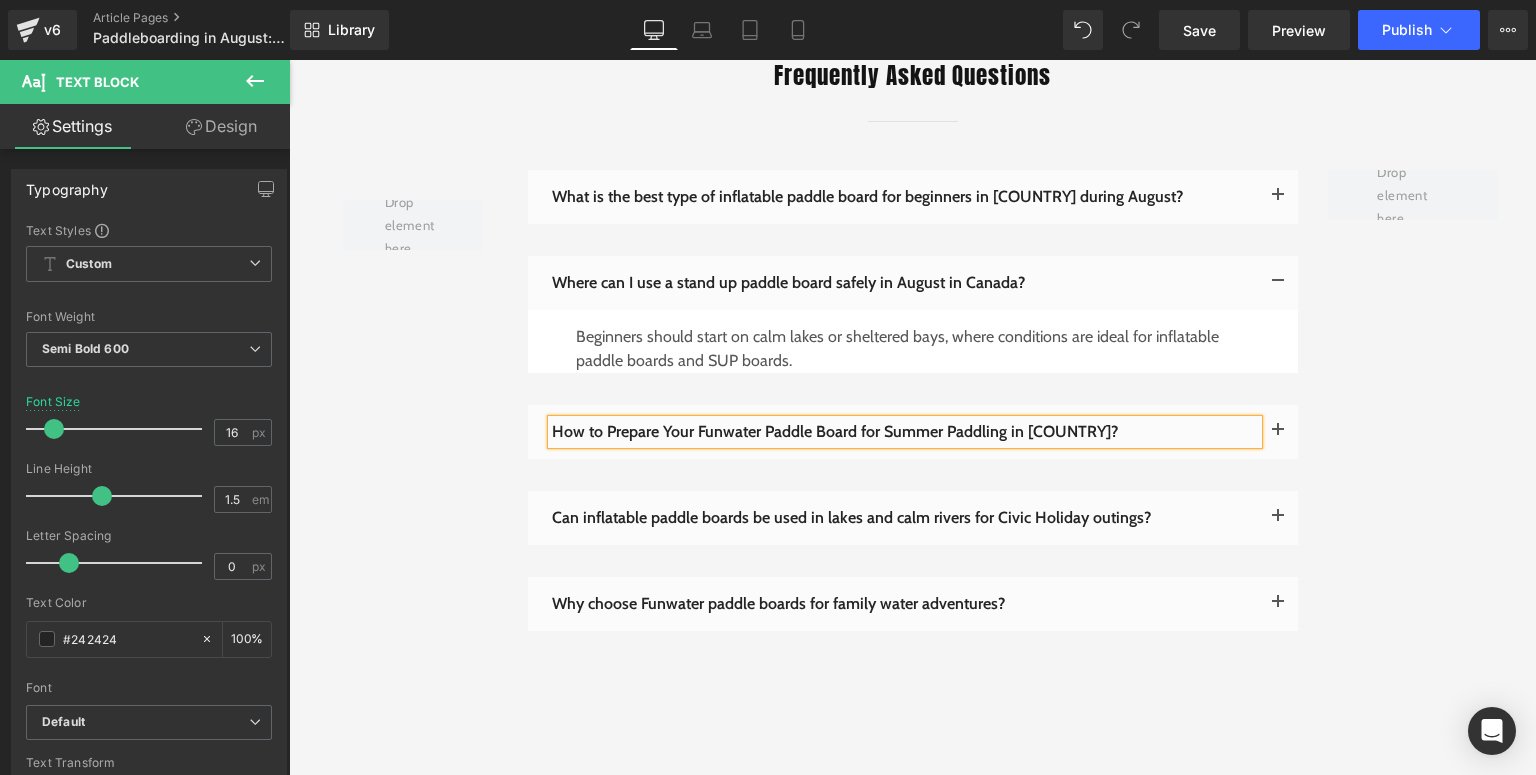 click at bounding box center (1278, 432) 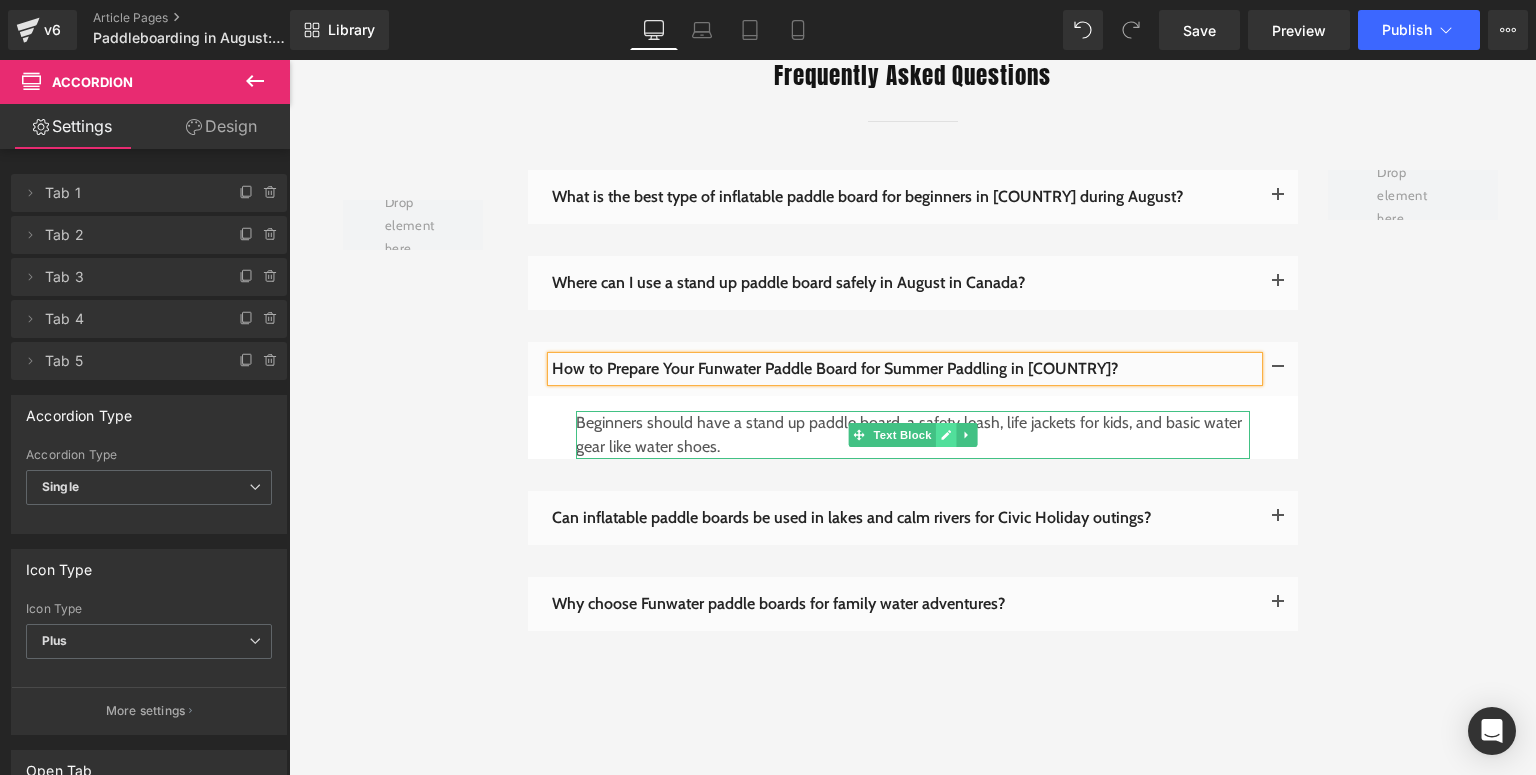 click at bounding box center (945, 435) 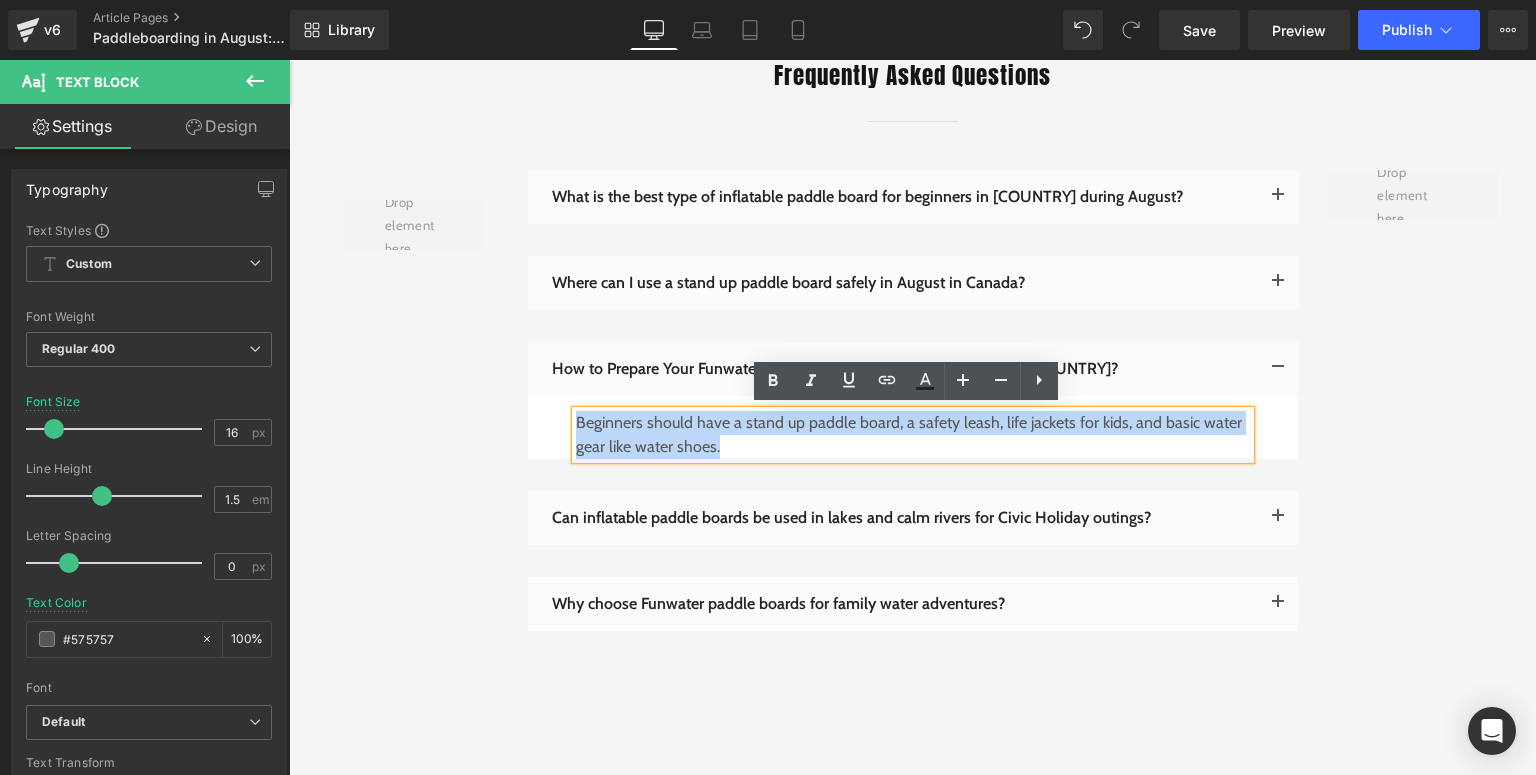 drag, startPoint x: 748, startPoint y: 449, endPoint x: 571, endPoint y: 420, distance: 179.35997 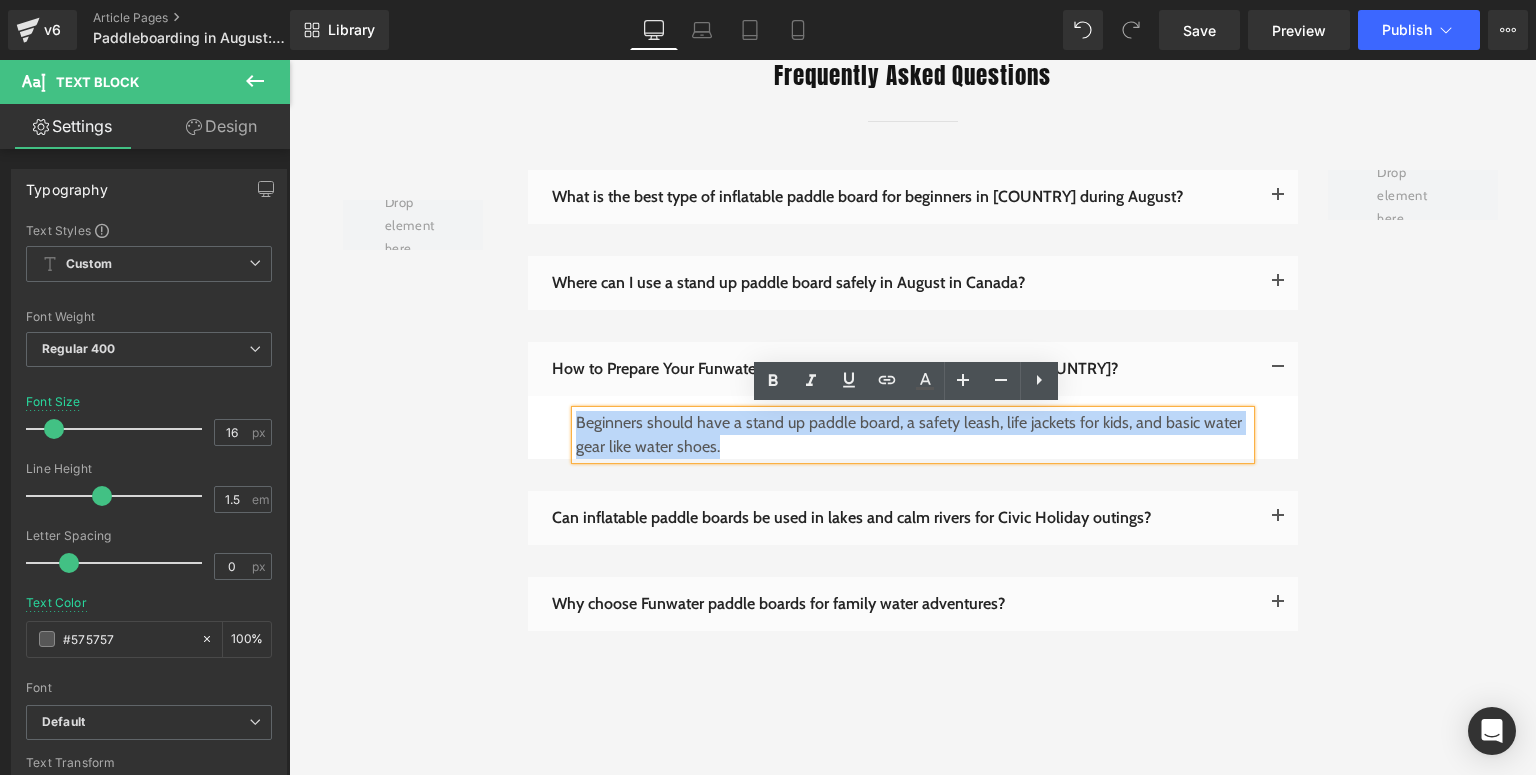 paste 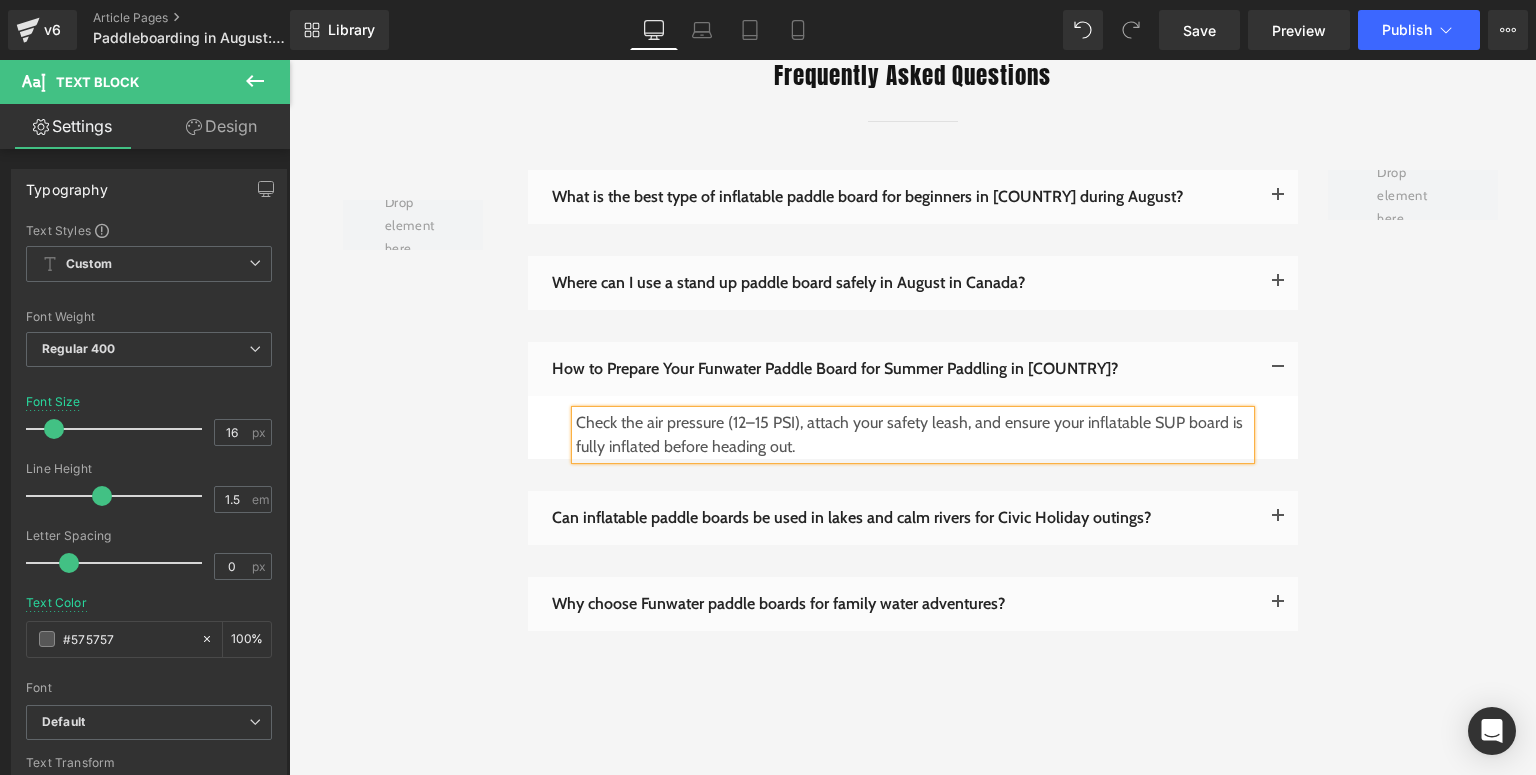 scroll, scrollTop: 4720, scrollLeft: 0, axis: vertical 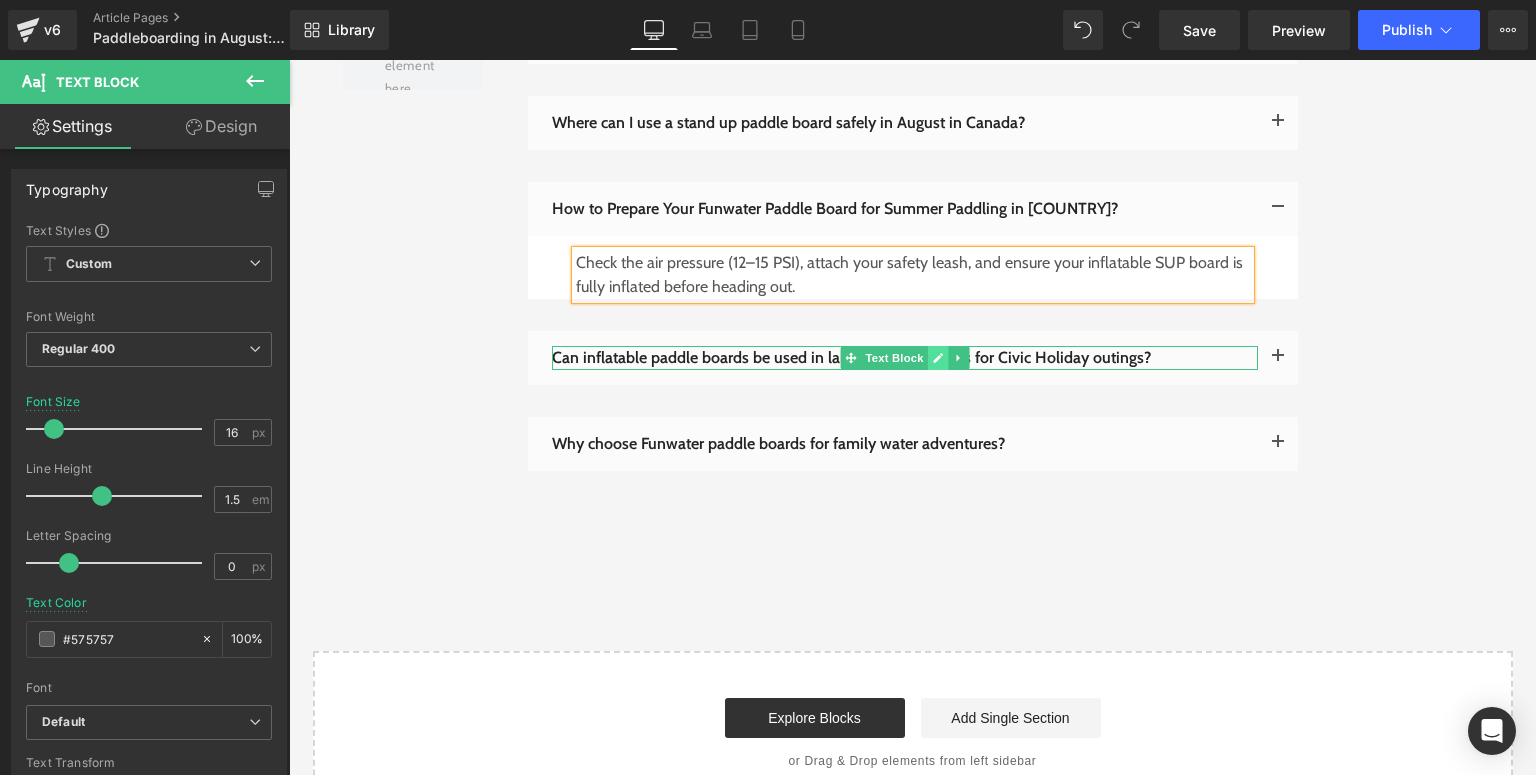 drag, startPoint x: 923, startPoint y: 354, endPoint x: 663, endPoint y: 73, distance: 382.83286 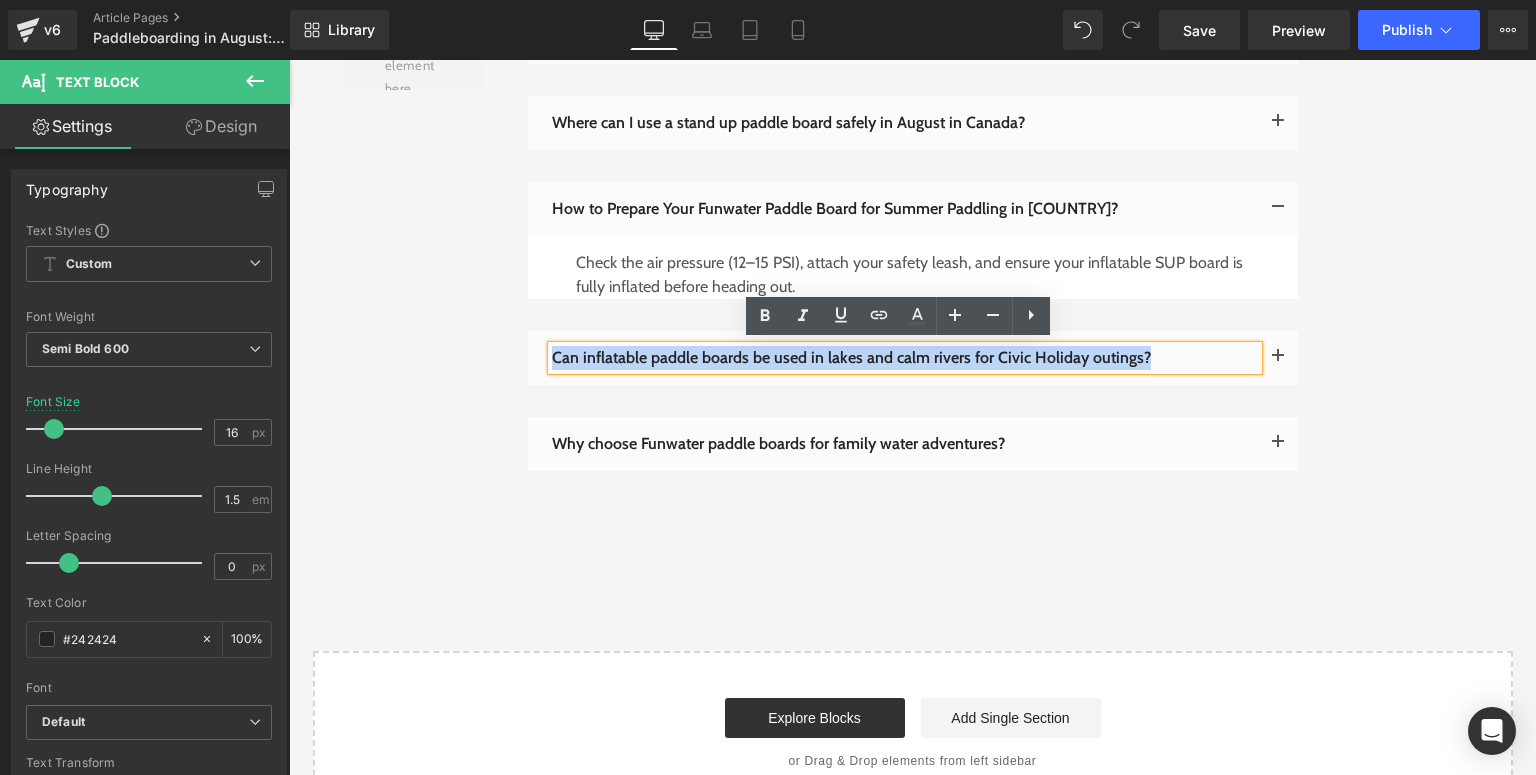 drag, startPoint x: 1201, startPoint y: 364, endPoint x: 548, endPoint y: 360, distance: 653.01227 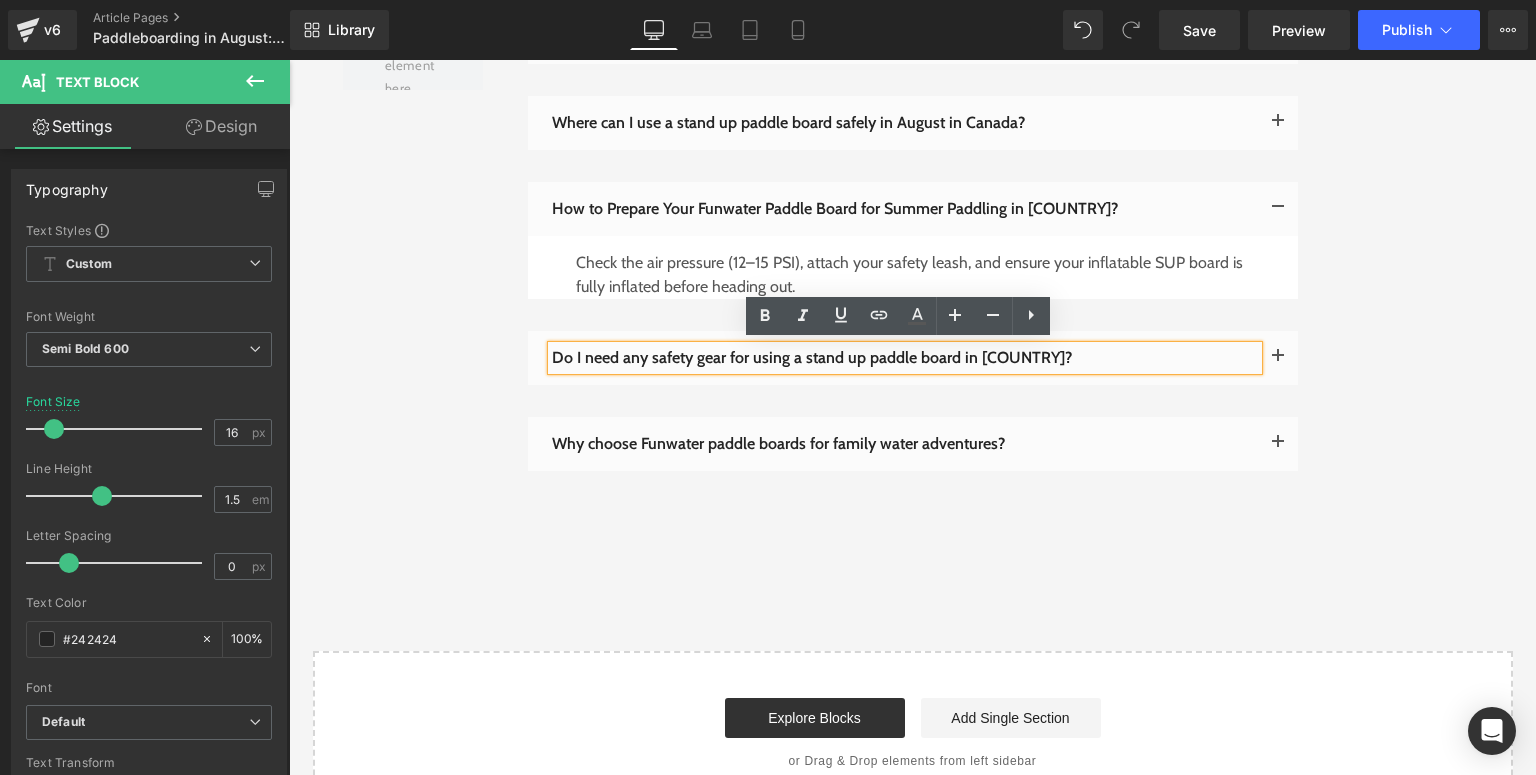 type 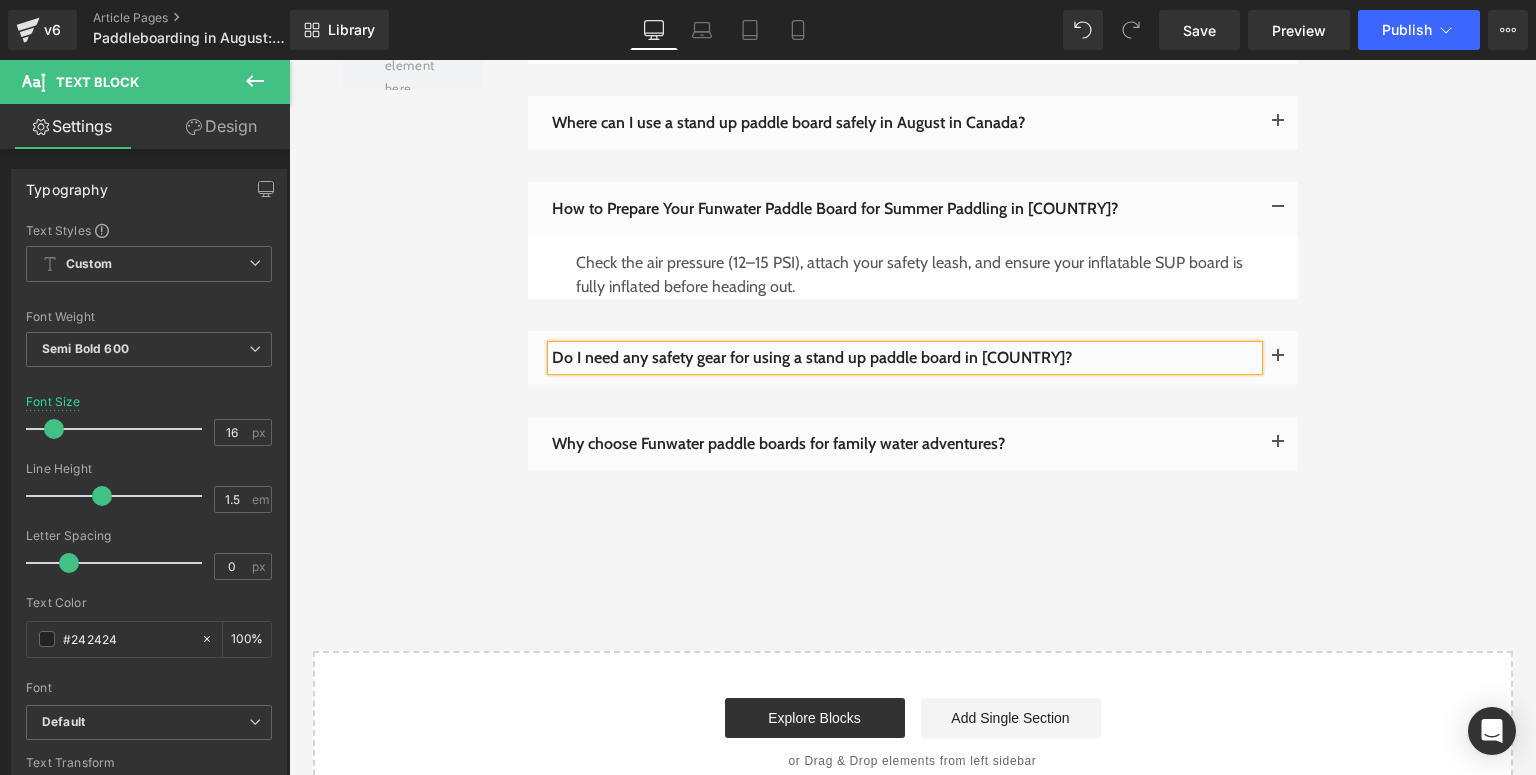 click at bounding box center (1278, 358) 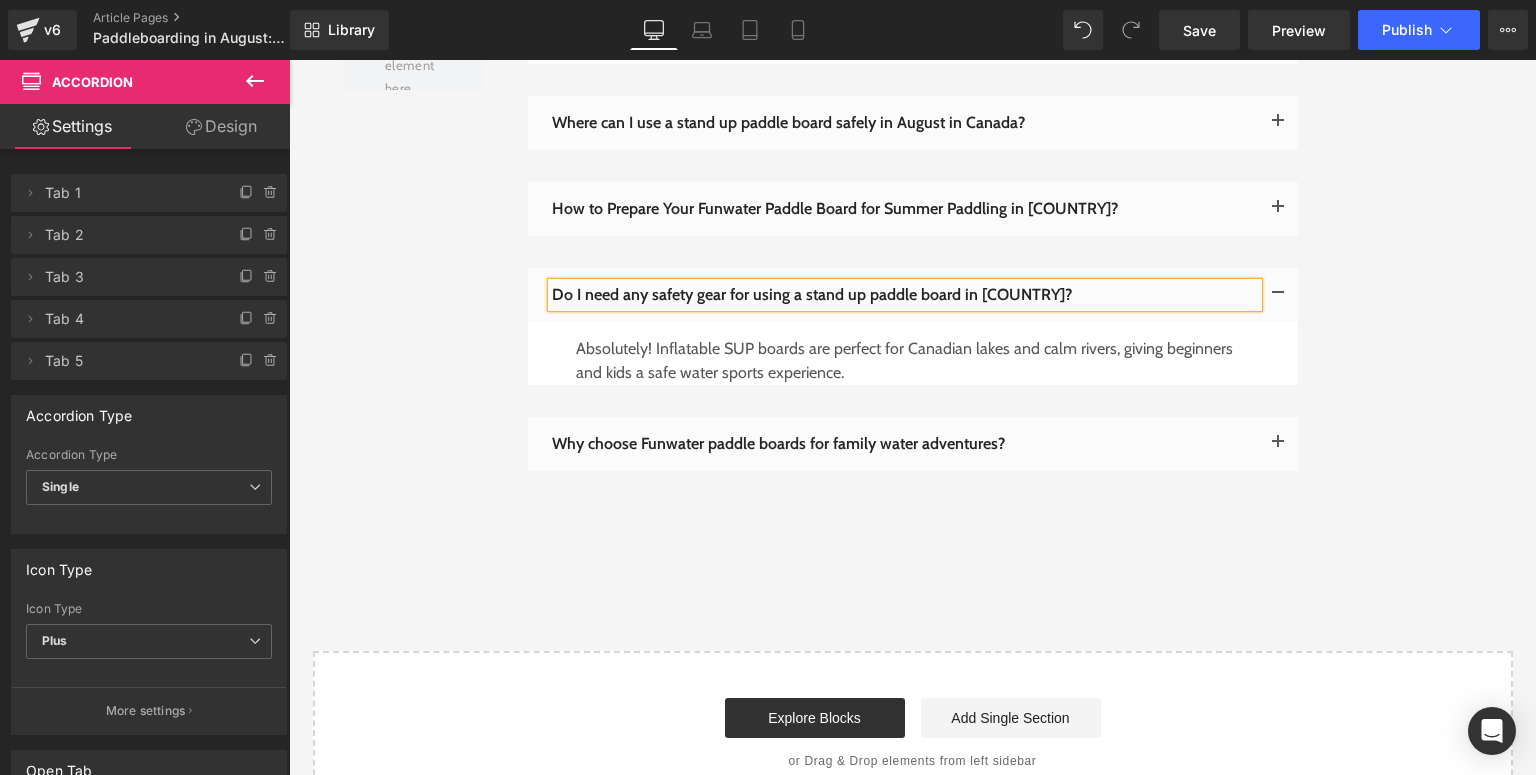 scroll, scrollTop: 4656, scrollLeft: 0, axis: vertical 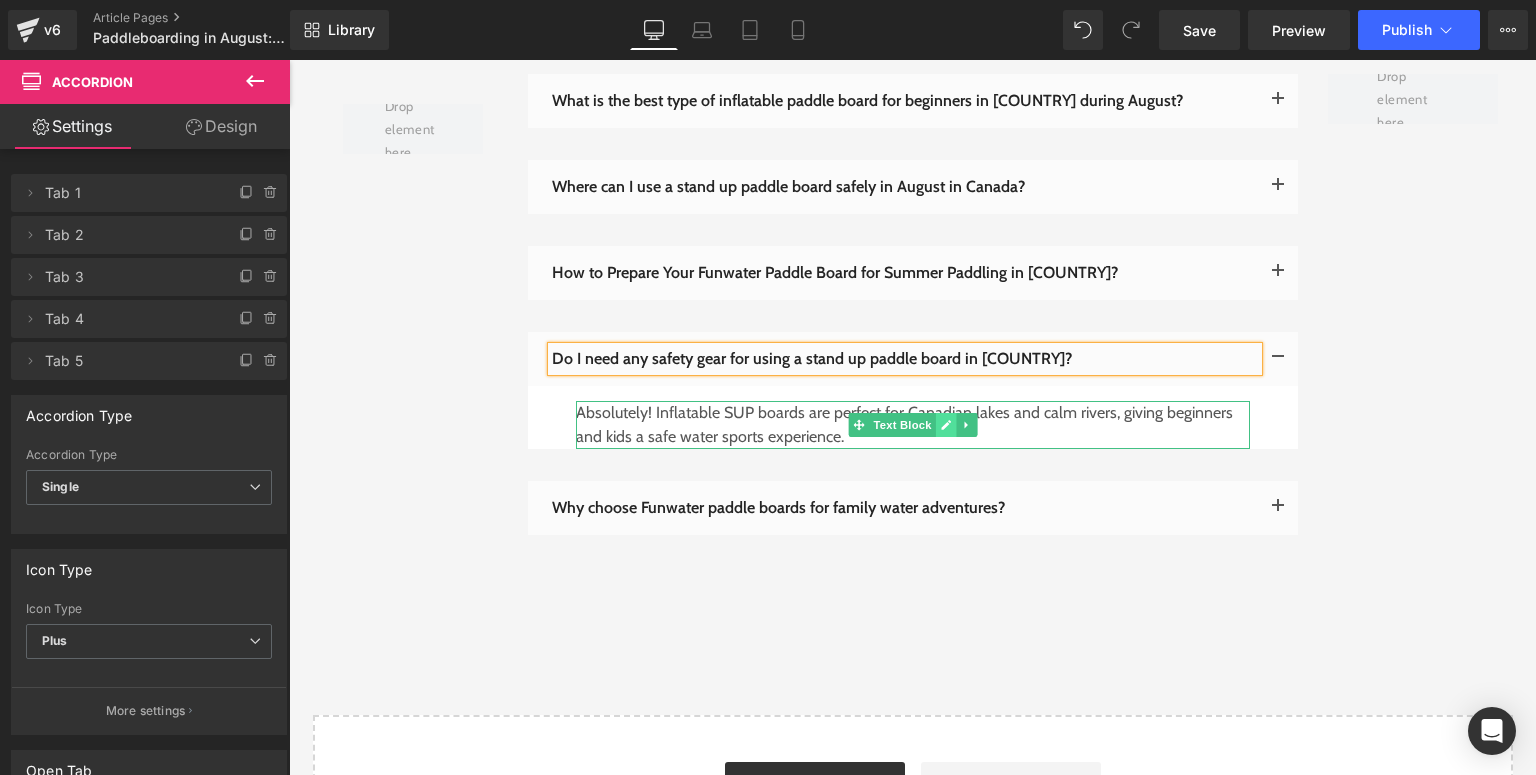 click 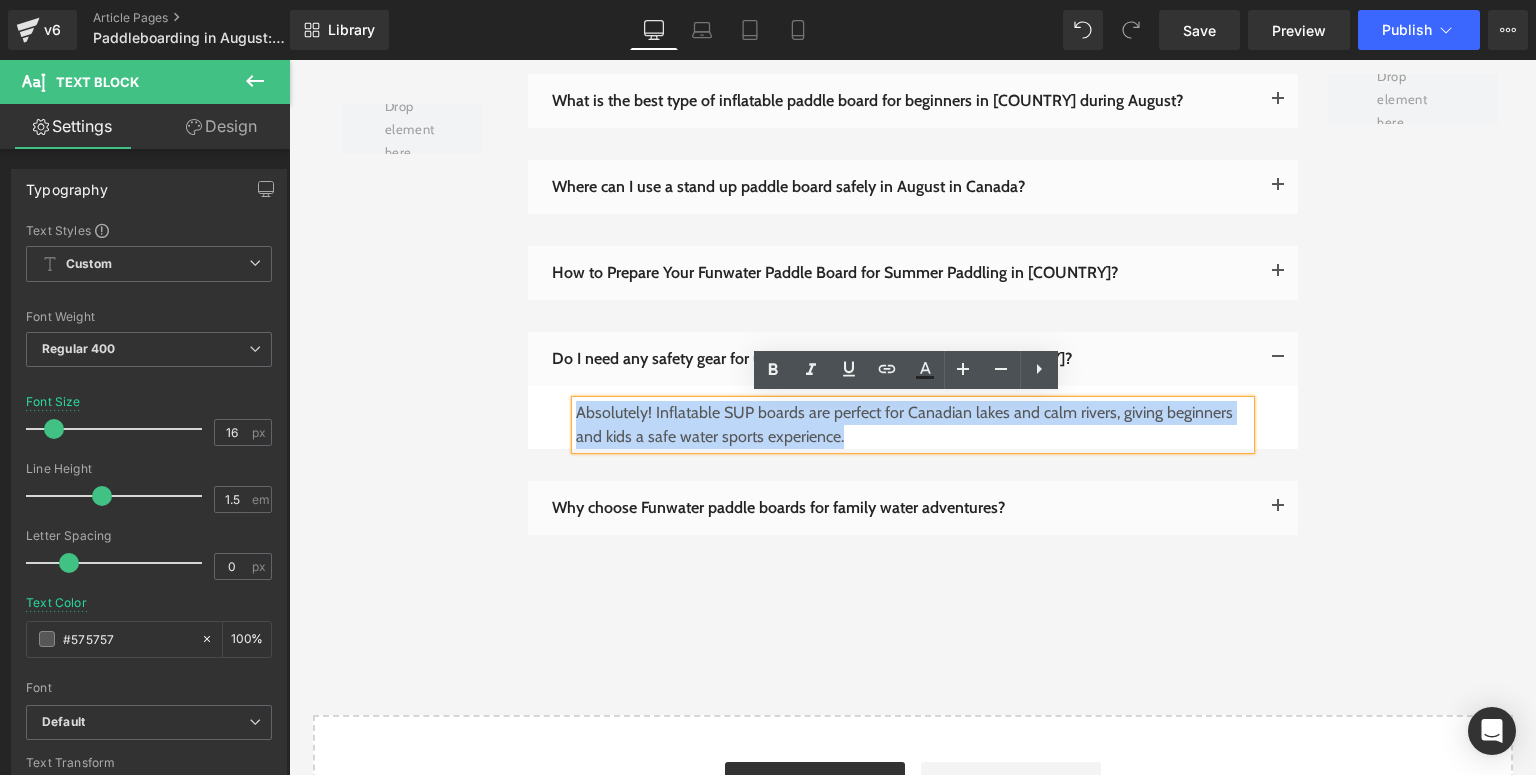 drag, startPoint x: 868, startPoint y: 440, endPoint x: 570, endPoint y: 407, distance: 299.82162 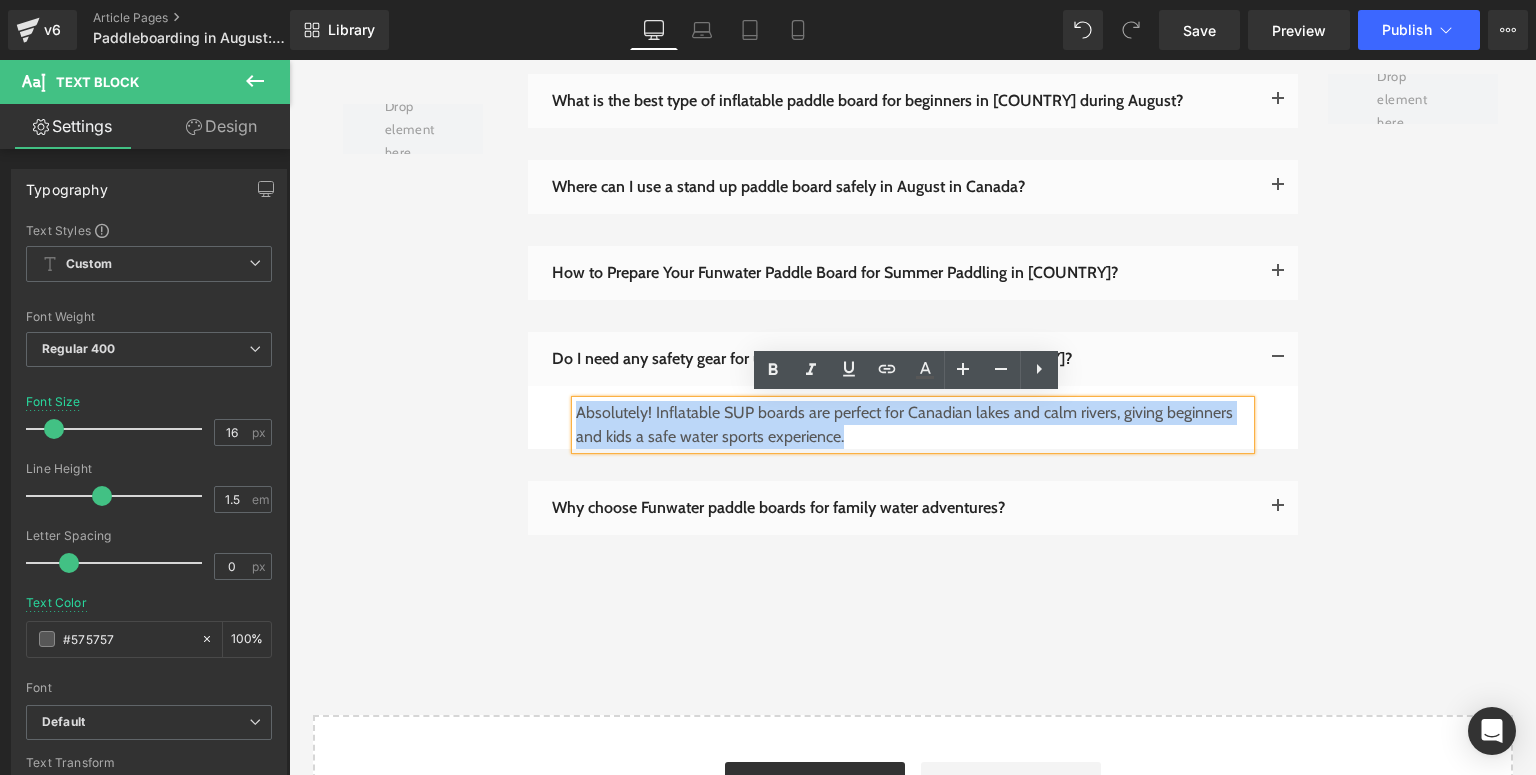 paste 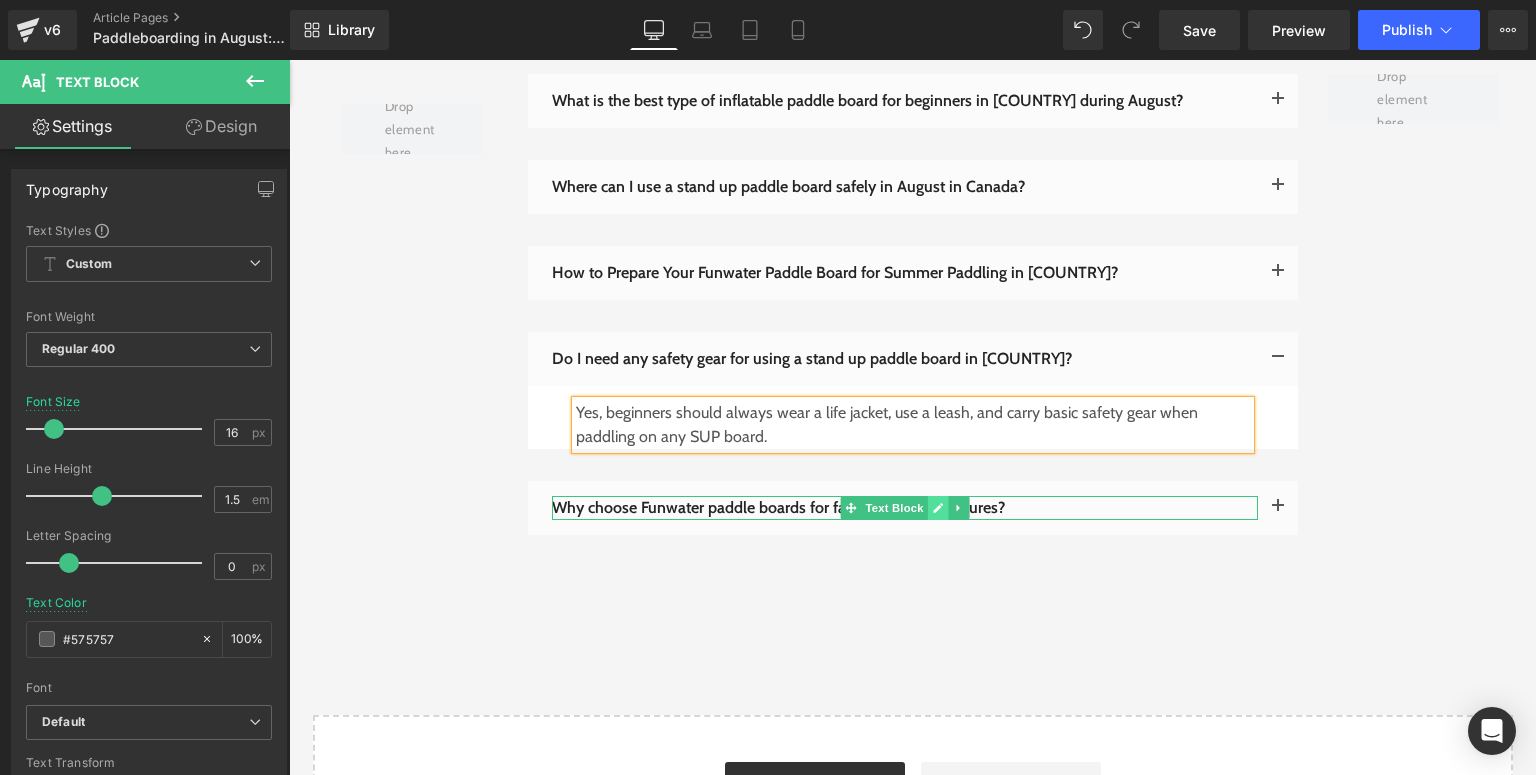 click 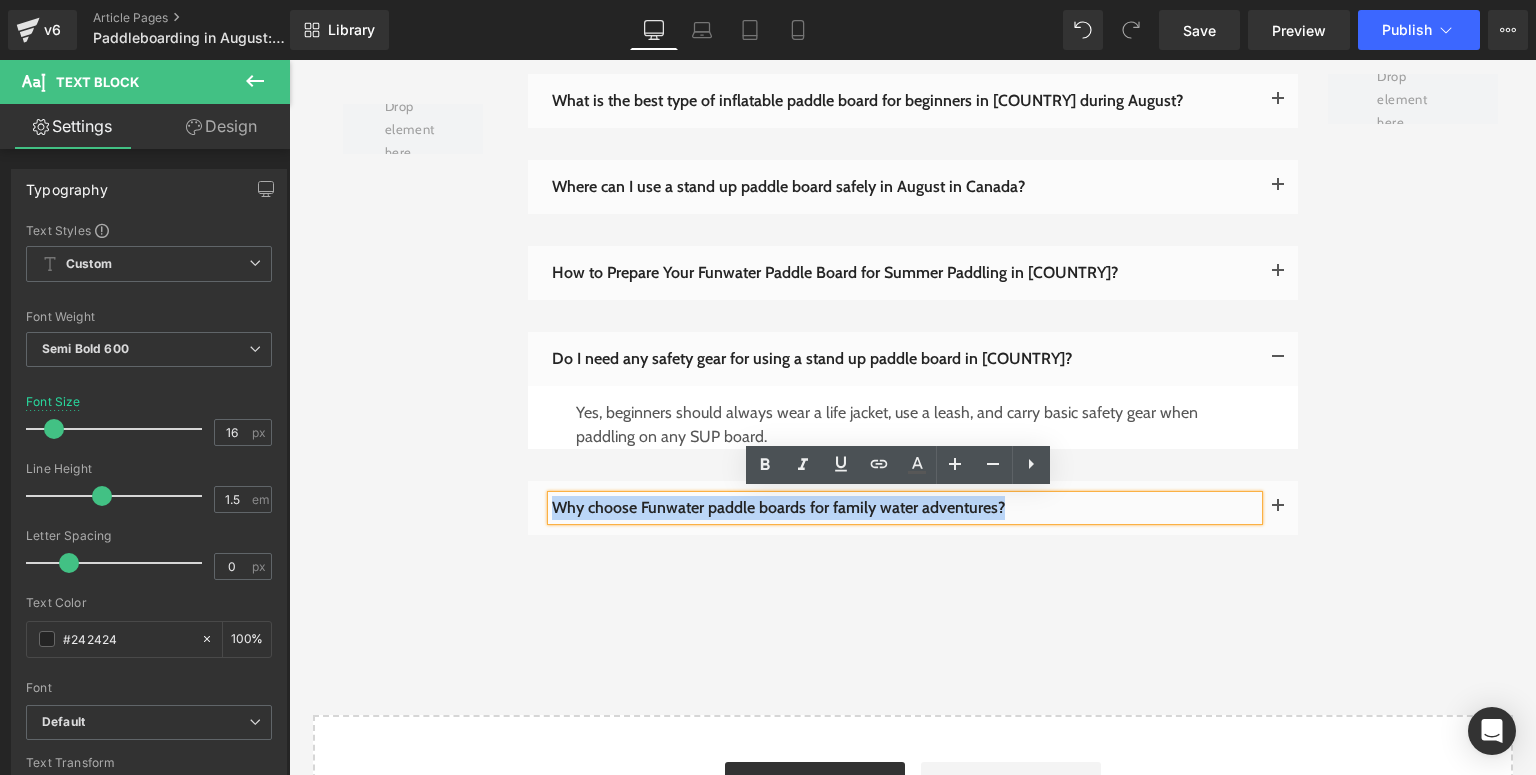 drag, startPoint x: 1032, startPoint y: 513, endPoint x: 548, endPoint y: 507, distance: 484.0372 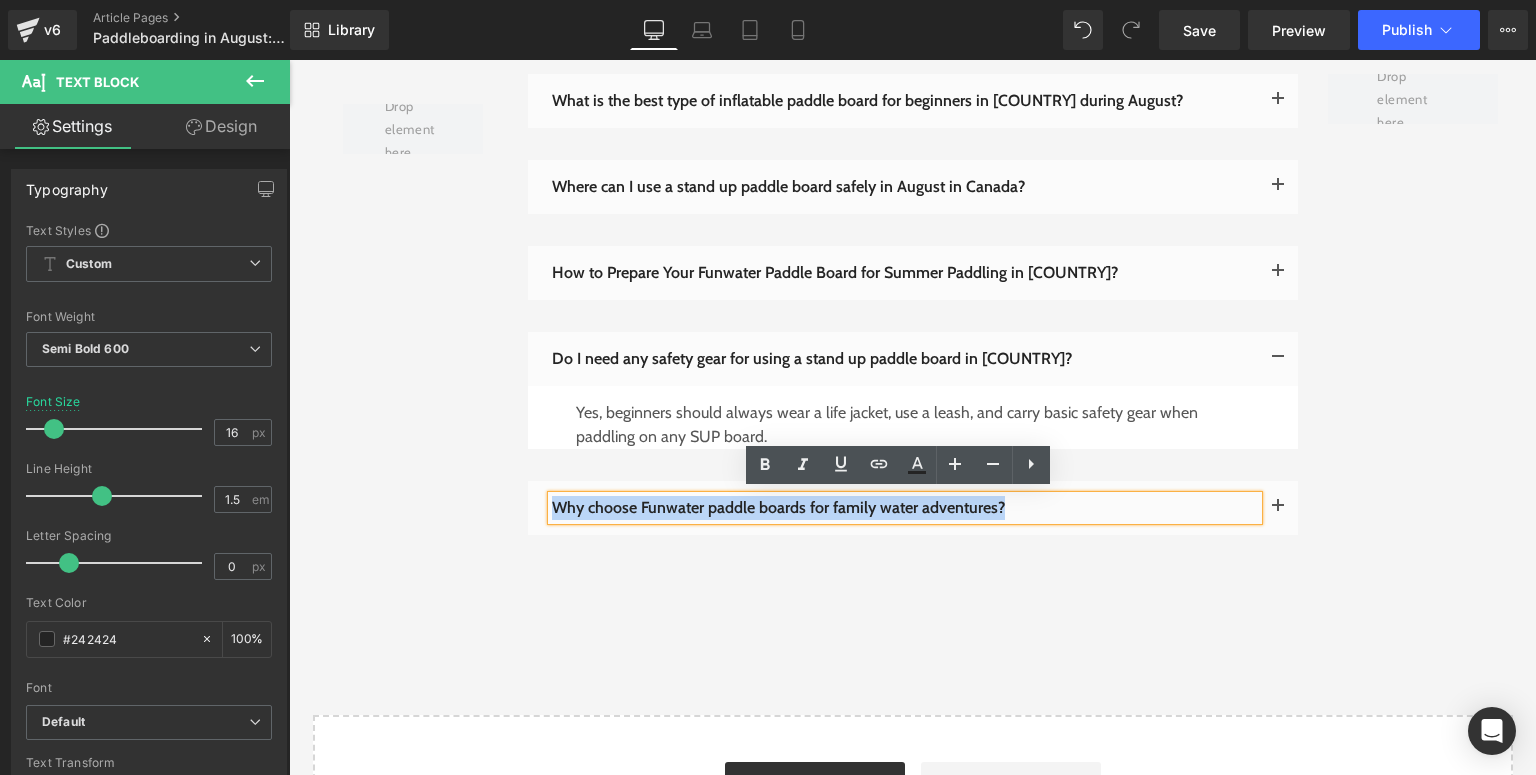 paste 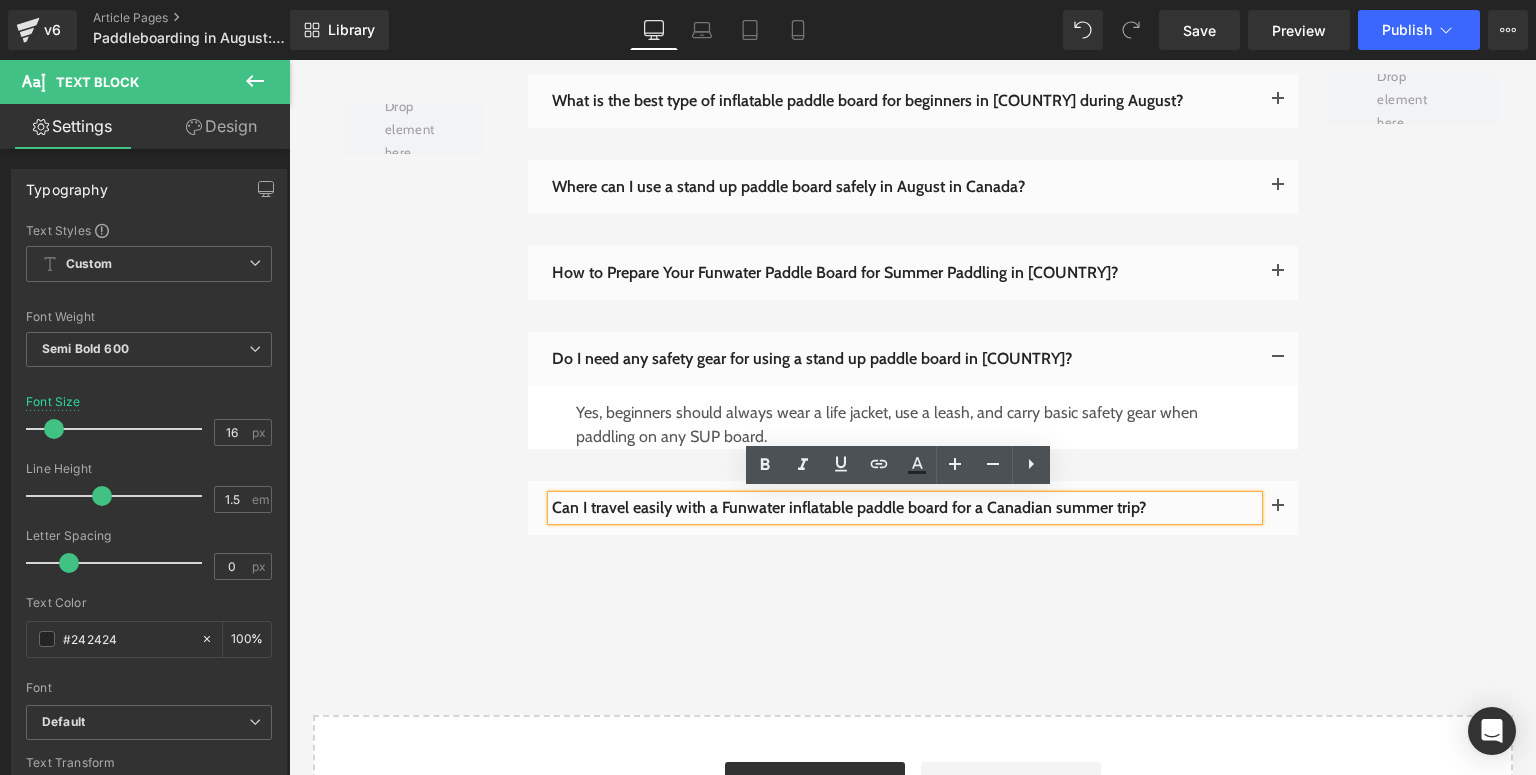 type 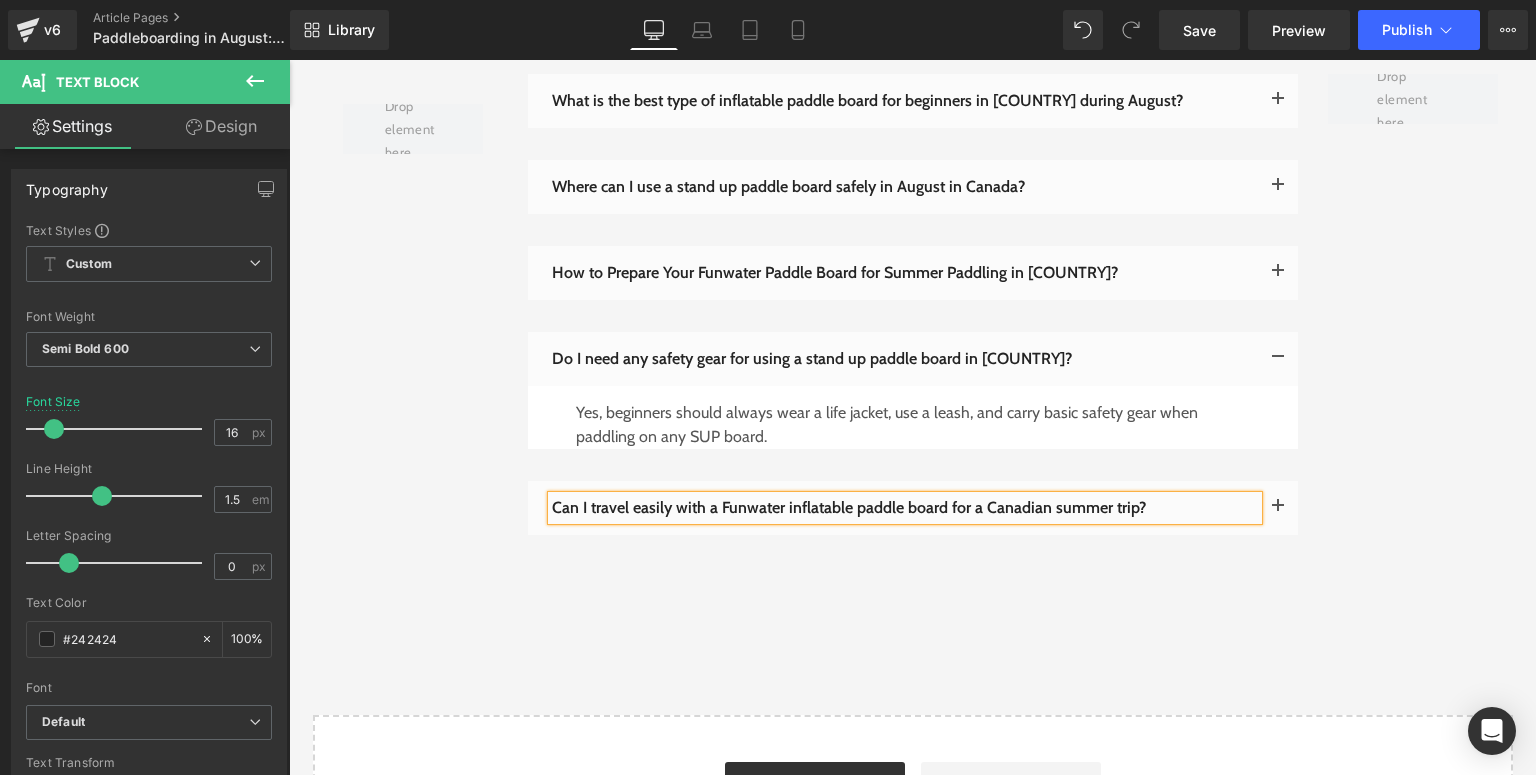 click at bounding box center [1278, 512] 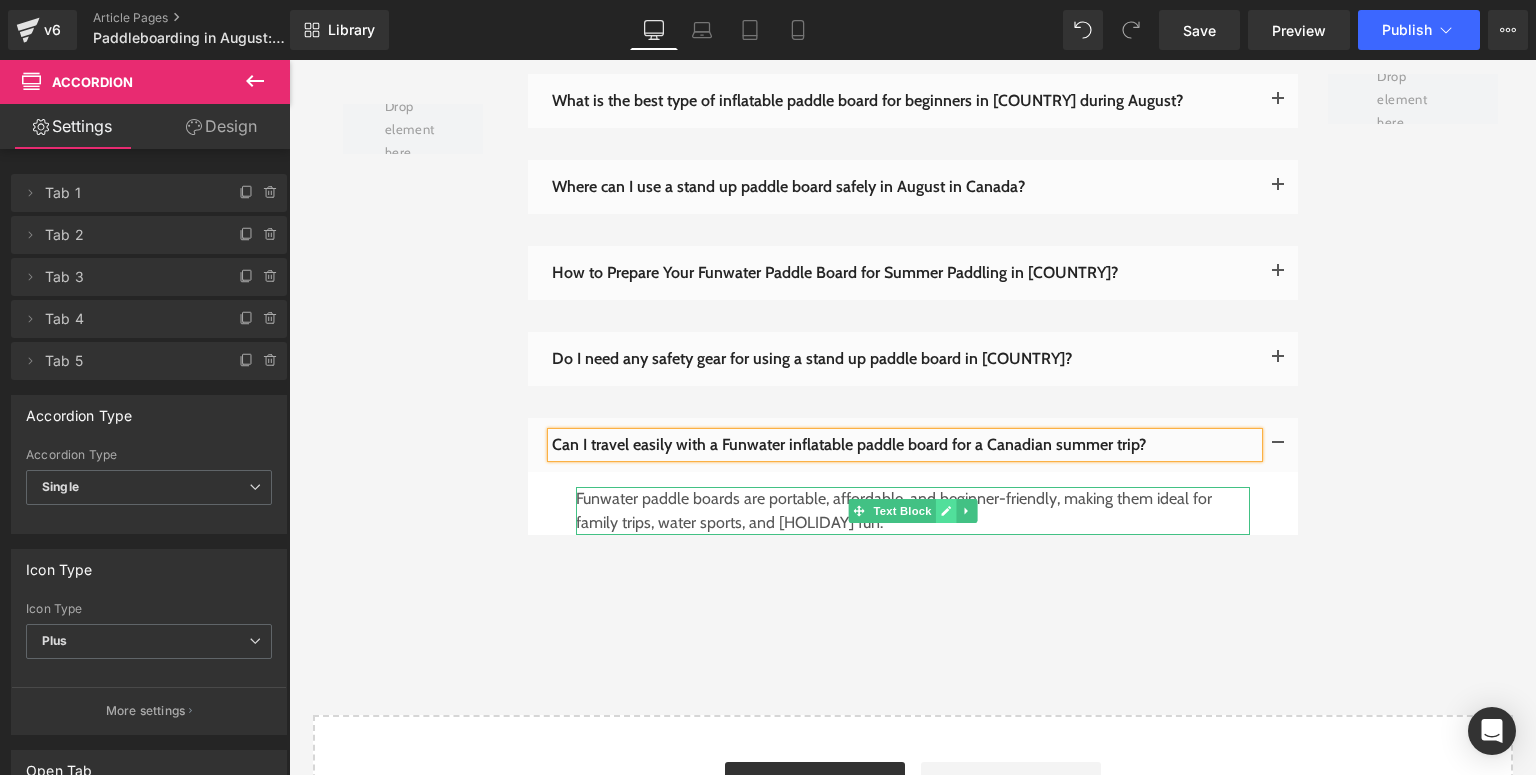 click 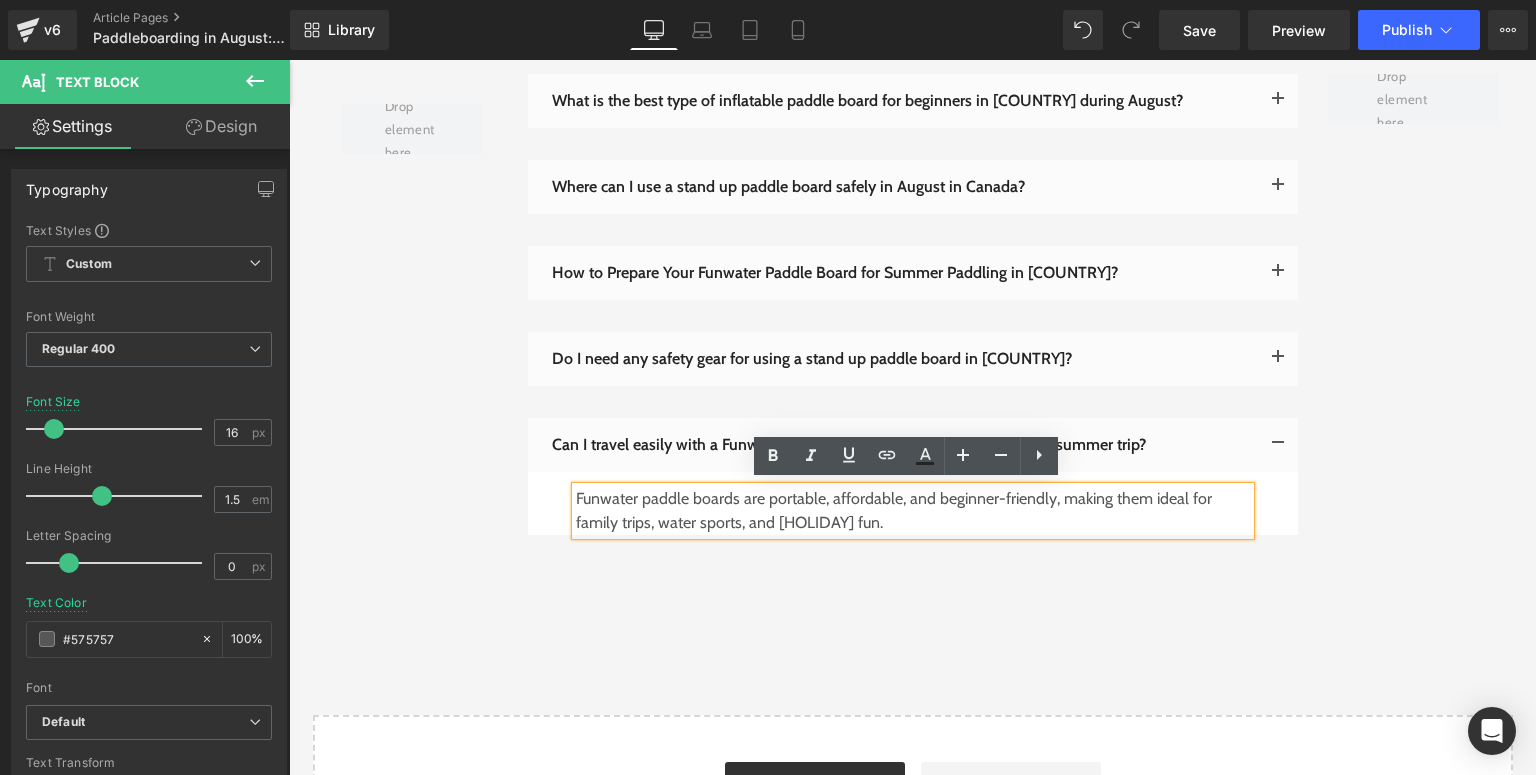 click on "Funwater paddle boards are portable, affordable, and beginner-friendly, making them ideal for family trips, water sports, and [HOLIDAY] fun." at bounding box center [913, 511] 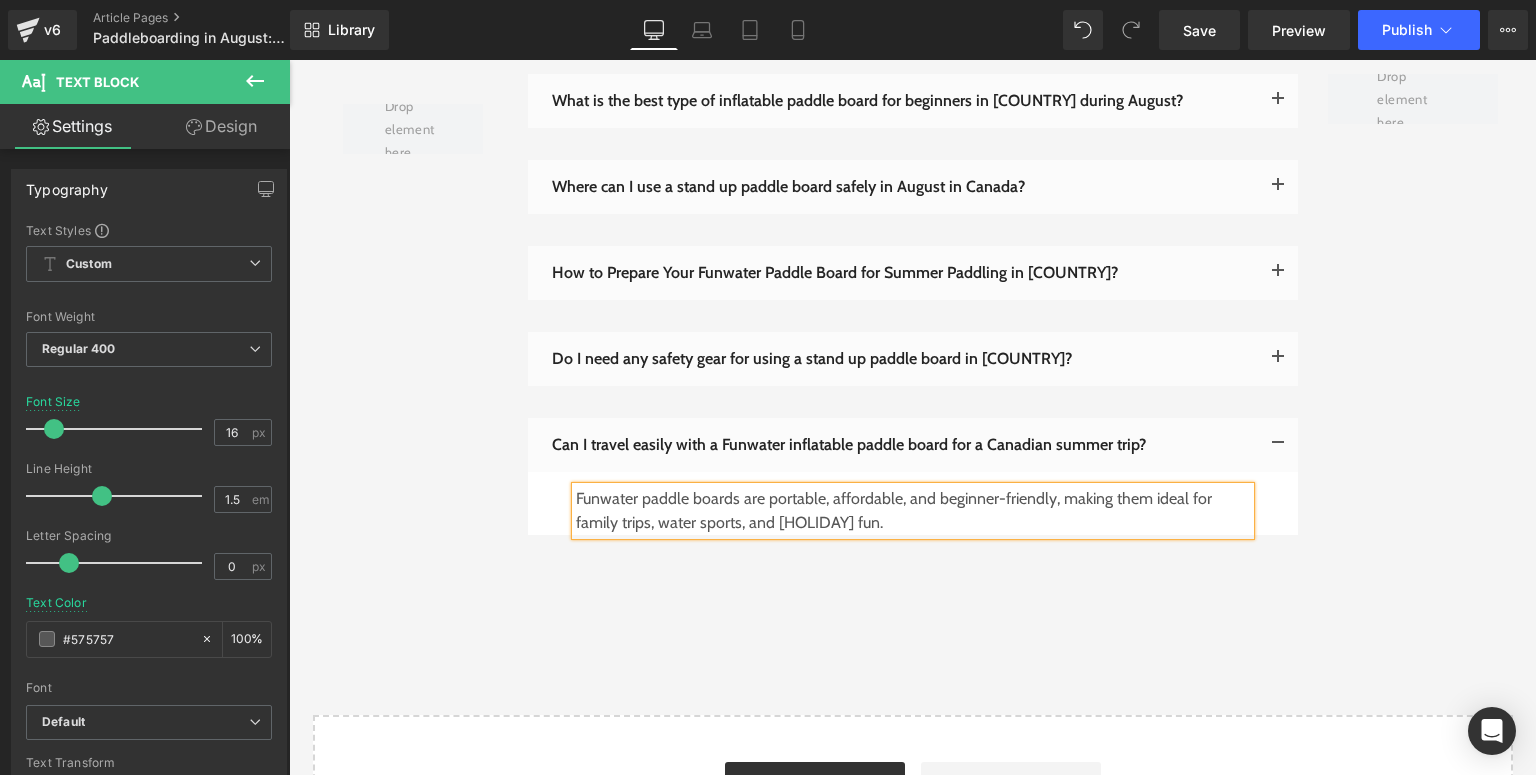 type 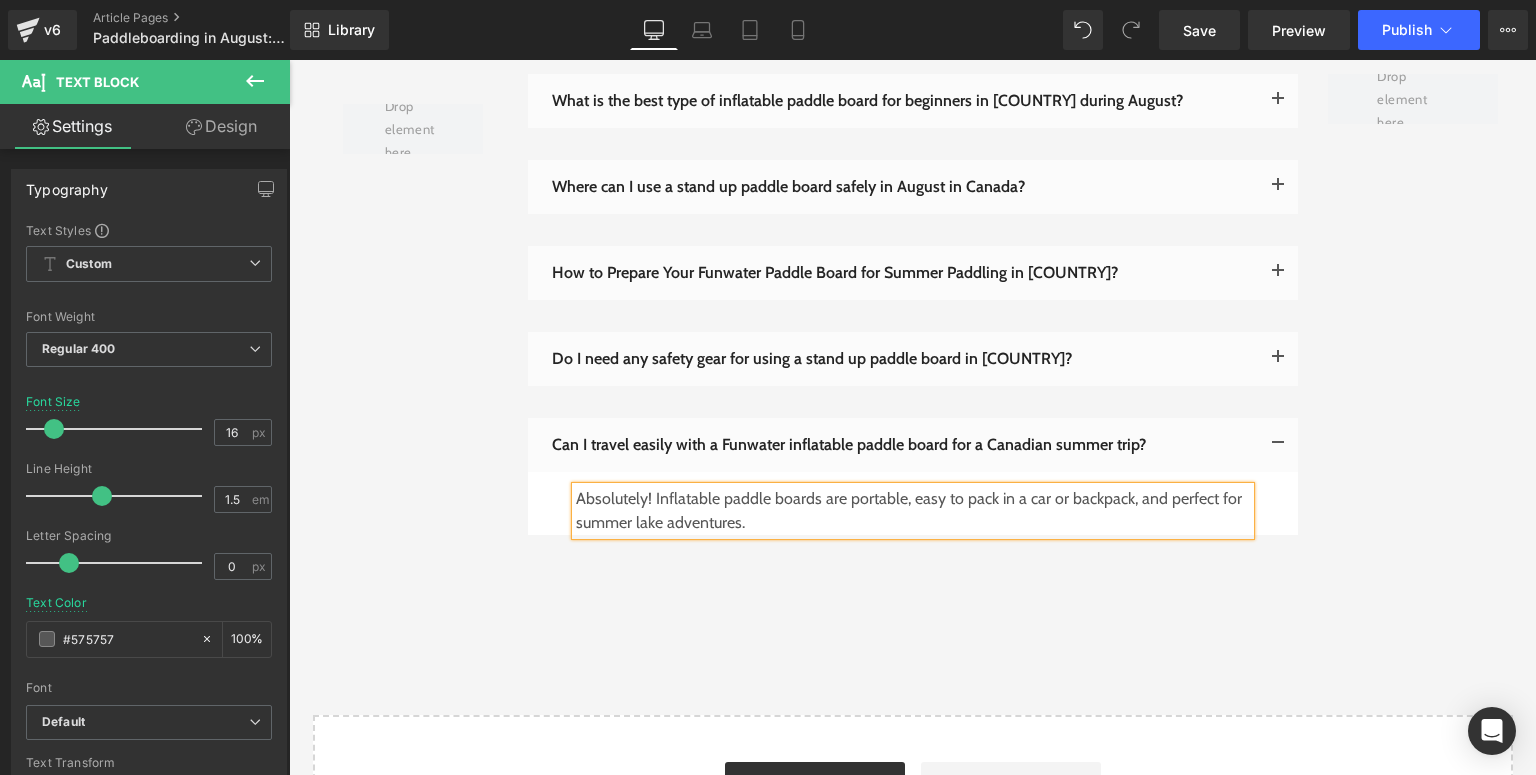 click on "Image         Row         Paddleboarding in [MONTH]: Safety Tips and Fun Ideas Text Block         Separator         [MONTH] is one of the best months to enjoy paddleboarding in [COUNTRY]. With long daylight hours, warm weather, and countless scenic lakes and rivers, it’s the perfect time to grab your inflatable stand up paddle board and hit the water. But even in the height of summer, there are a few things Canadian paddlers—especially beginners and families—should keep in mind to ensure a safe. Text Block         Separator         Watch the Water Temperature Heading         Even though [MONTH] air temperatures can be hot, many Canadian lakes and rivers remain surprisingly cold. Beginners and kids should consider wearing quick-dry clothing or a light wetsuit for longer sessions. Avoid cotton clothing that can stay wet and make you cold. If you’re paddling in mountain lakes or northern regions, always prepare for cooler water conditions.  Text Block         Image         Separator         Heading" at bounding box center (912, -1779) 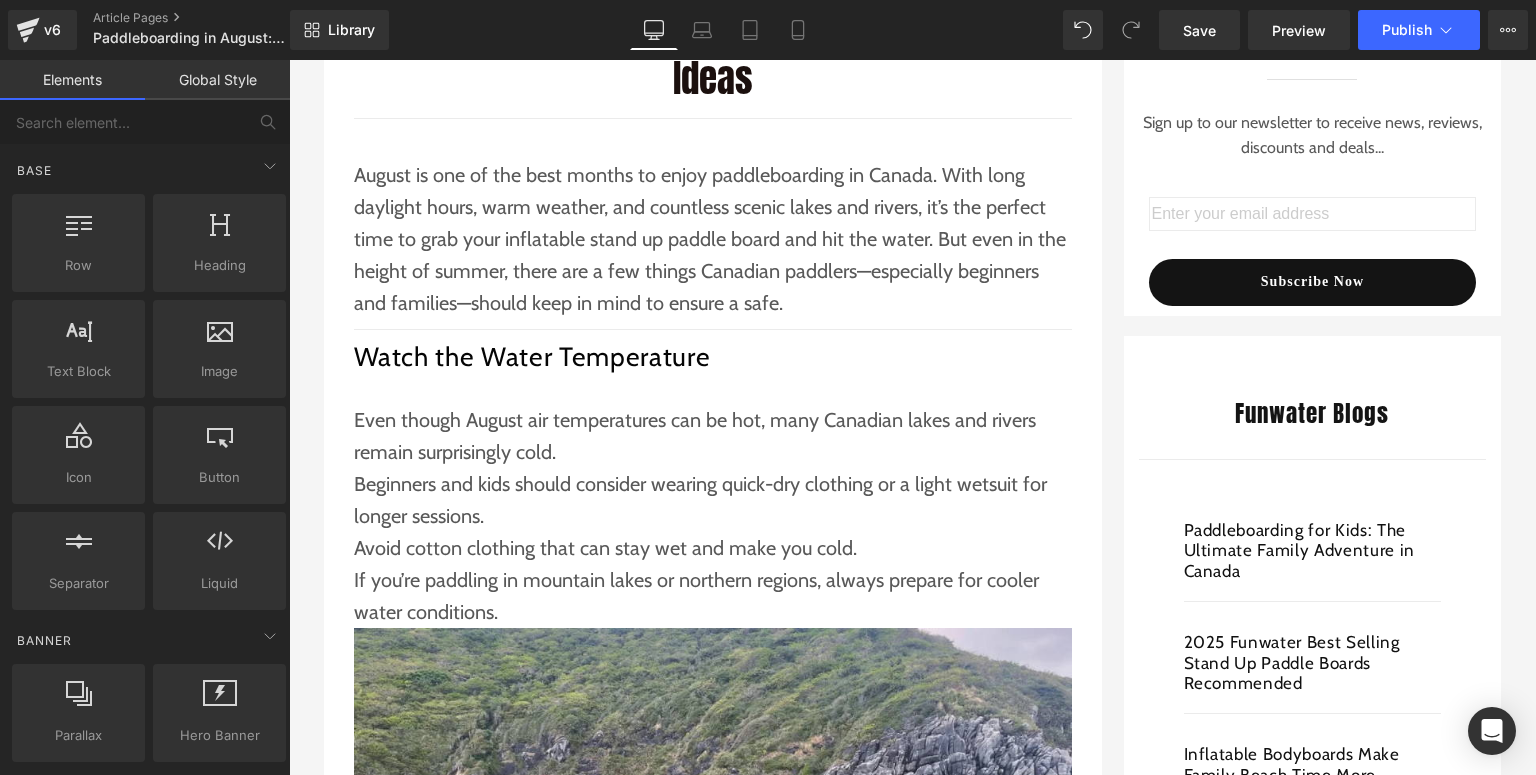 scroll, scrollTop: 960, scrollLeft: 0, axis: vertical 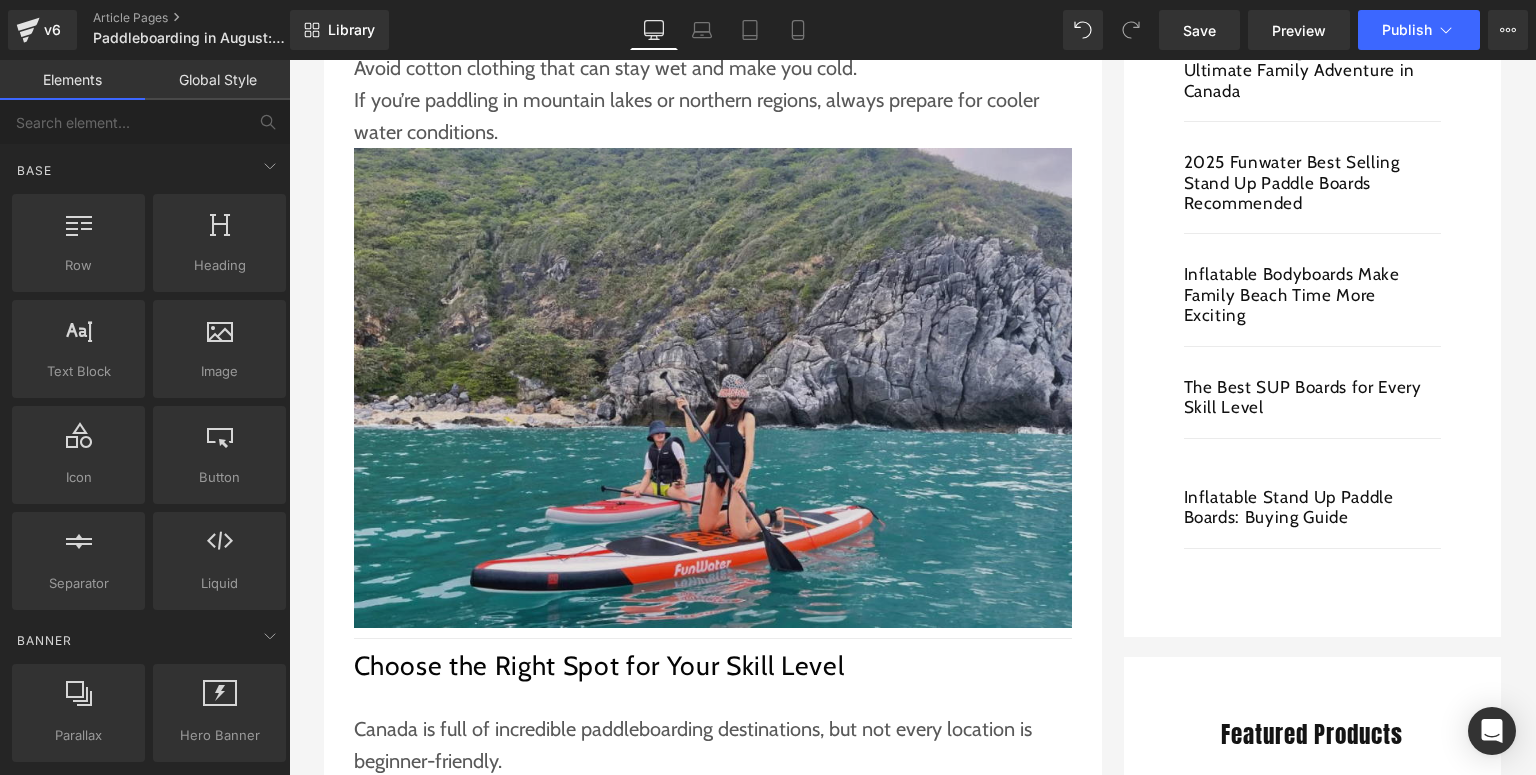 click at bounding box center [713, 388] 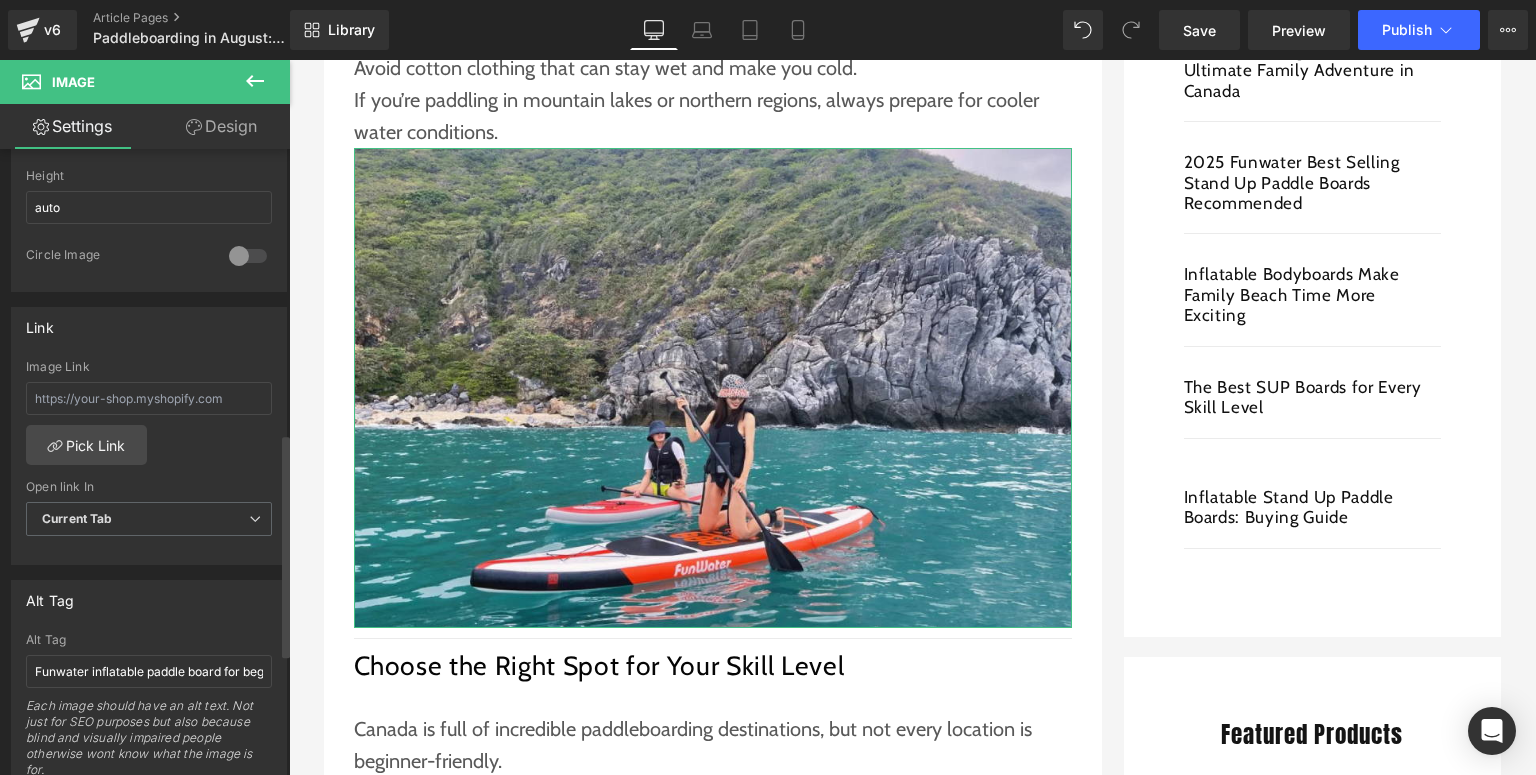 scroll, scrollTop: 800, scrollLeft: 0, axis: vertical 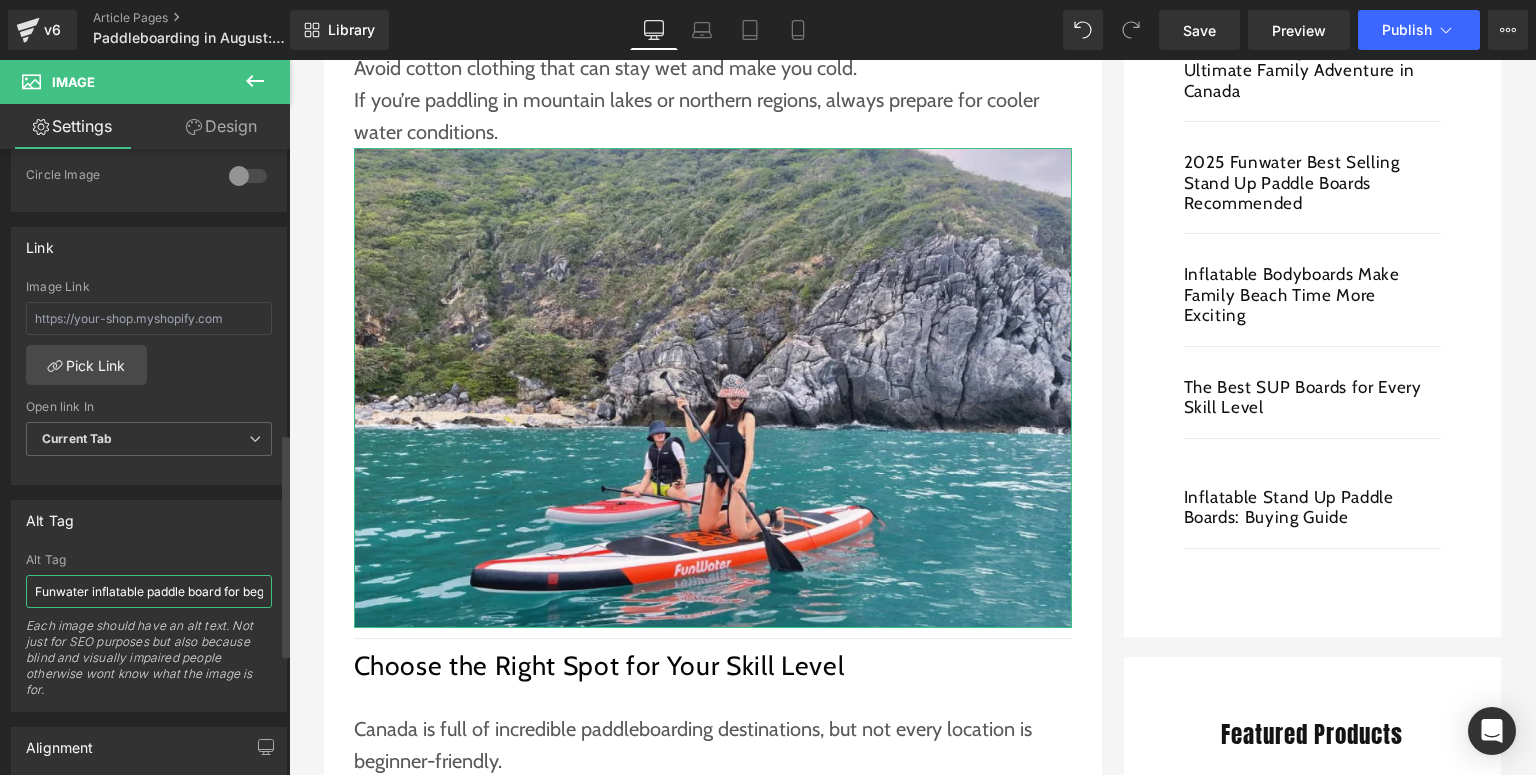 click on "Funwater inflatable paddle board for beginners" at bounding box center (149, 591) 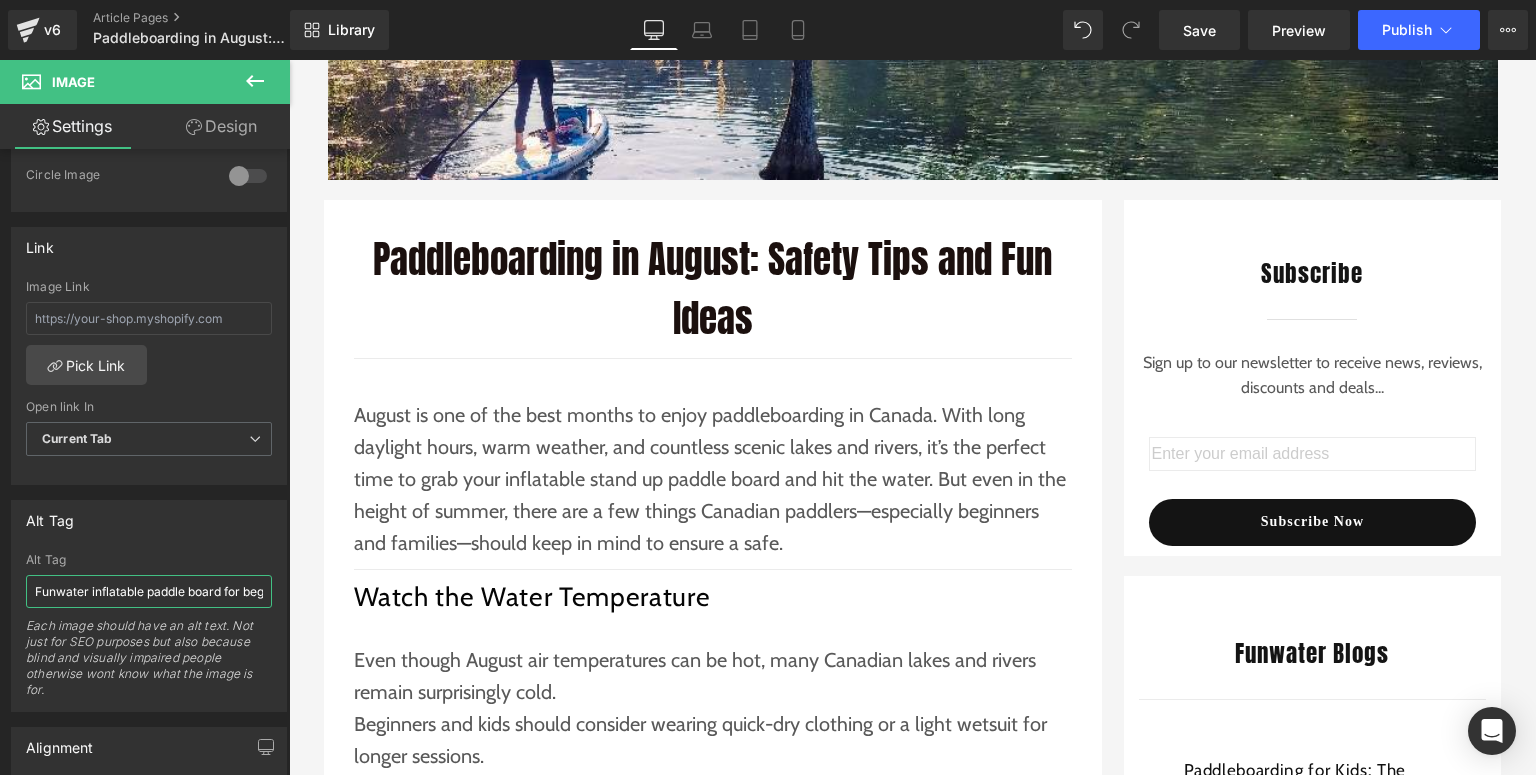 scroll, scrollTop: 0, scrollLeft: 0, axis: both 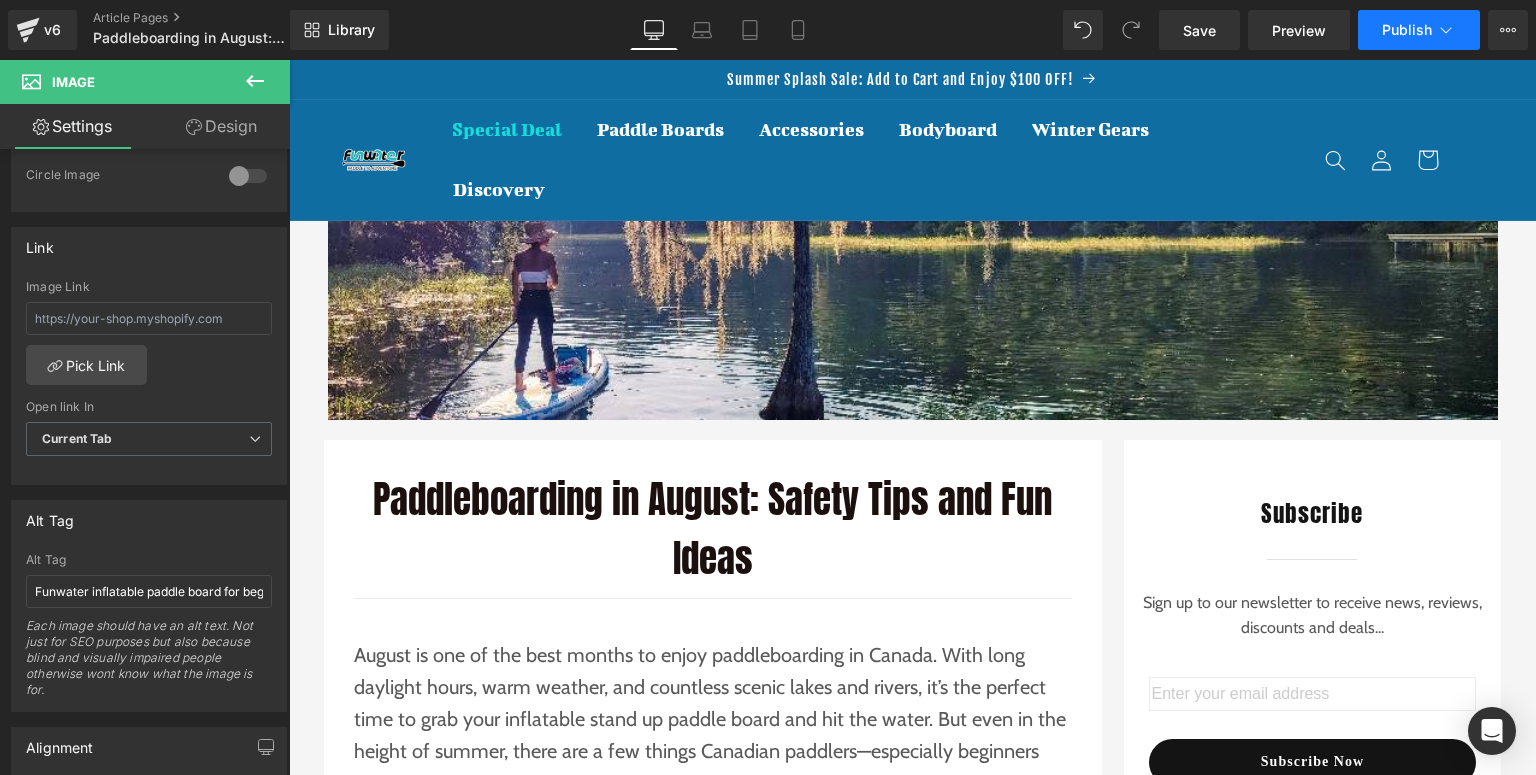 click on "Publish" at bounding box center [1407, 30] 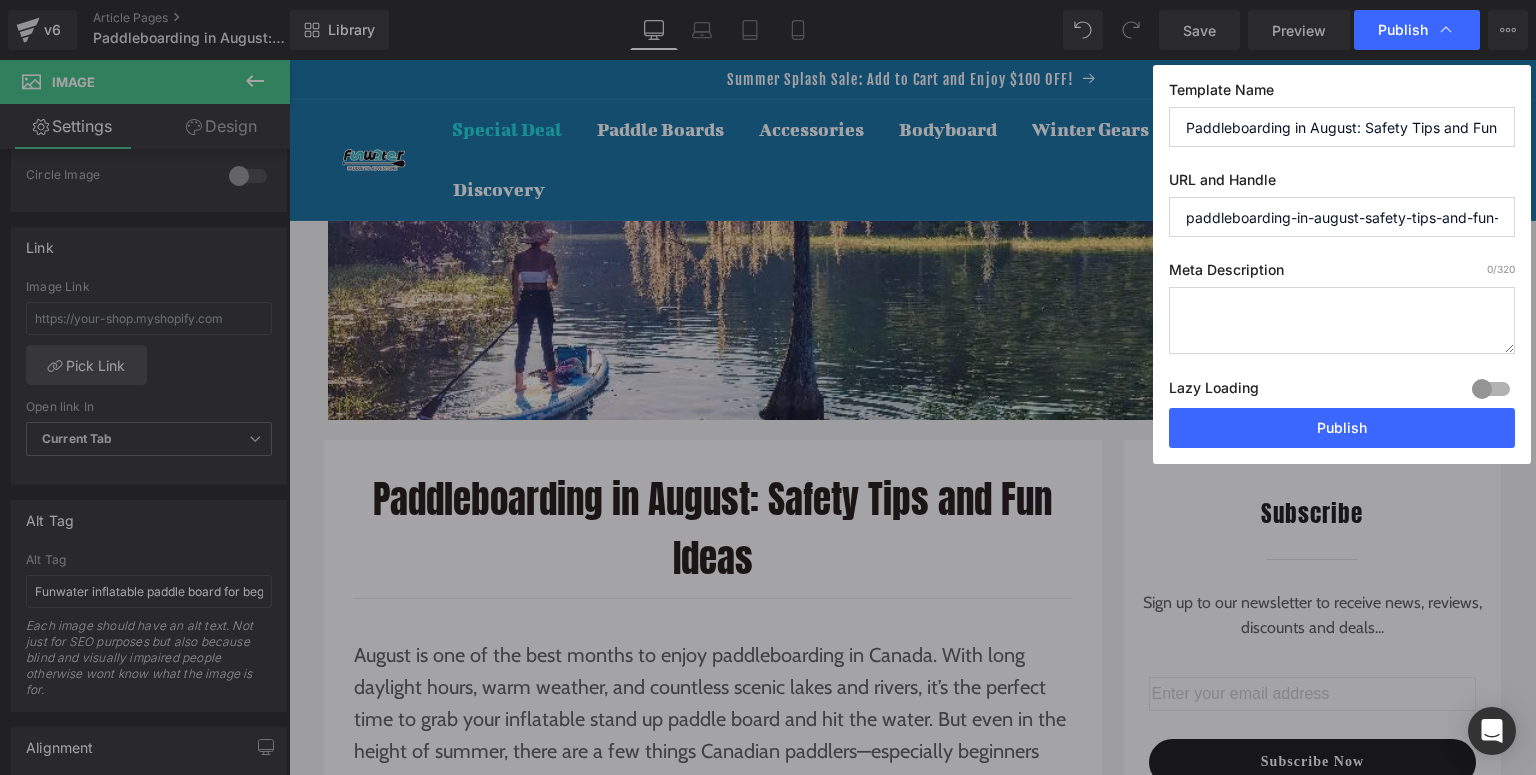 click at bounding box center (1342, 320) 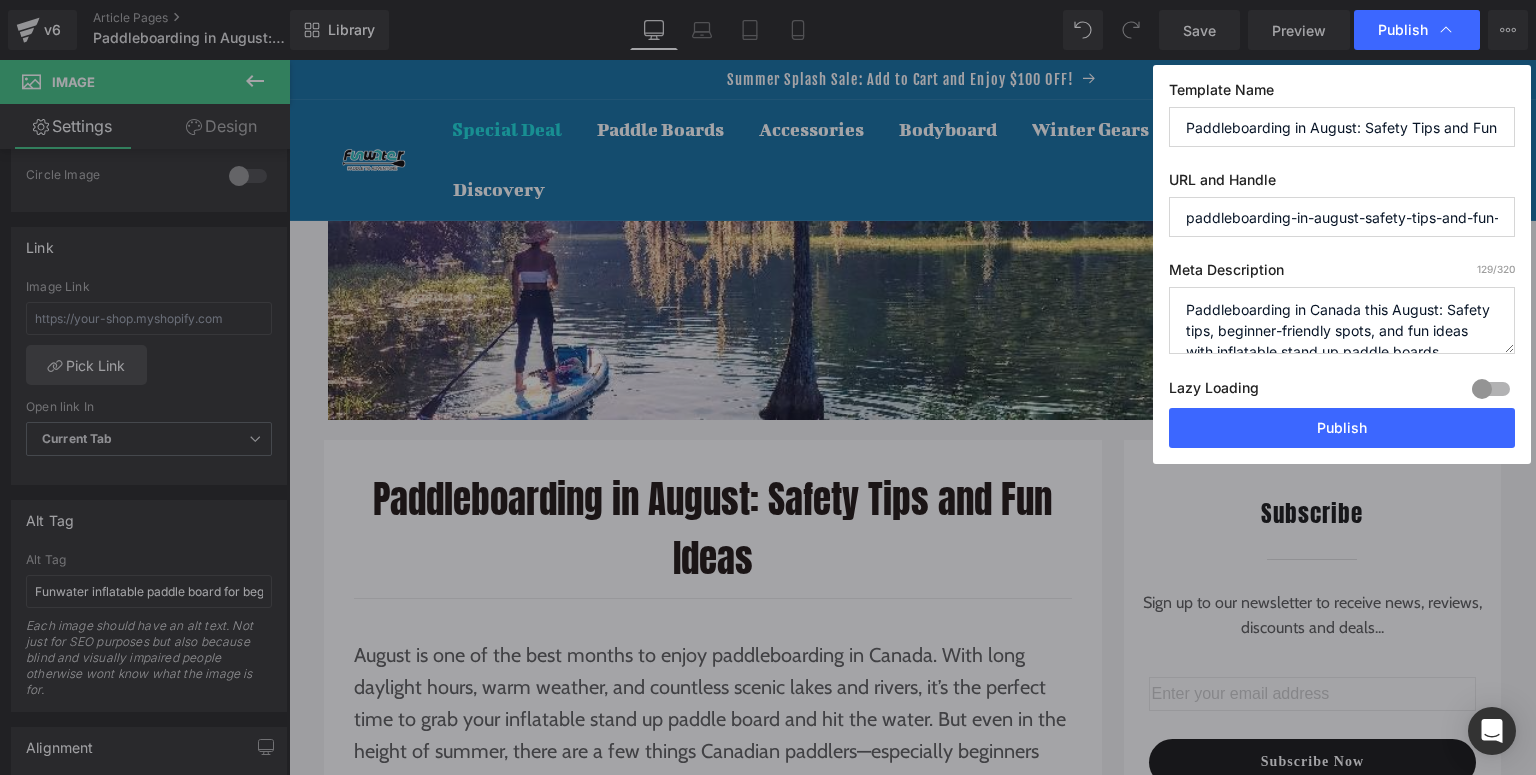 scroll, scrollTop: 6, scrollLeft: 0, axis: vertical 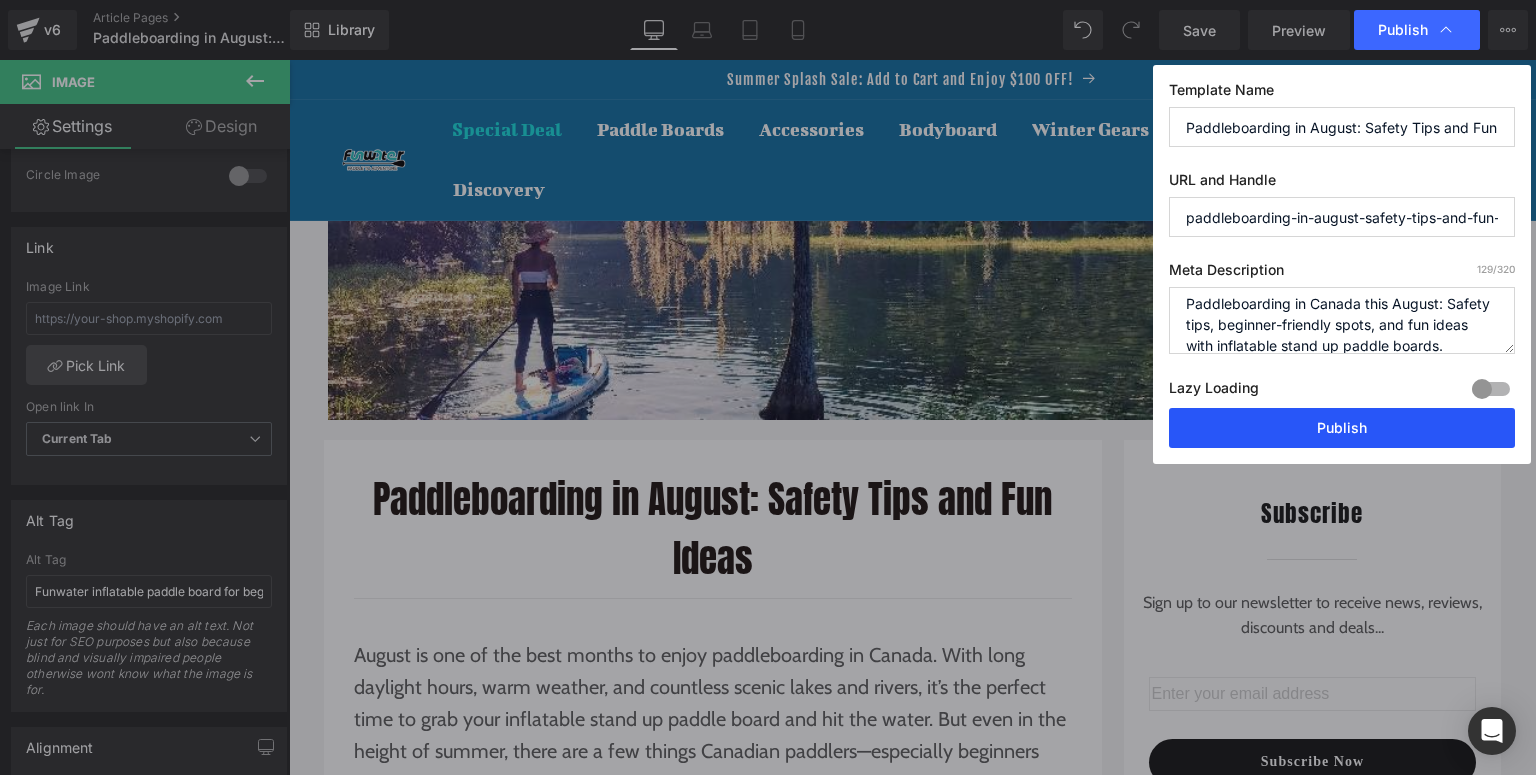 type on "Paddleboarding in Canada this August: Safety tips, beginner-friendly spots, and fun ideas with inflatable stand up paddle boards." 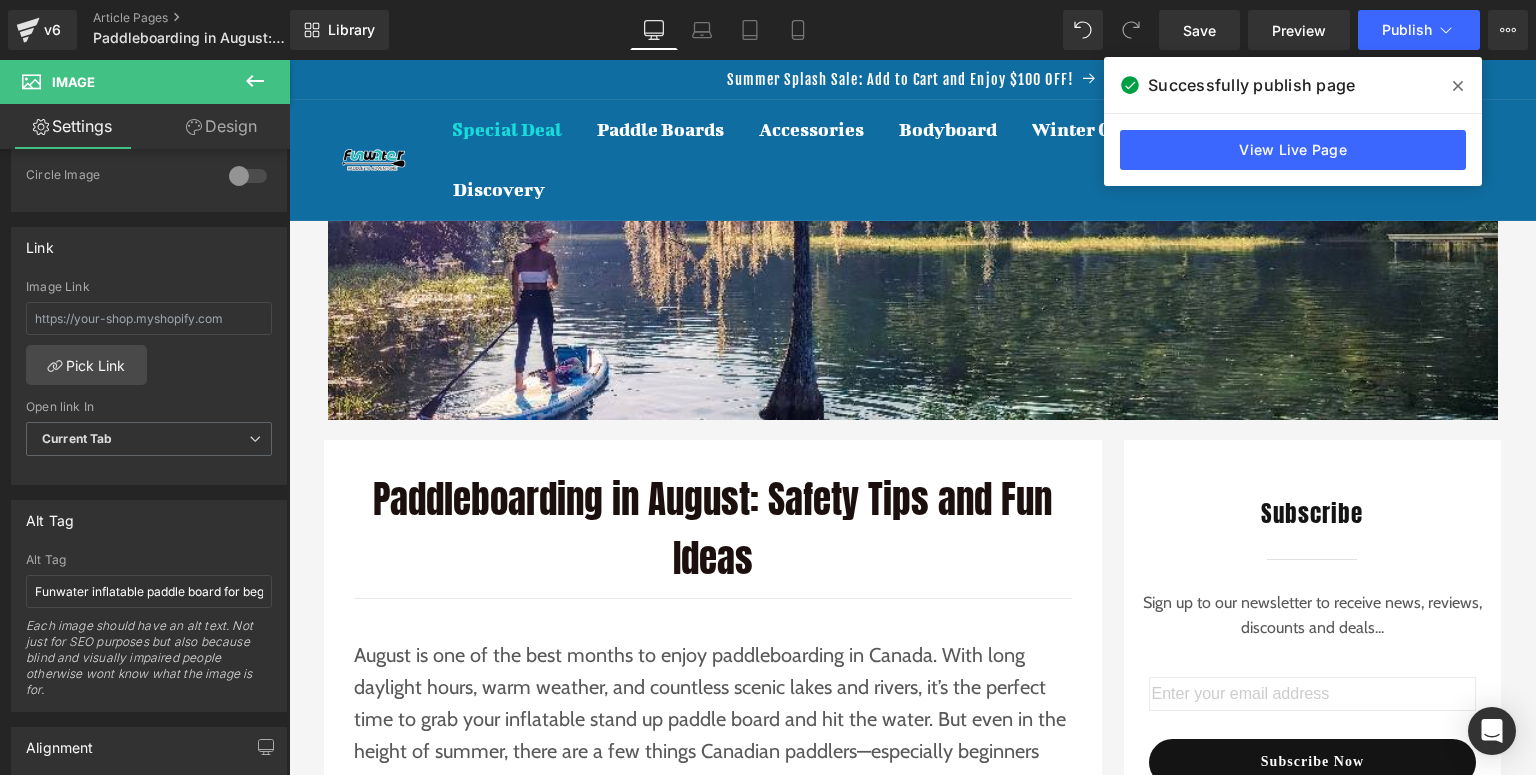 click 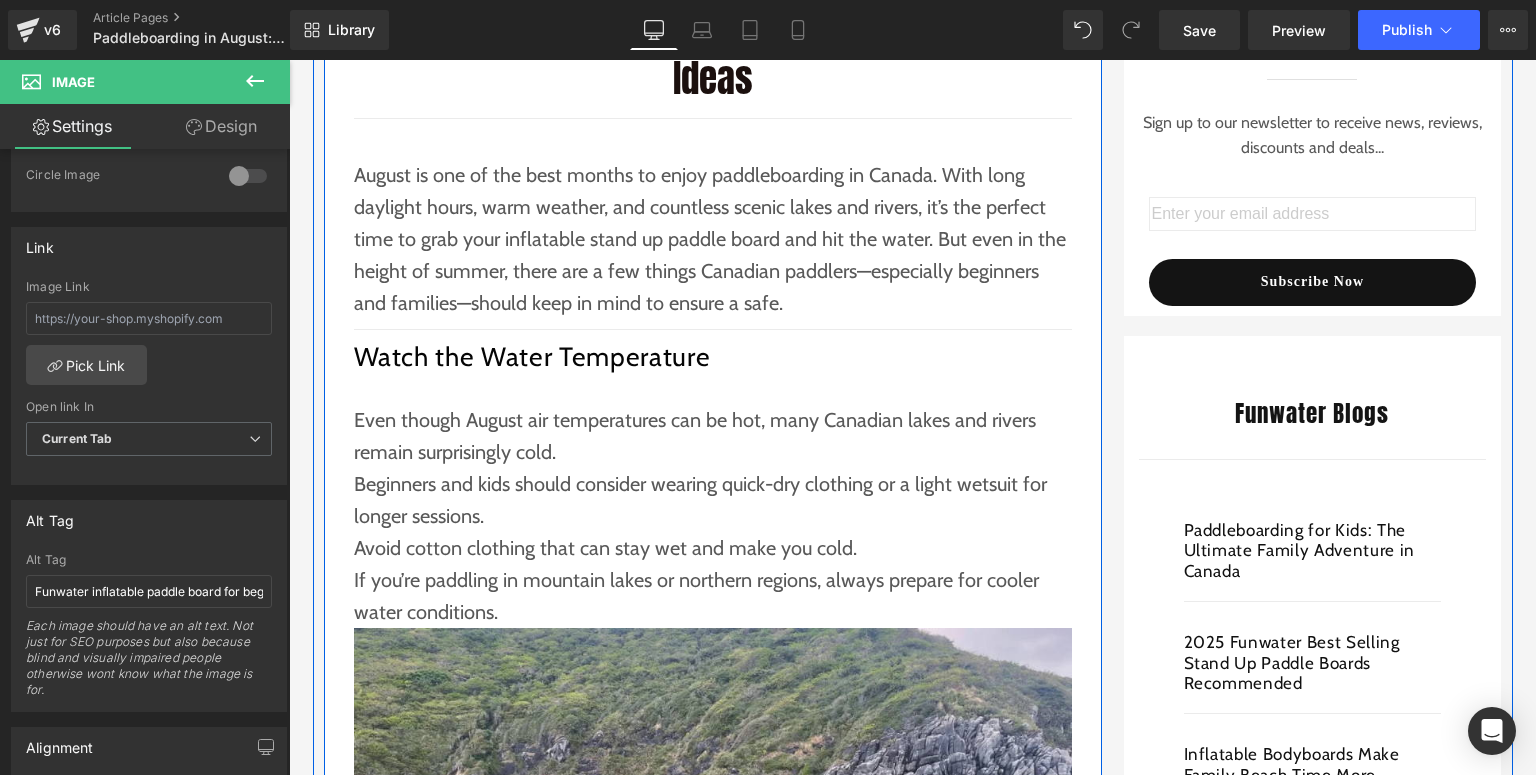 scroll, scrollTop: 80, scrollLeft: 0, axis: vertical 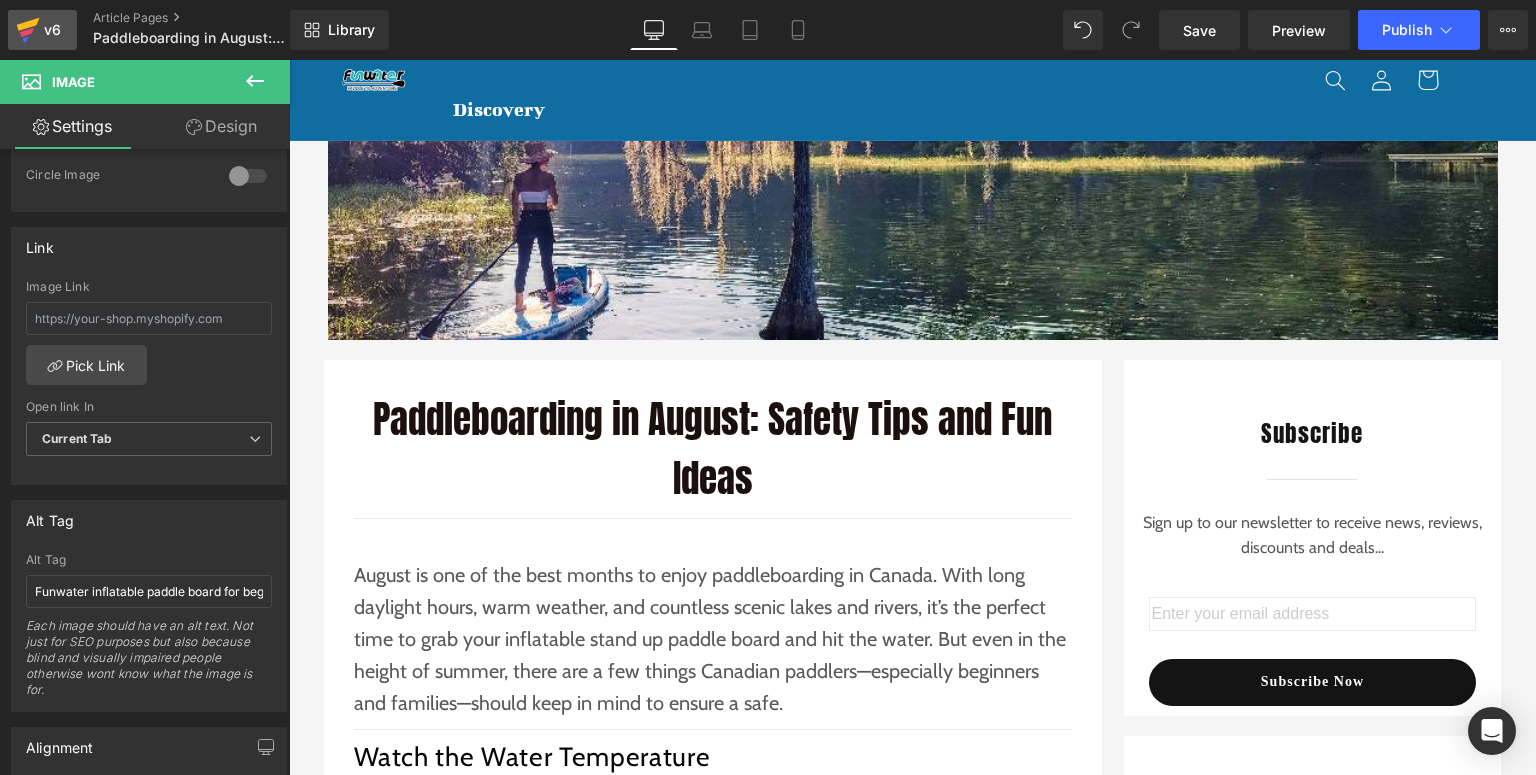 click on "v6" at bounding box center (52, 30) 